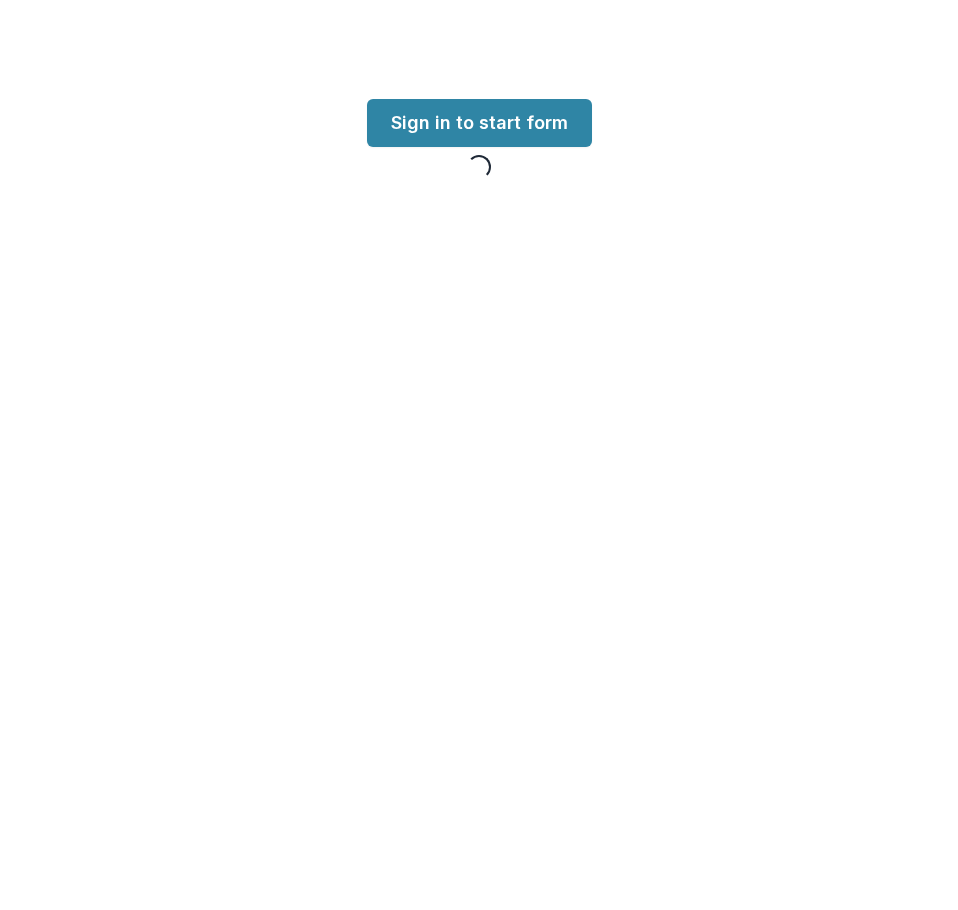 scroll, scrollTop: 0, scrollLeft: 0, axis: both 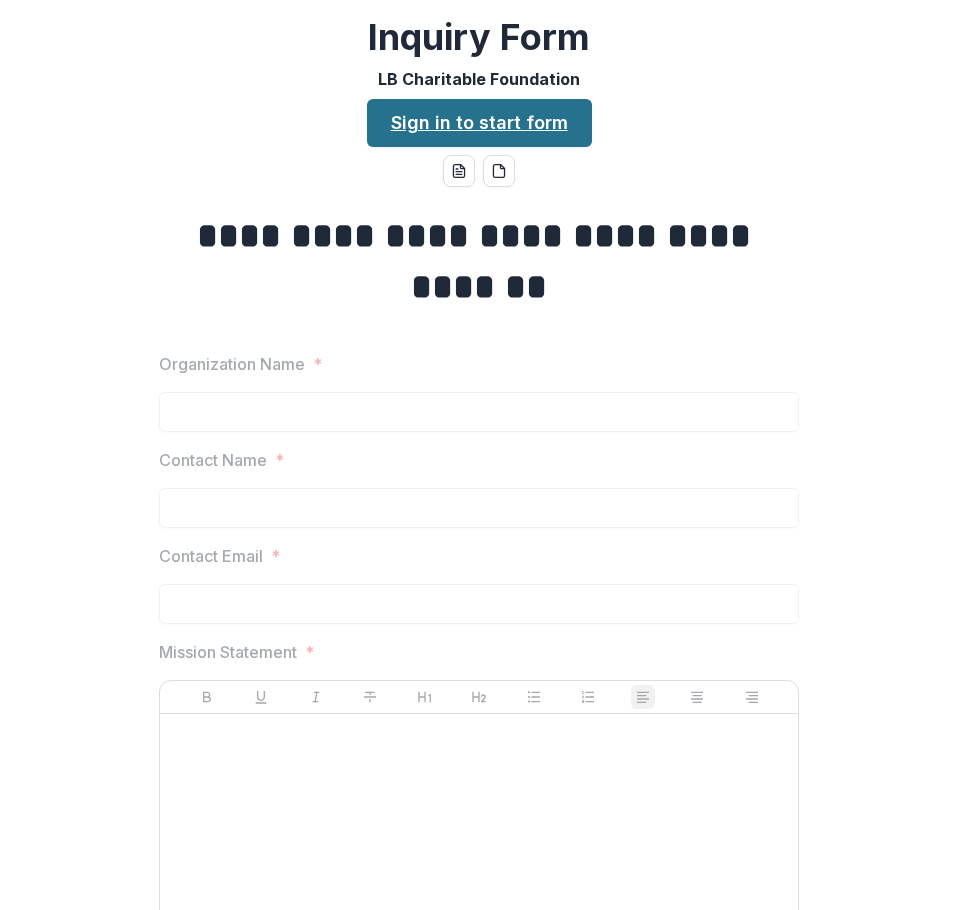 click on "Sign in to start form" at bounding box center [479, 123] 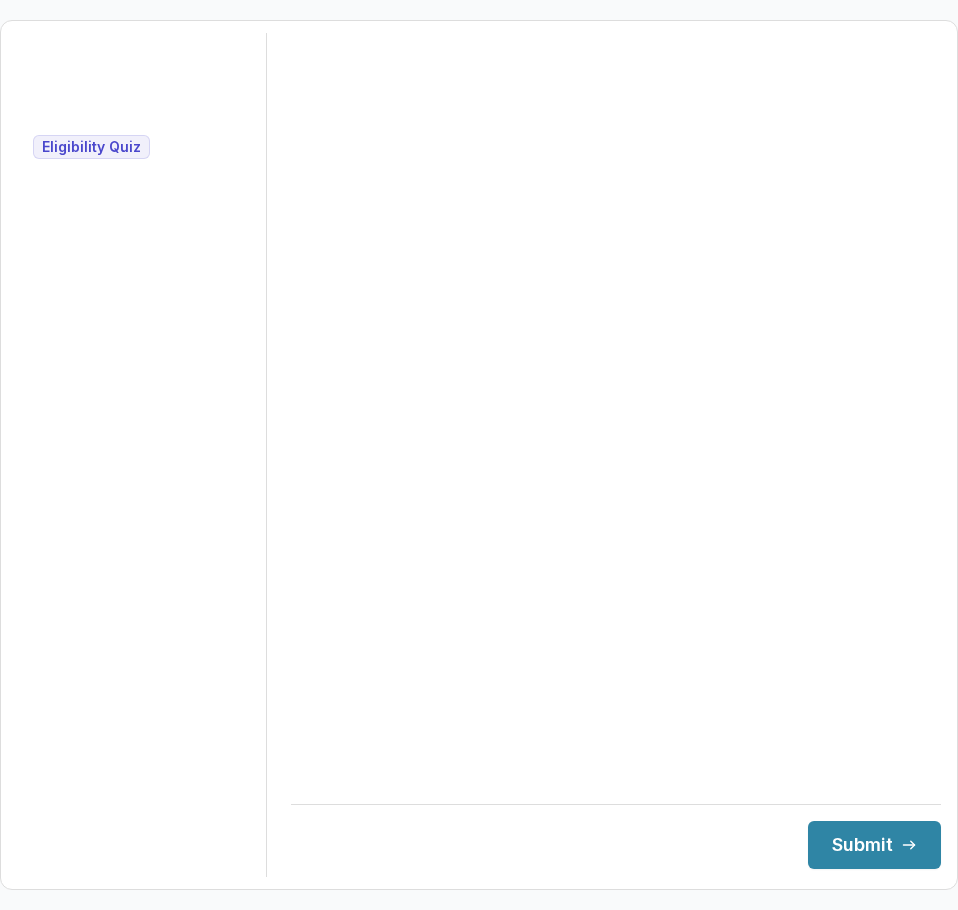 scroll, scrollTop: 0, scrollLeft: 0, axis: both 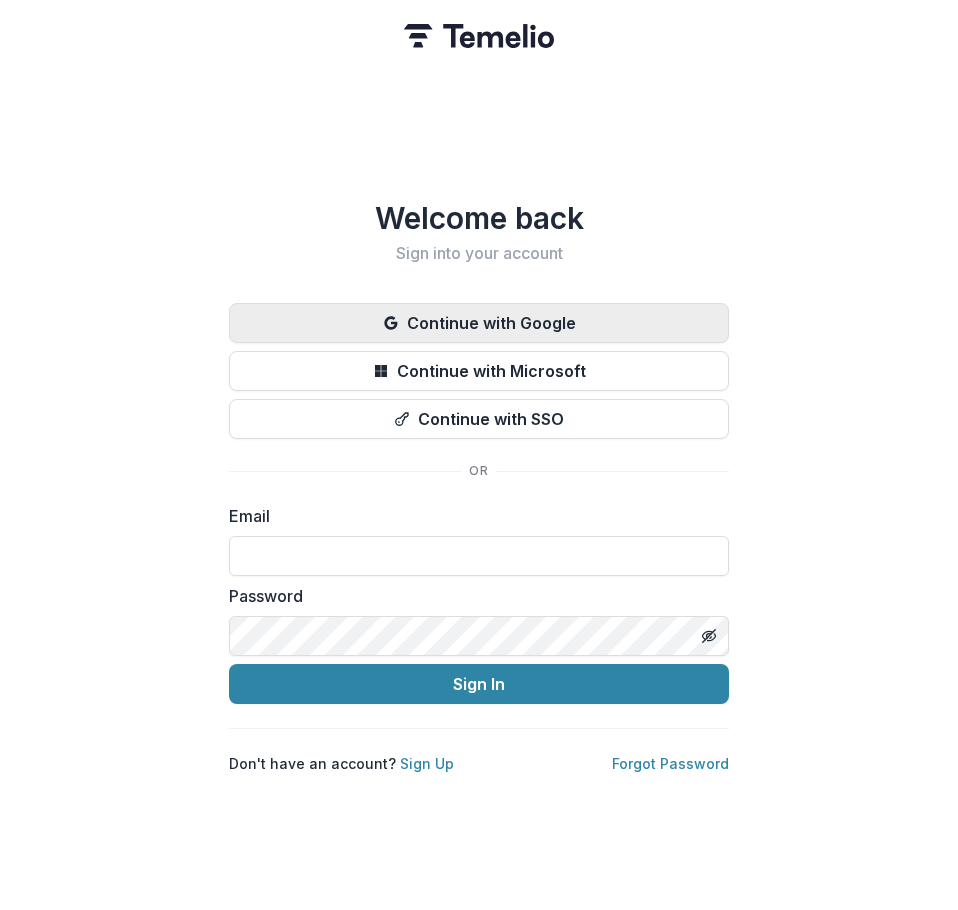 click on "Continue with Google" at bounding box center (479, 323) 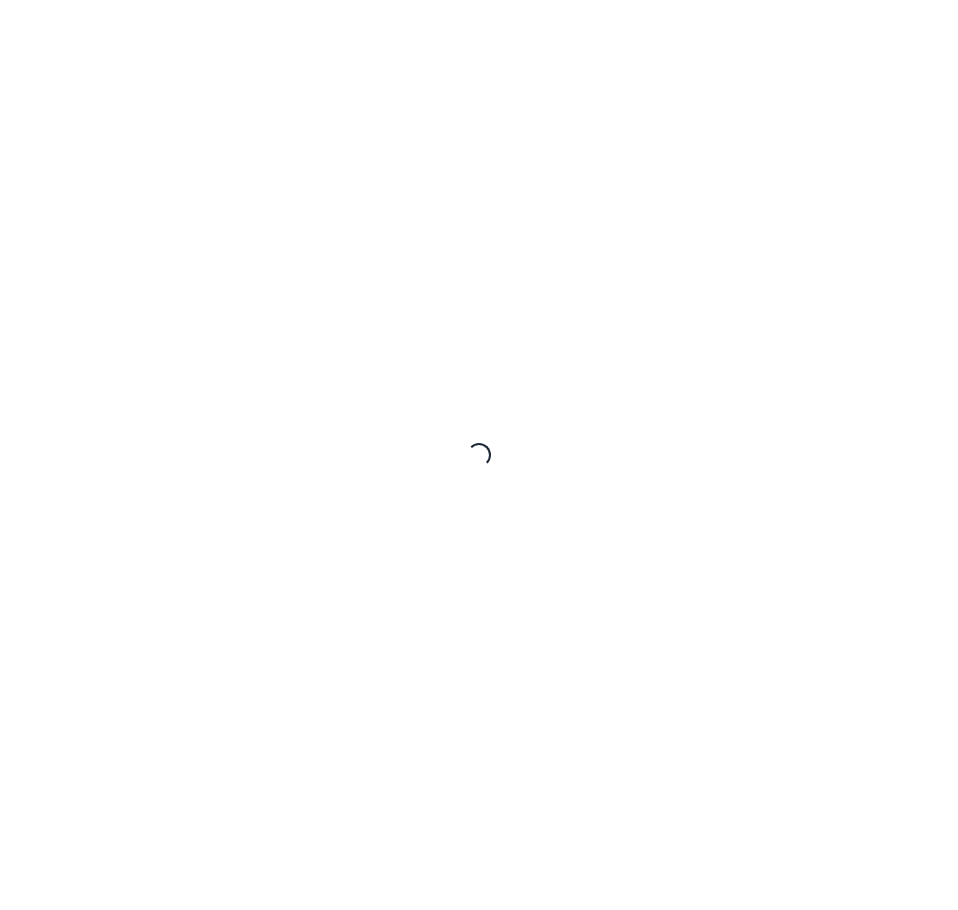 scroll, scrollTop: 0, scrollLeft: 0, axis: both 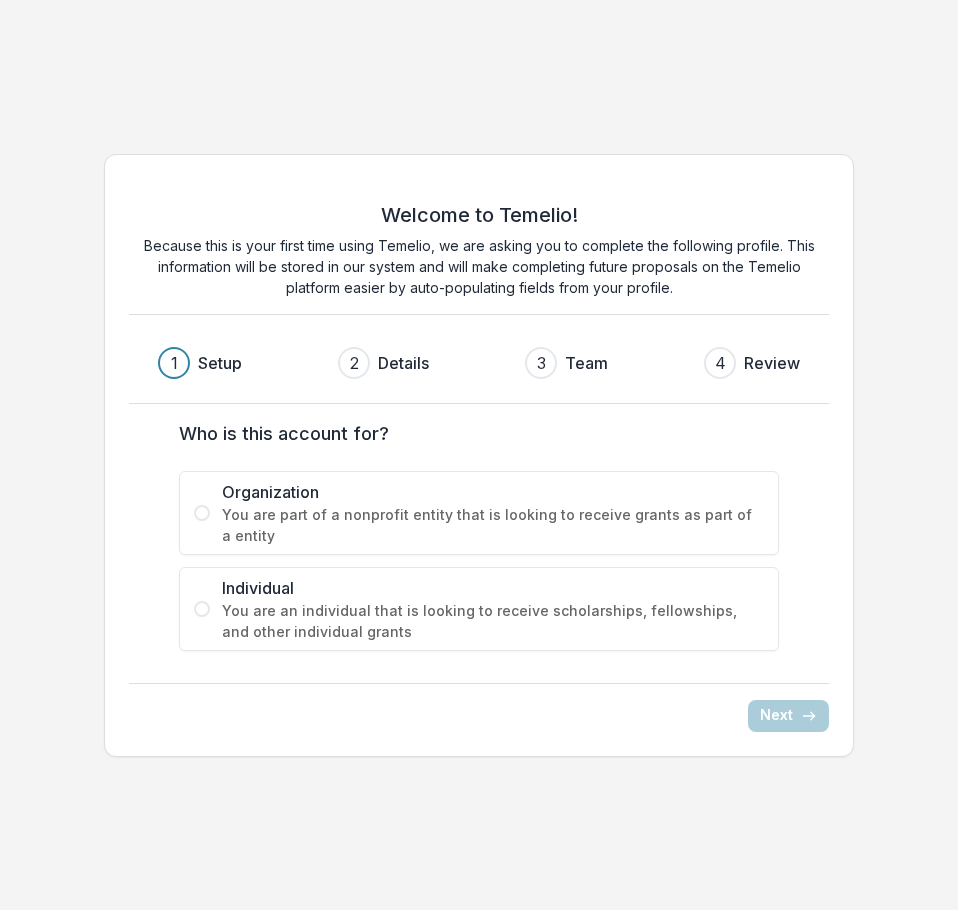 click on "Organization You are part of a nonprofit entity that is looking to receive grants as part of a entity" at bounding box center (479, 513) 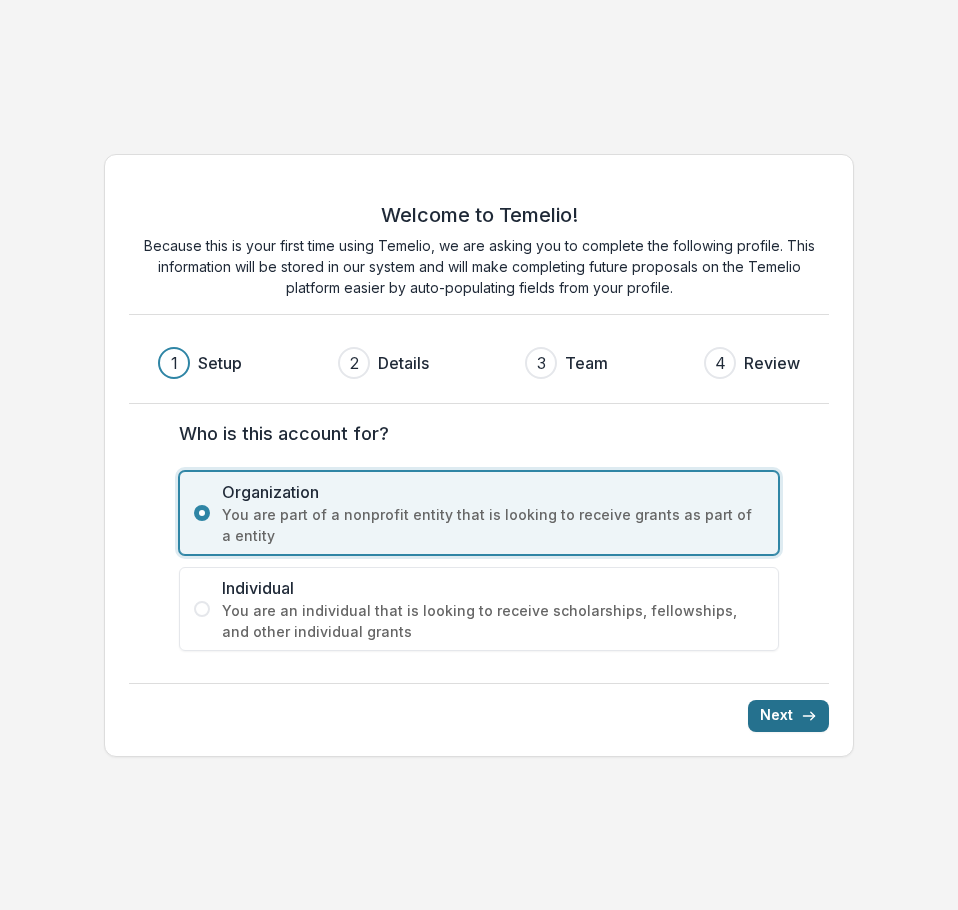 click on "Next" at bounding box center [788, 716] 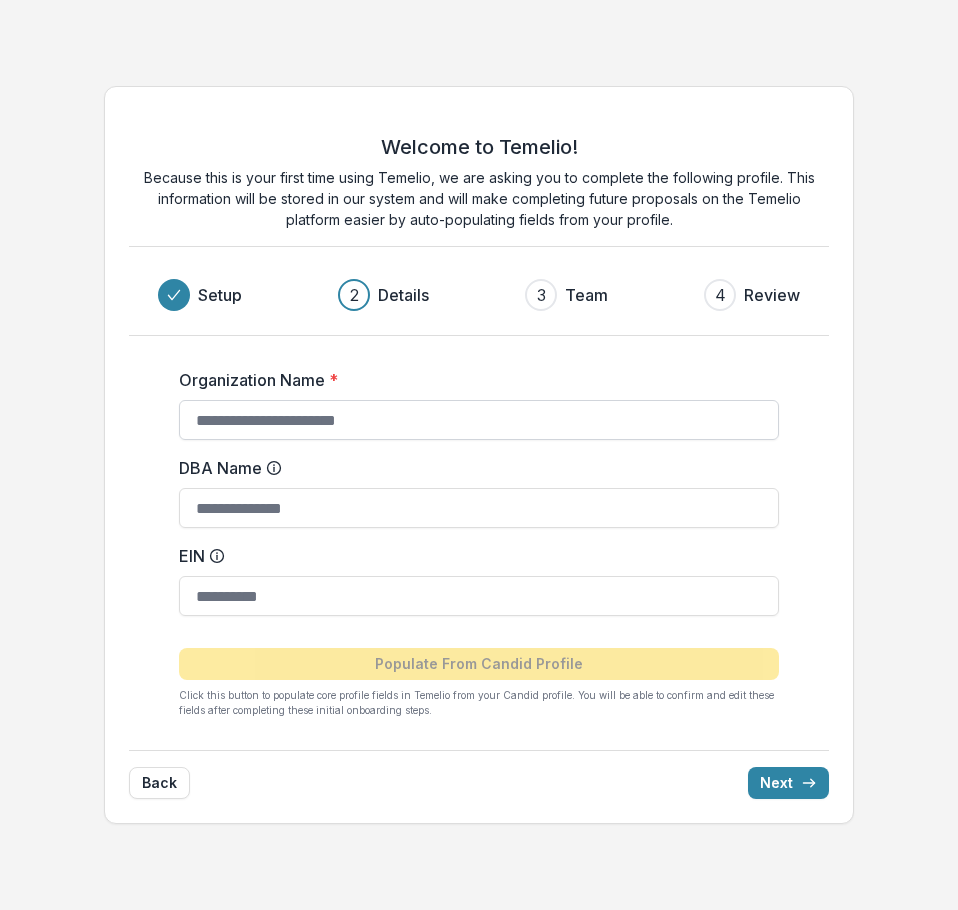 click on "Organization Name *" at bounding box center (479, 420) 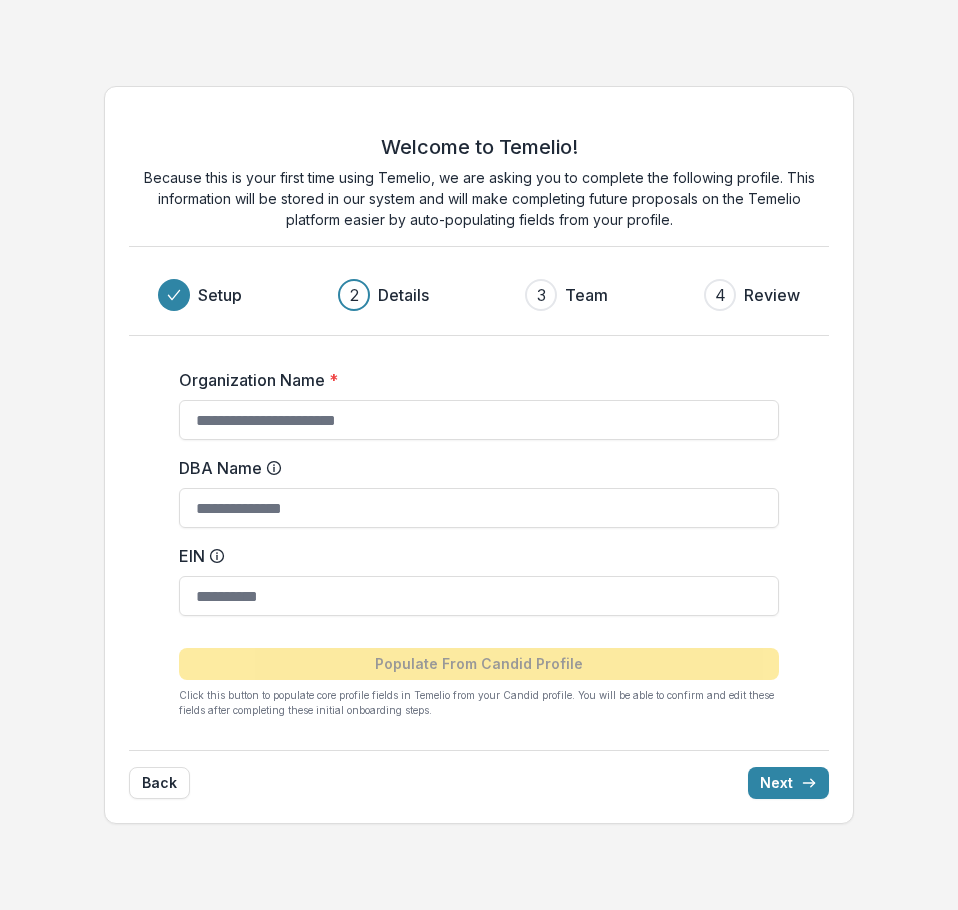 type on "**********" 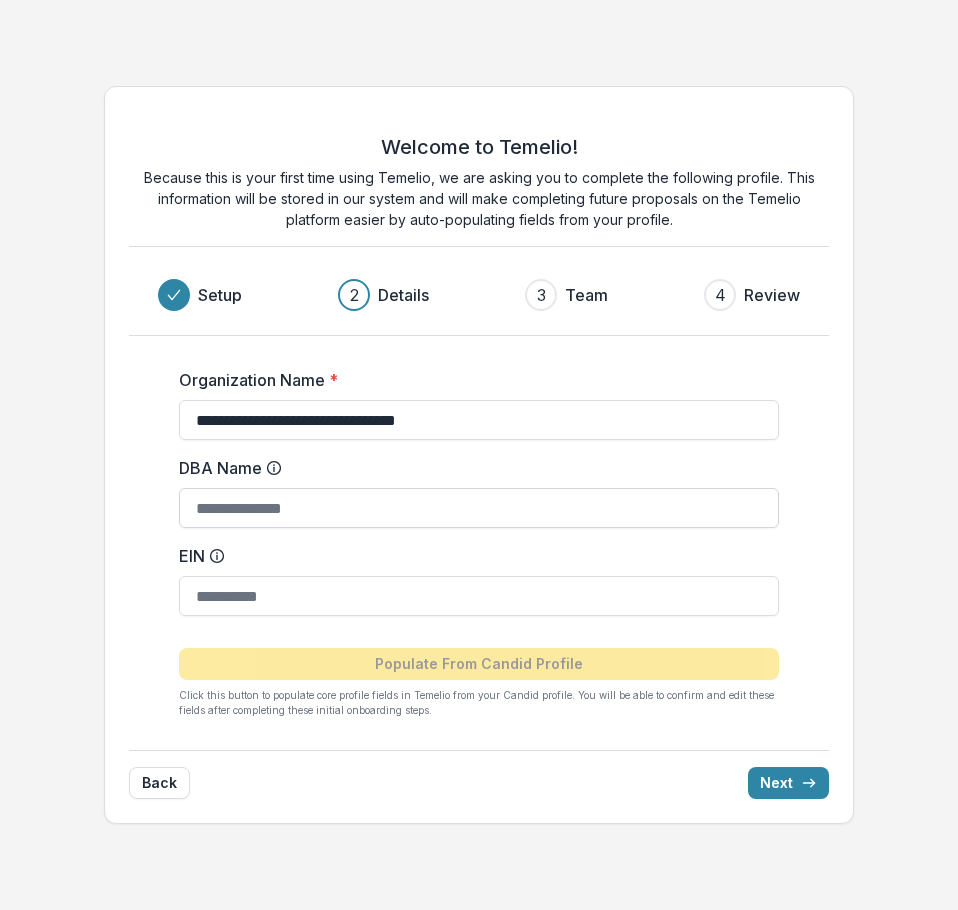 click on "DBA Name" at bounding box center (479, 508) 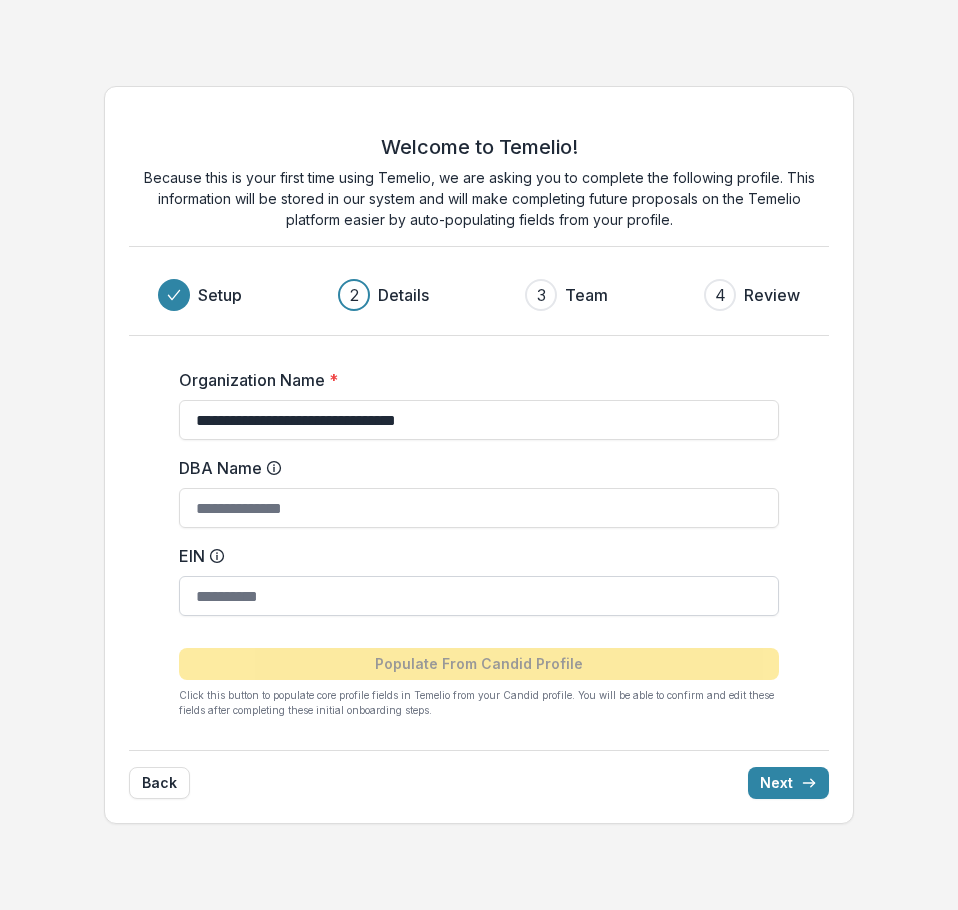 click on "EIN" at bounding box center [479, 596] 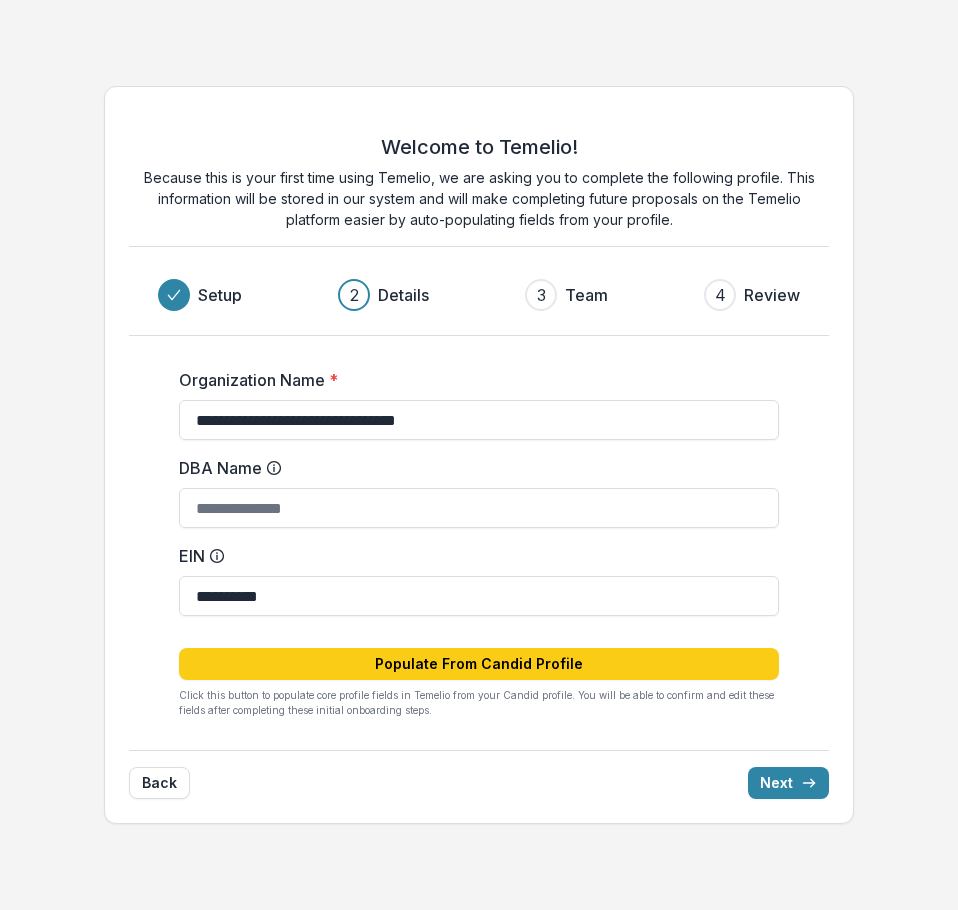 type on "**********" 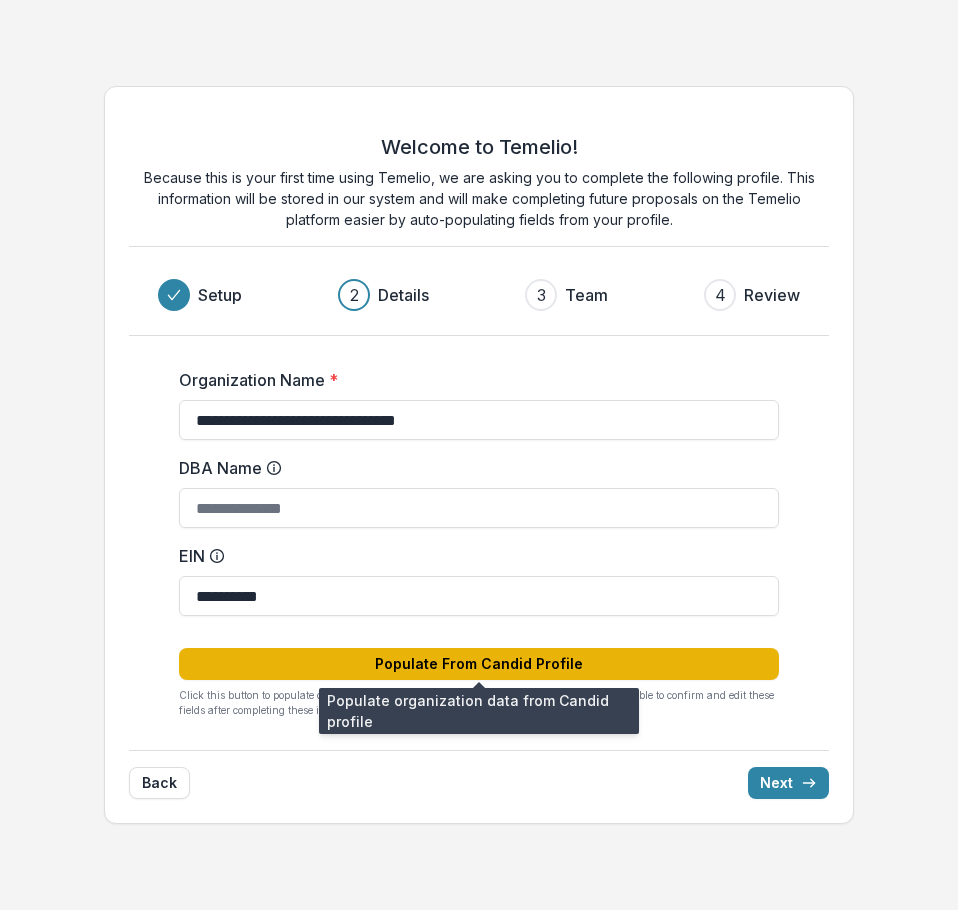 click on "Populate From Candid Profile" at bounding box center [479, 664] 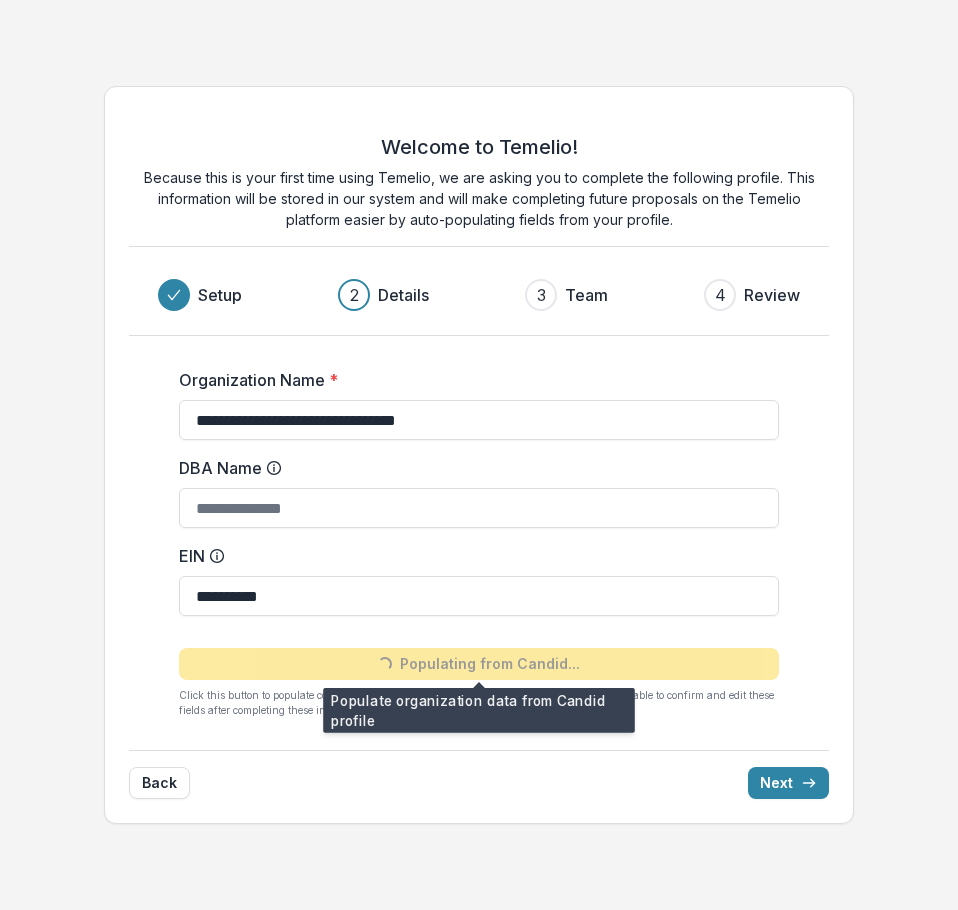 type on "**********" 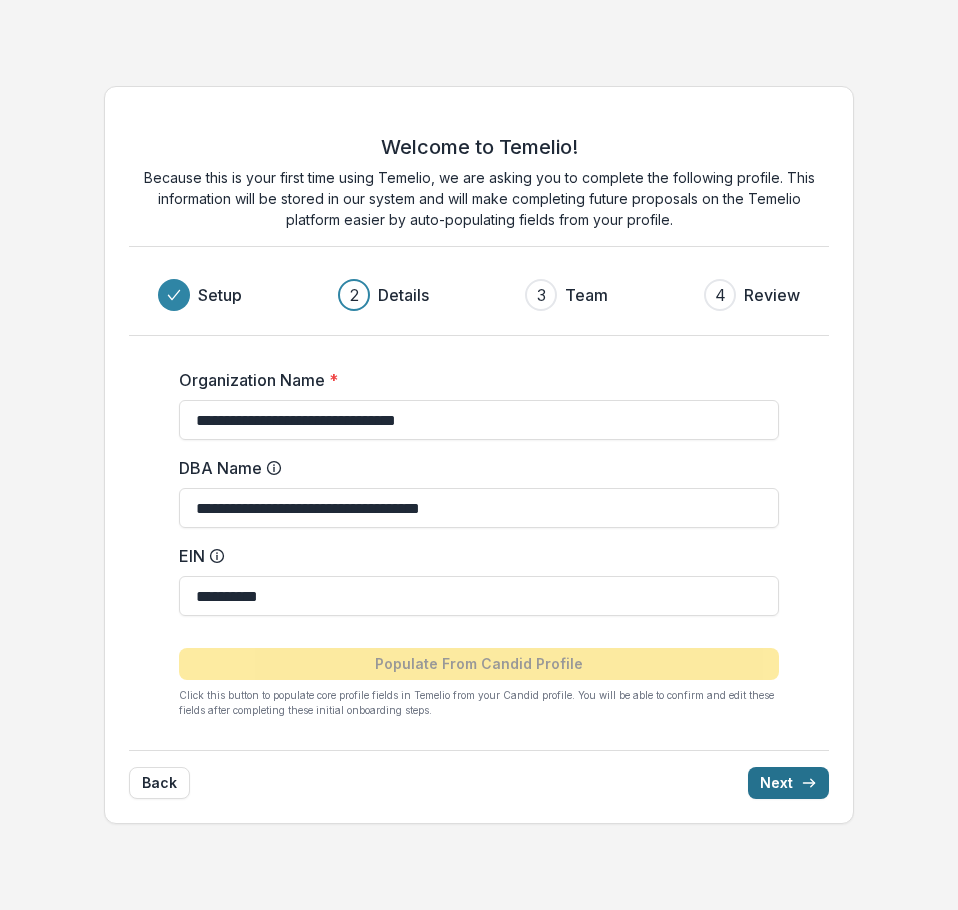 click on "Next" at bounding box center [788, 783] 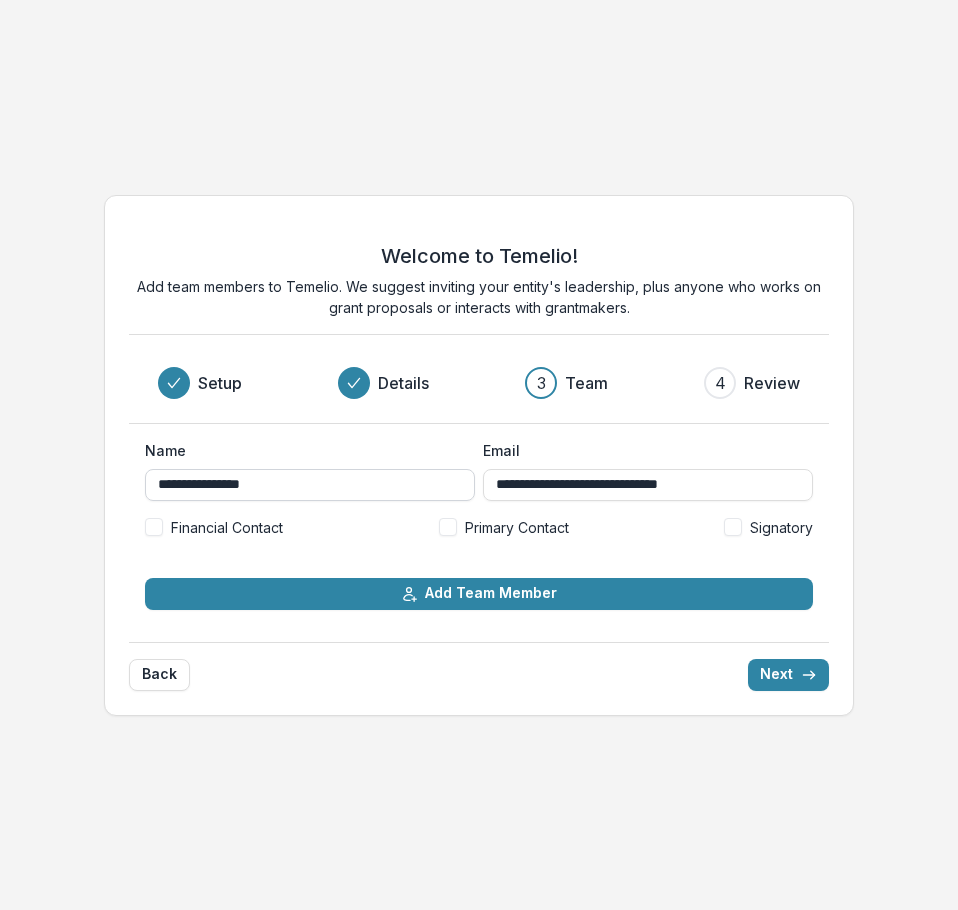 click on "**********" at bounding box center [310, 485] 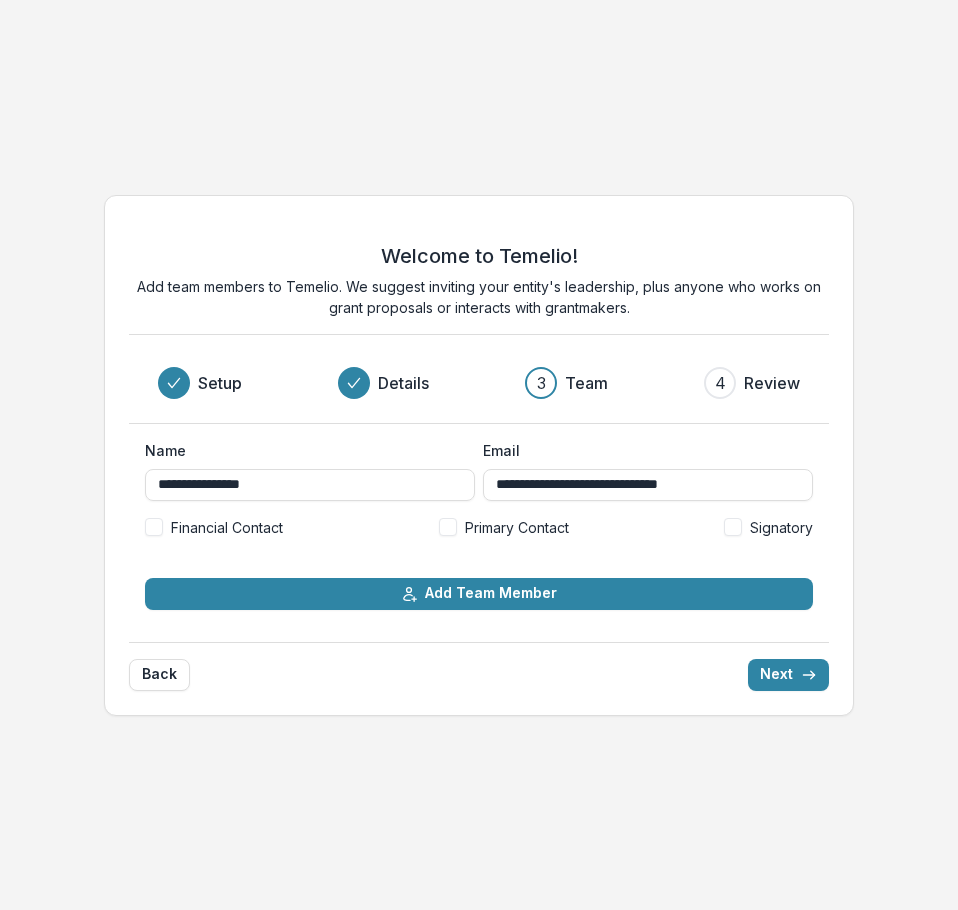 type on "**********" 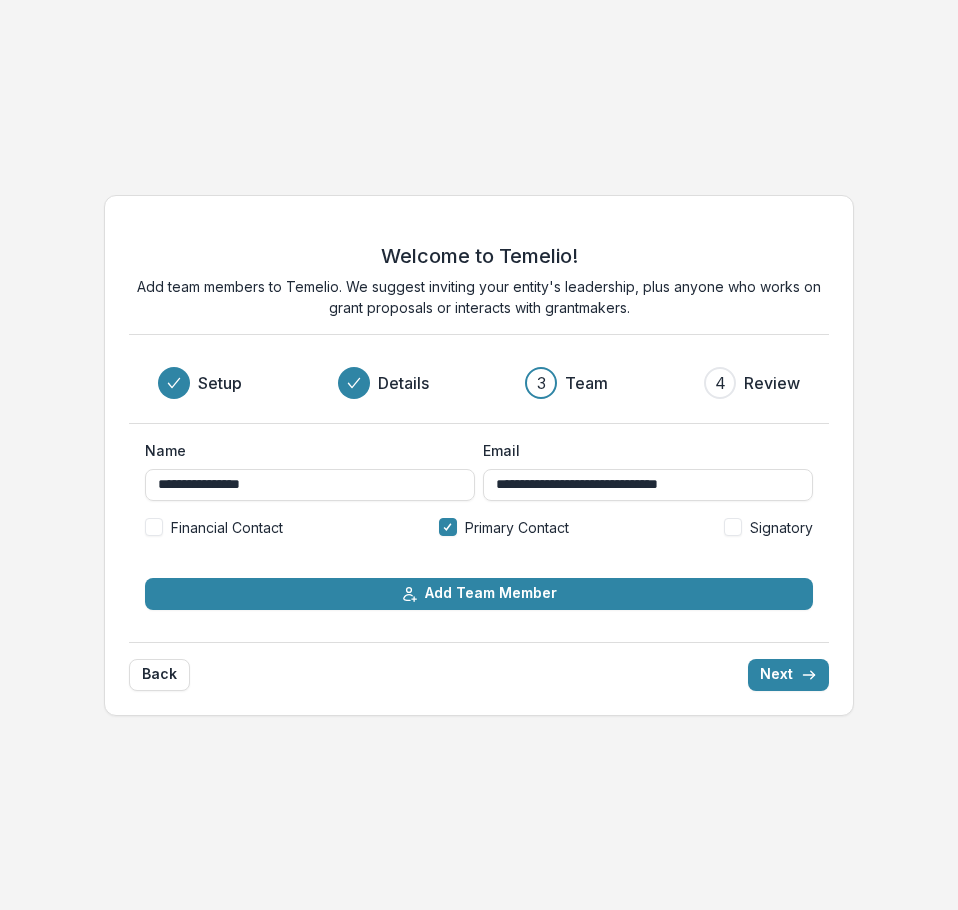 click at bounding box center [154, 527] 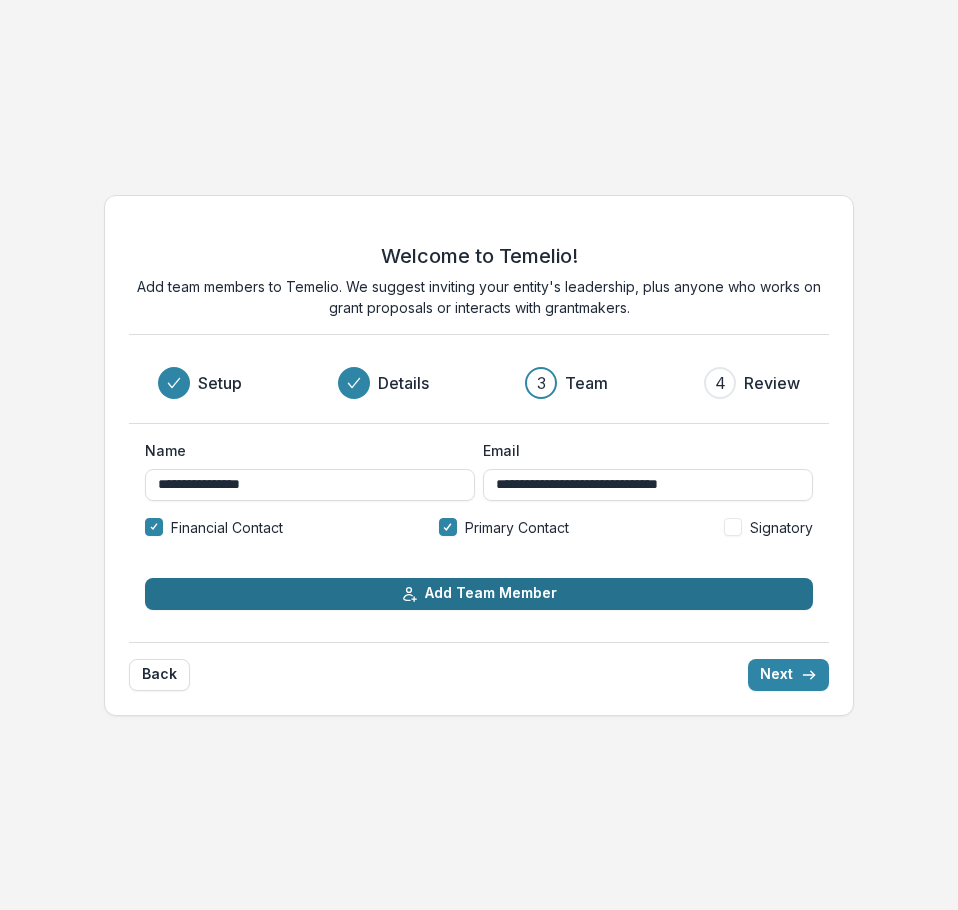 click on "Add Team Member" at bounding box center [479, 594] 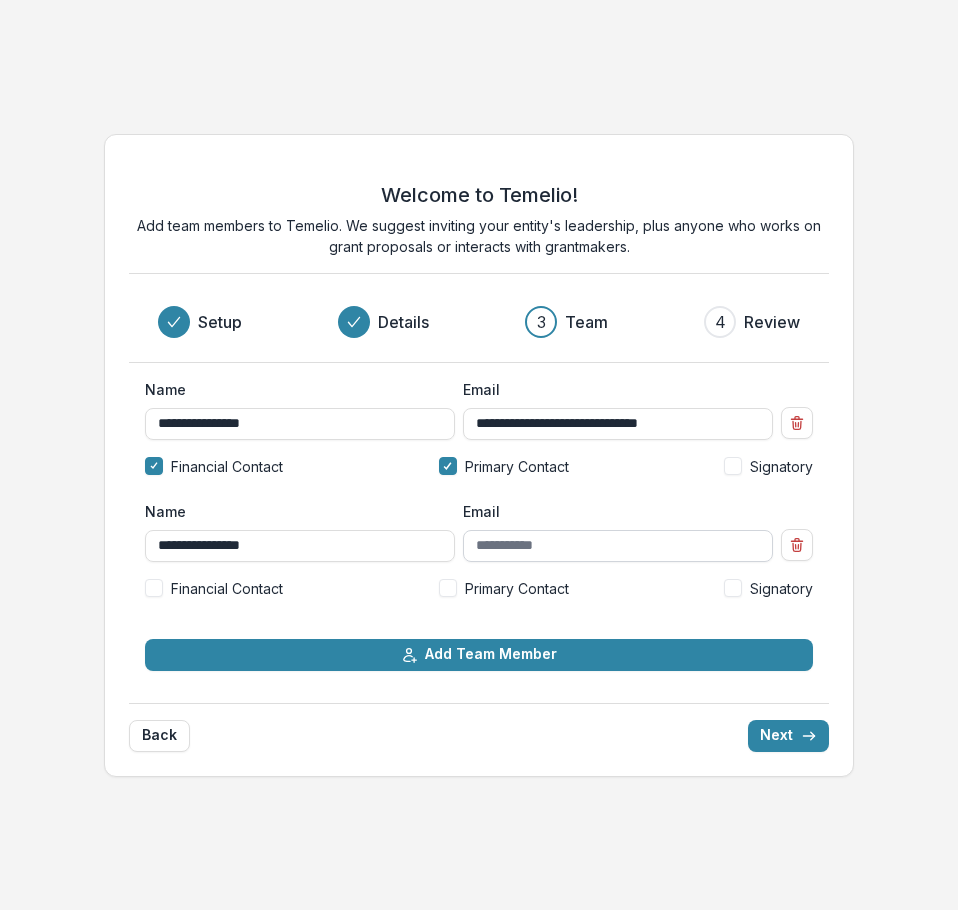 type on "**********" 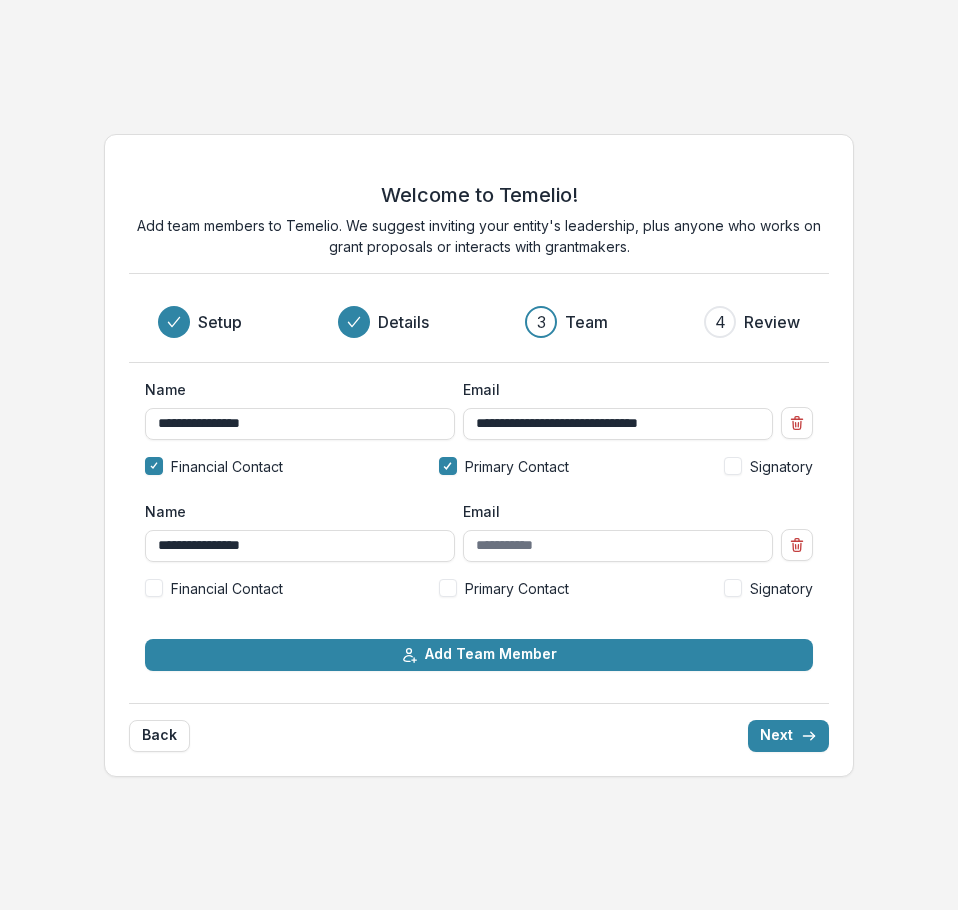 type on "**********" 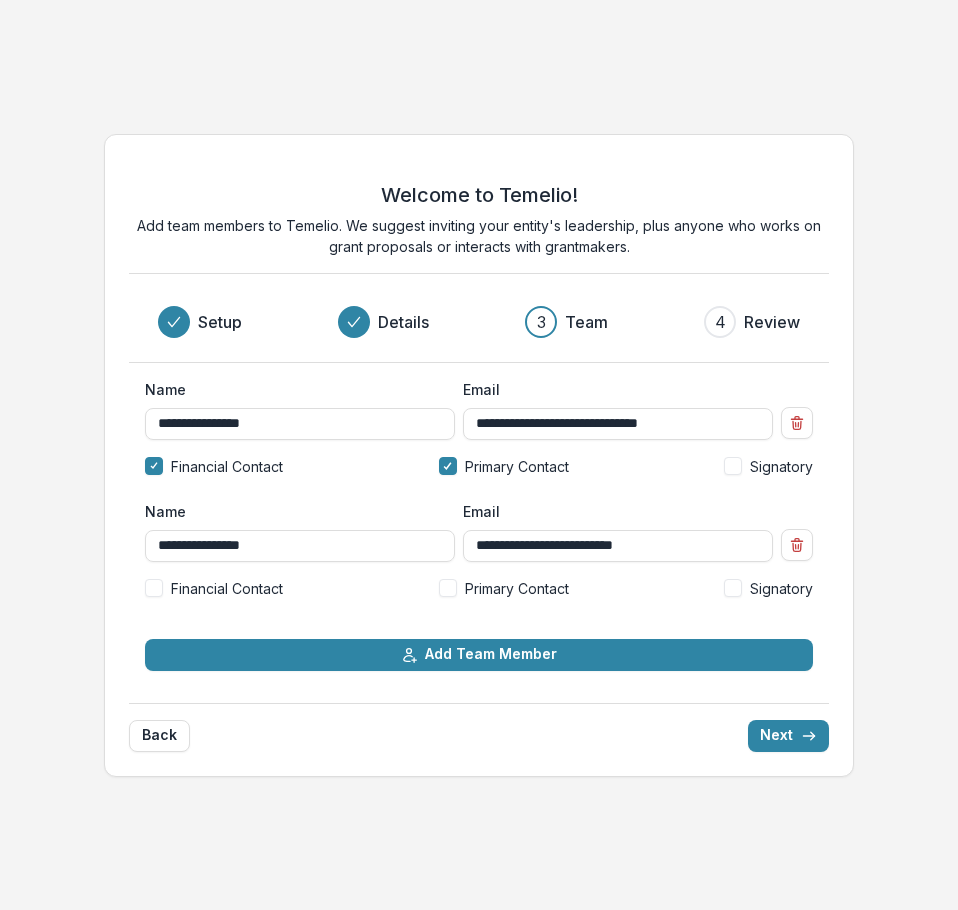 click at bounding box center (733, 588) 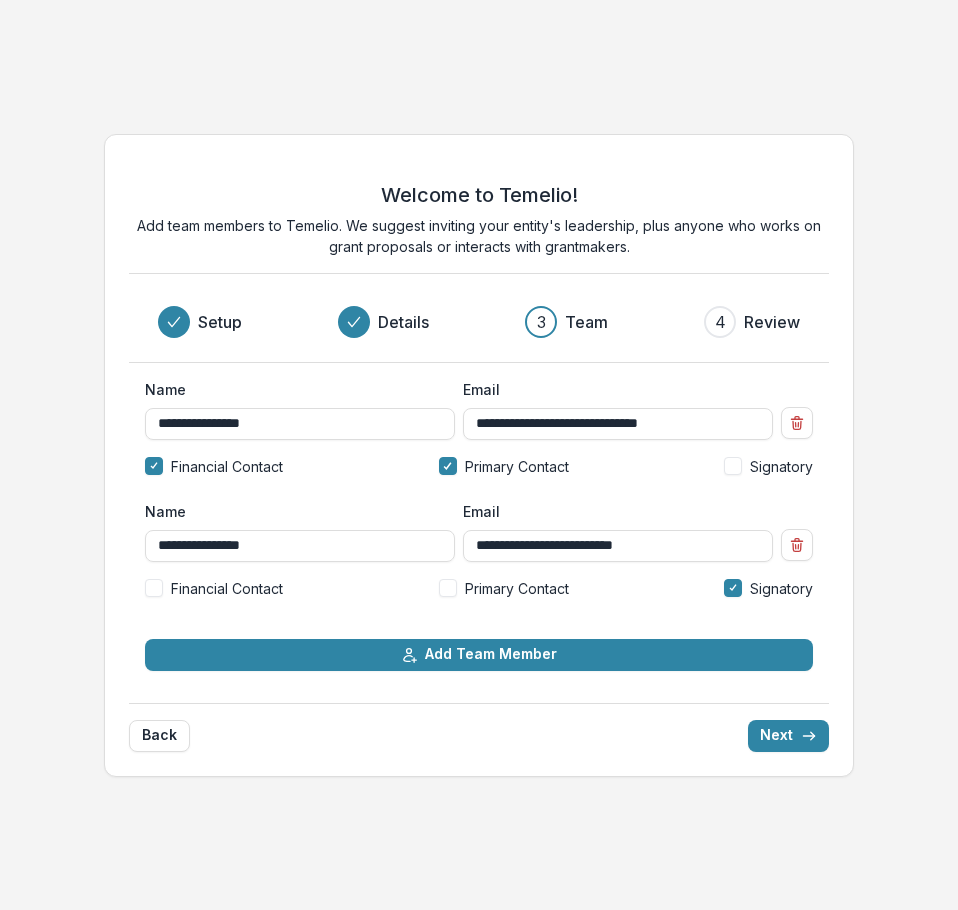 click on "Back Next" at bounding box center [479, 727] 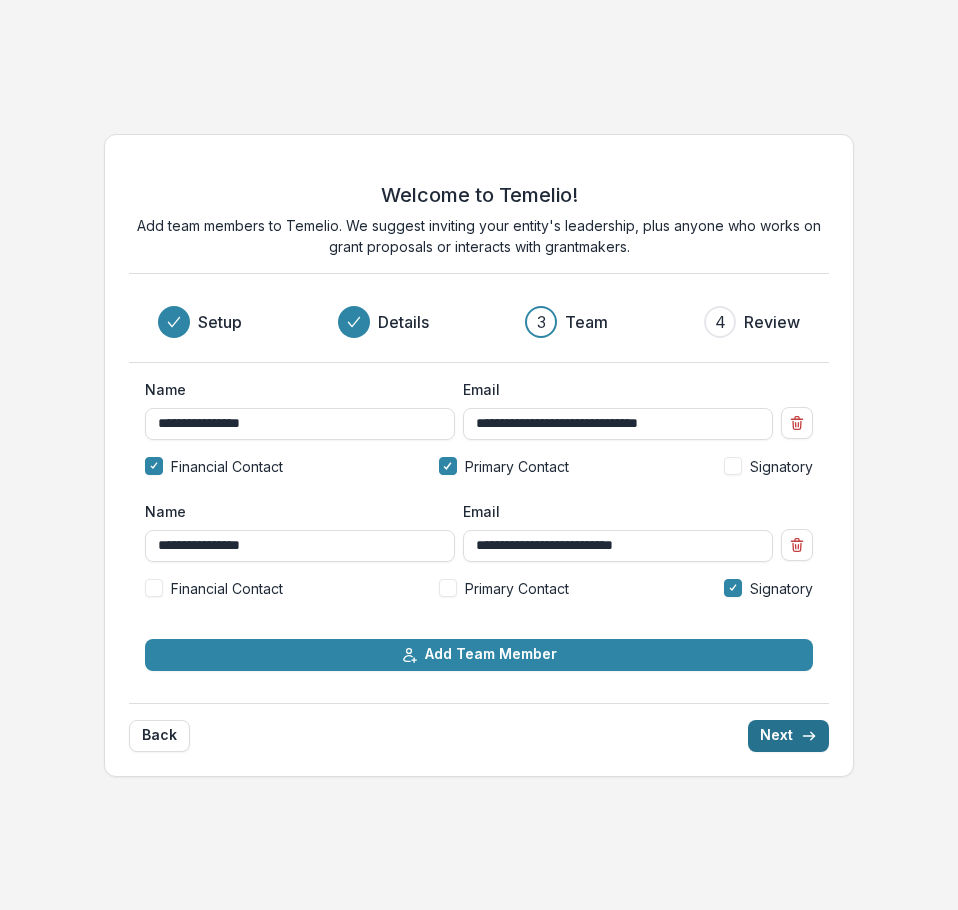 click on "Next" at bounding box center [788, 736] 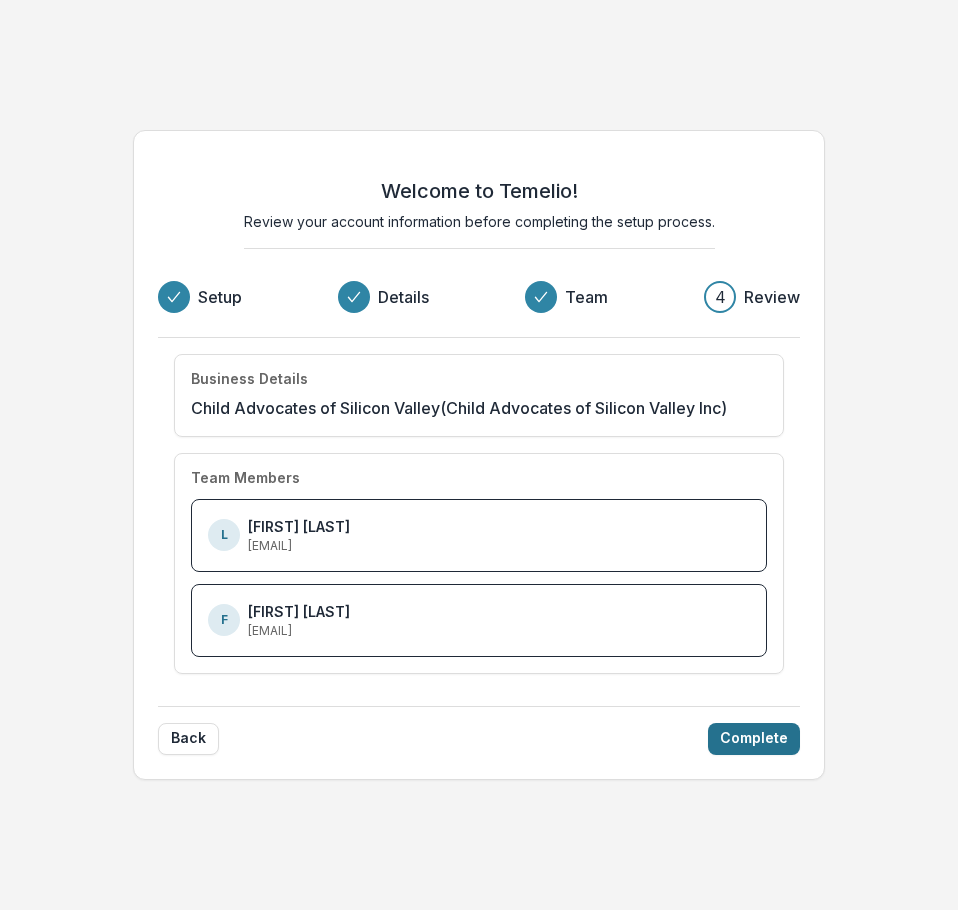 click on "Complete" at bounding box center [754, 739] 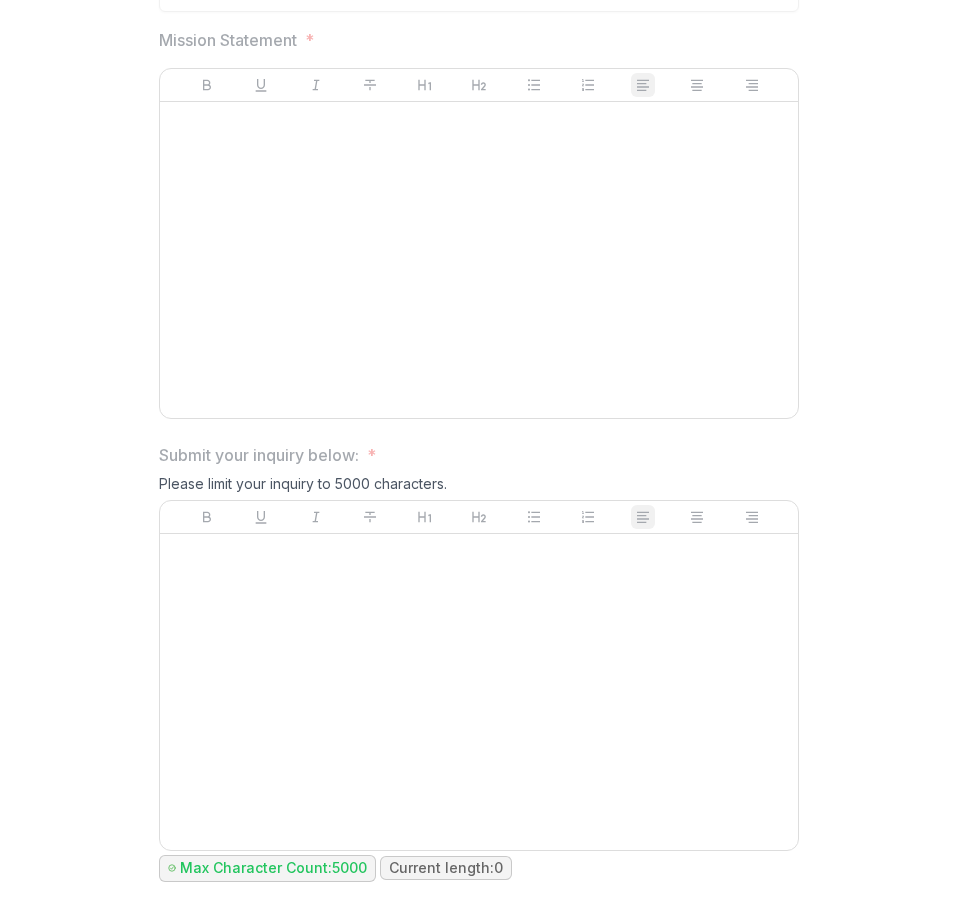 scroll, scrollTop: 676, scrollLeft: 0, axis: vertical 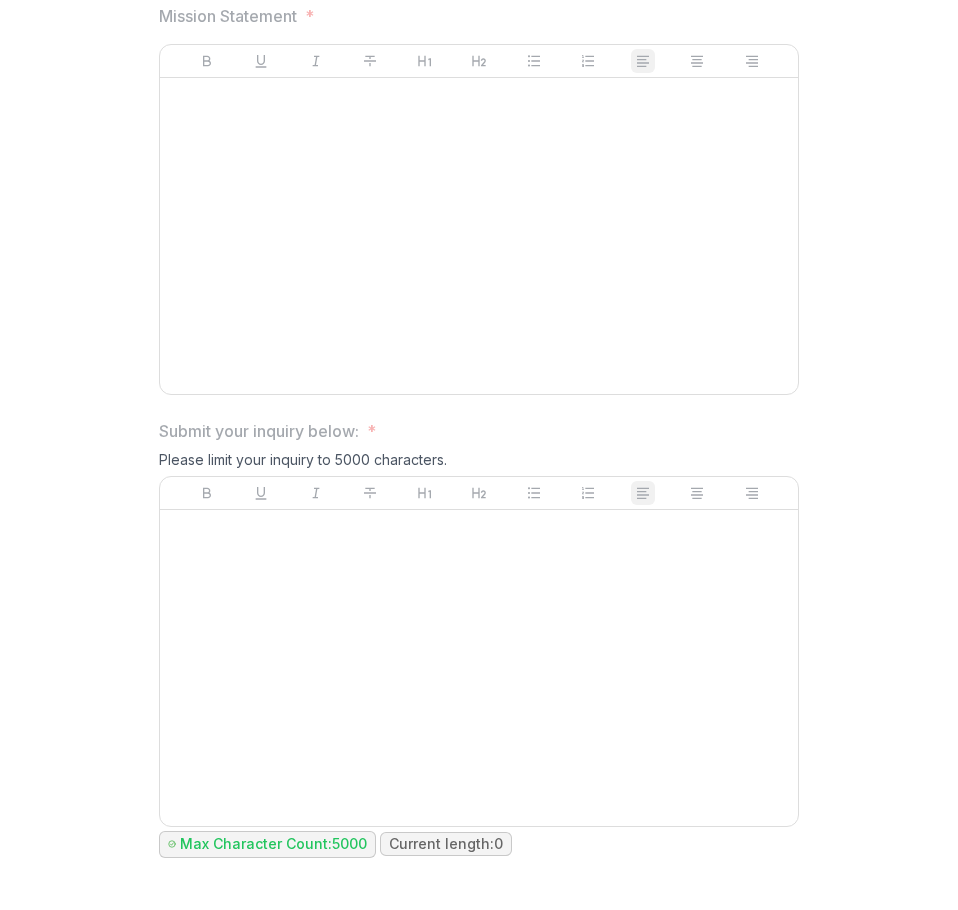 click at bounding box center (479, 493) 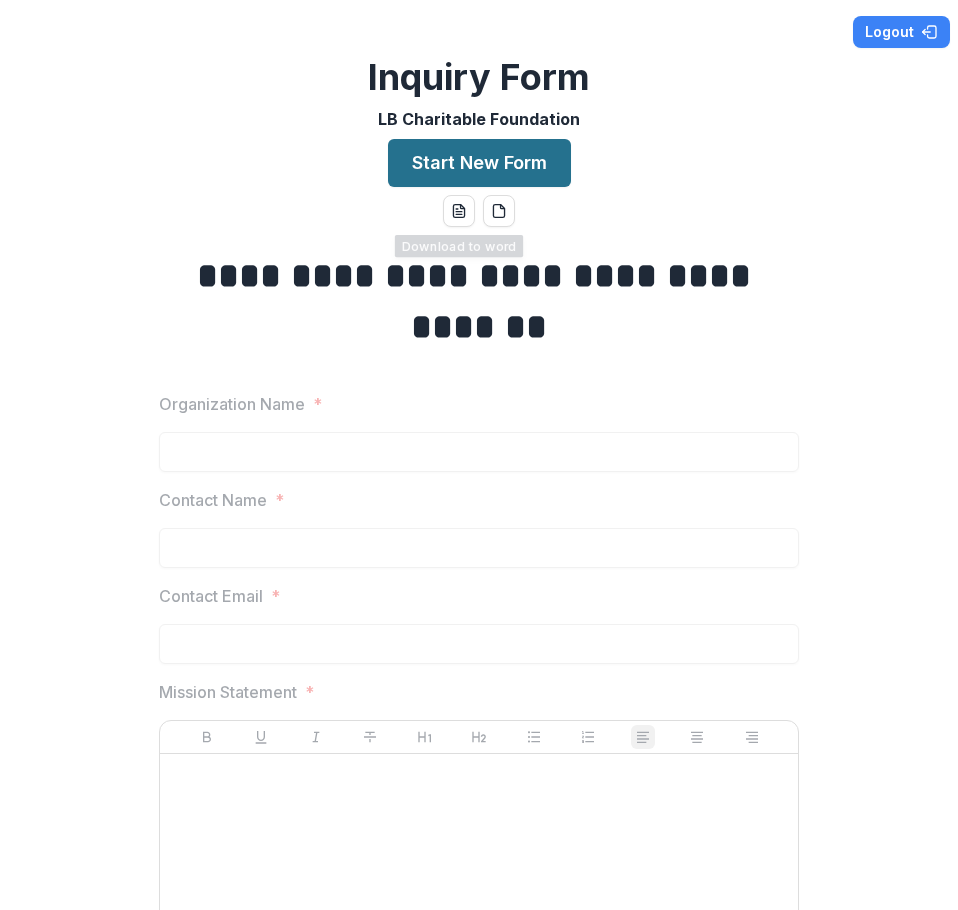 click on "Start New Form" at bounding box center [479, 163] 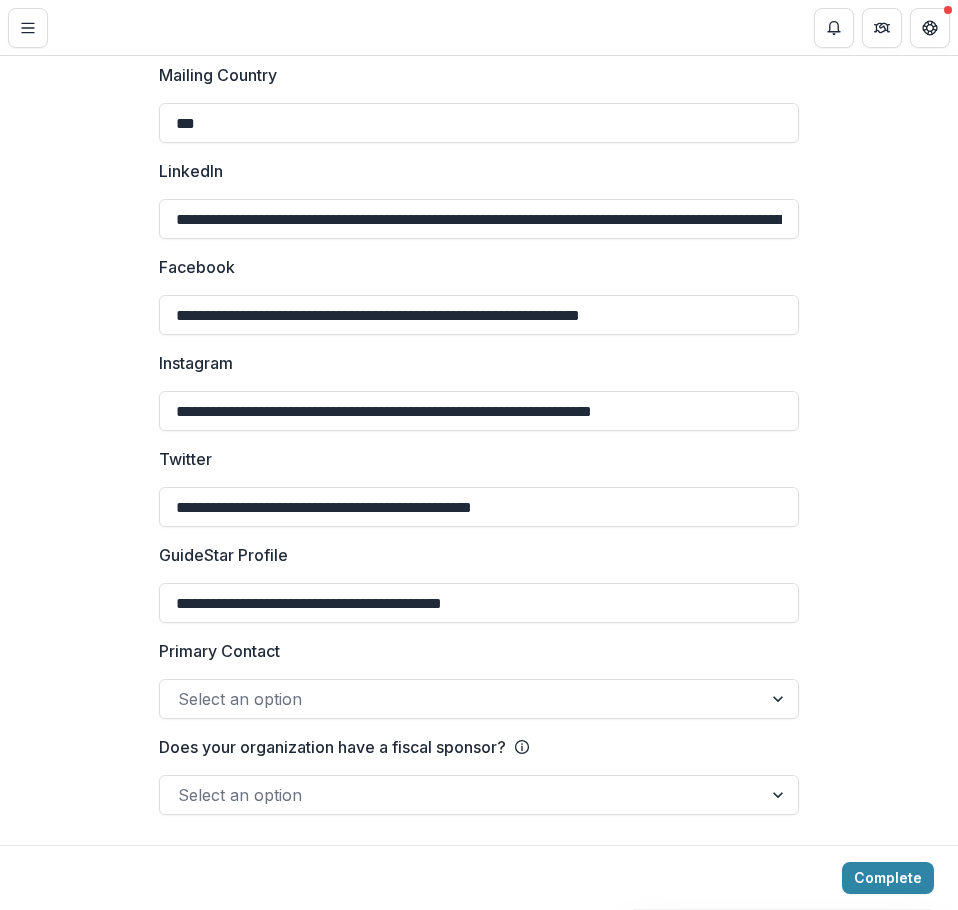 scroll, scrollTop: 2619, scrollLeft: 0, axis: vertical 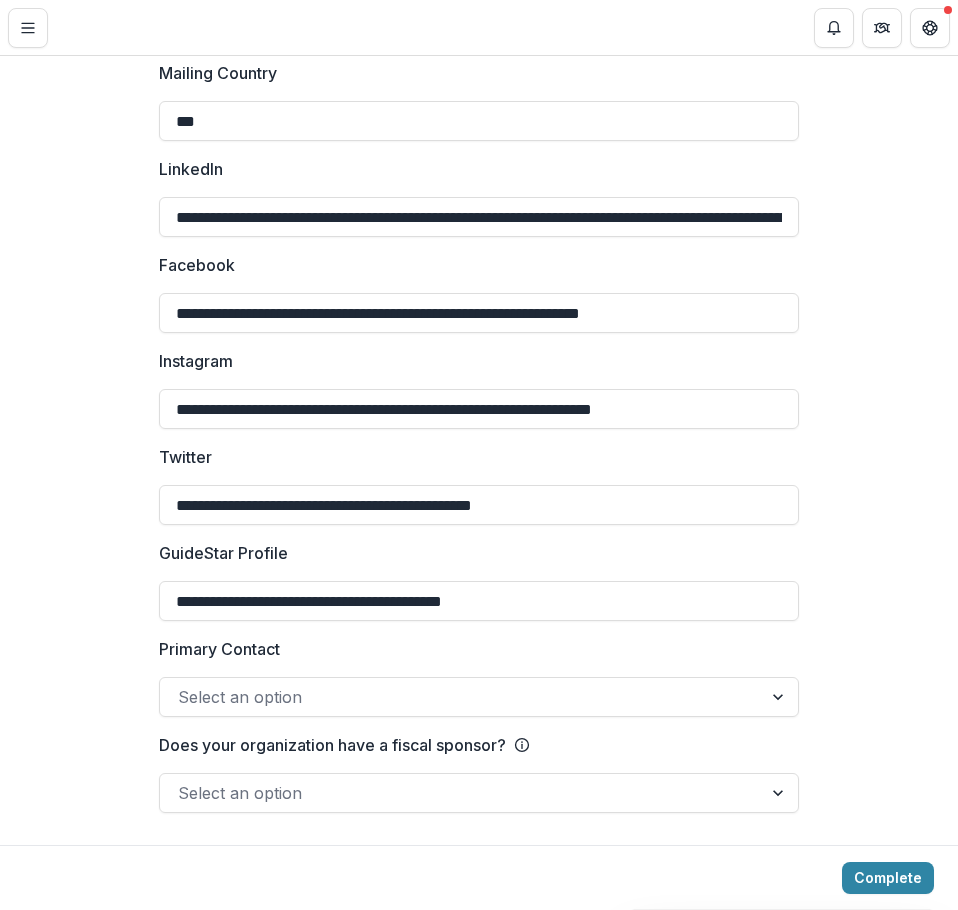 click at bounding box center (461, 793) 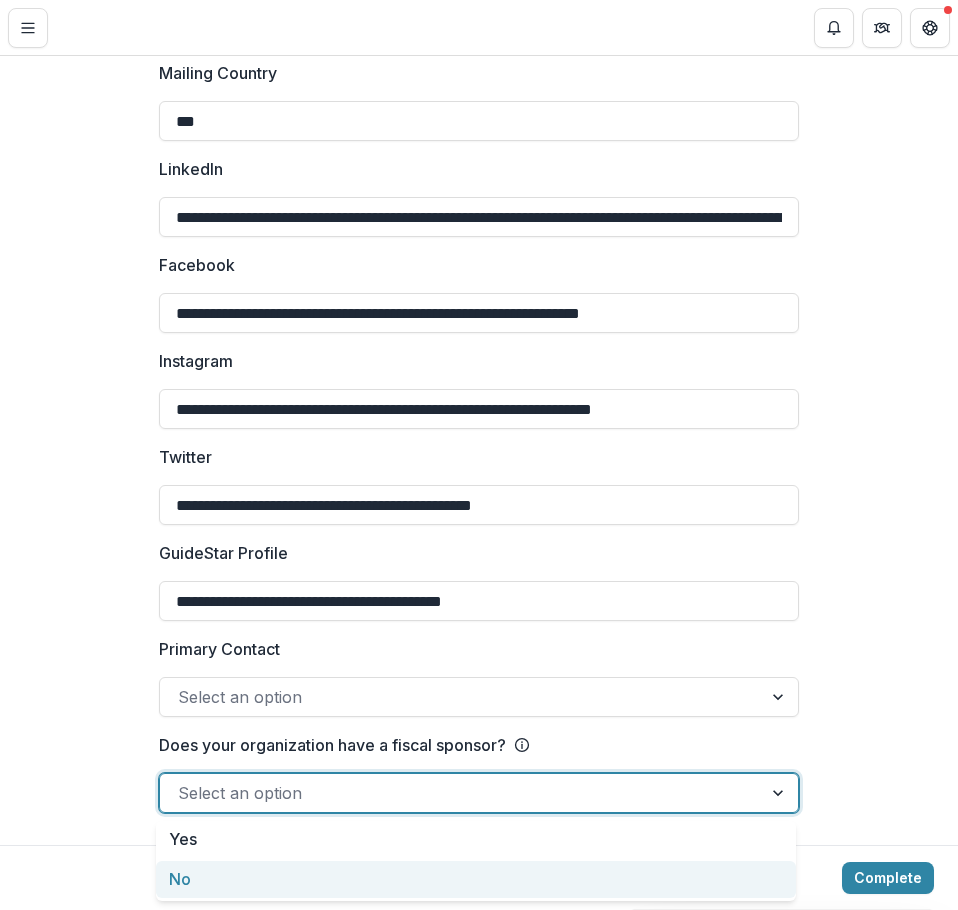 click on "No" at bounding box center [476, 879] 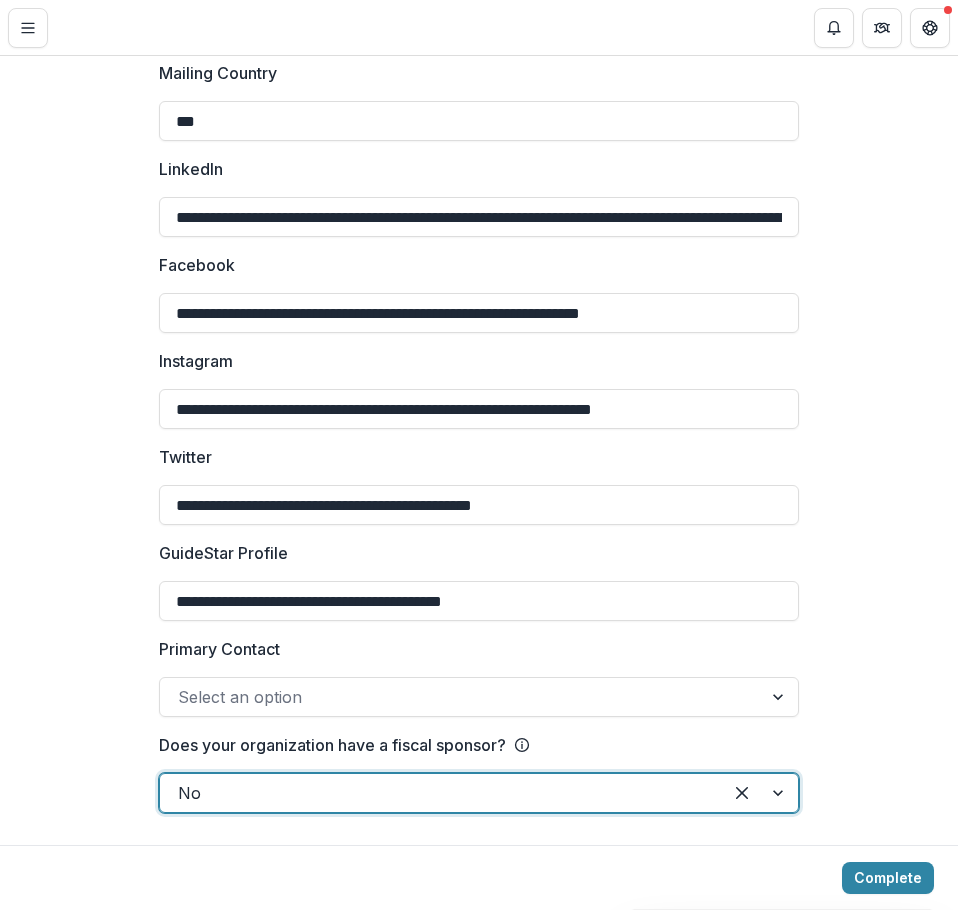 click at bounding box center (461, 697) 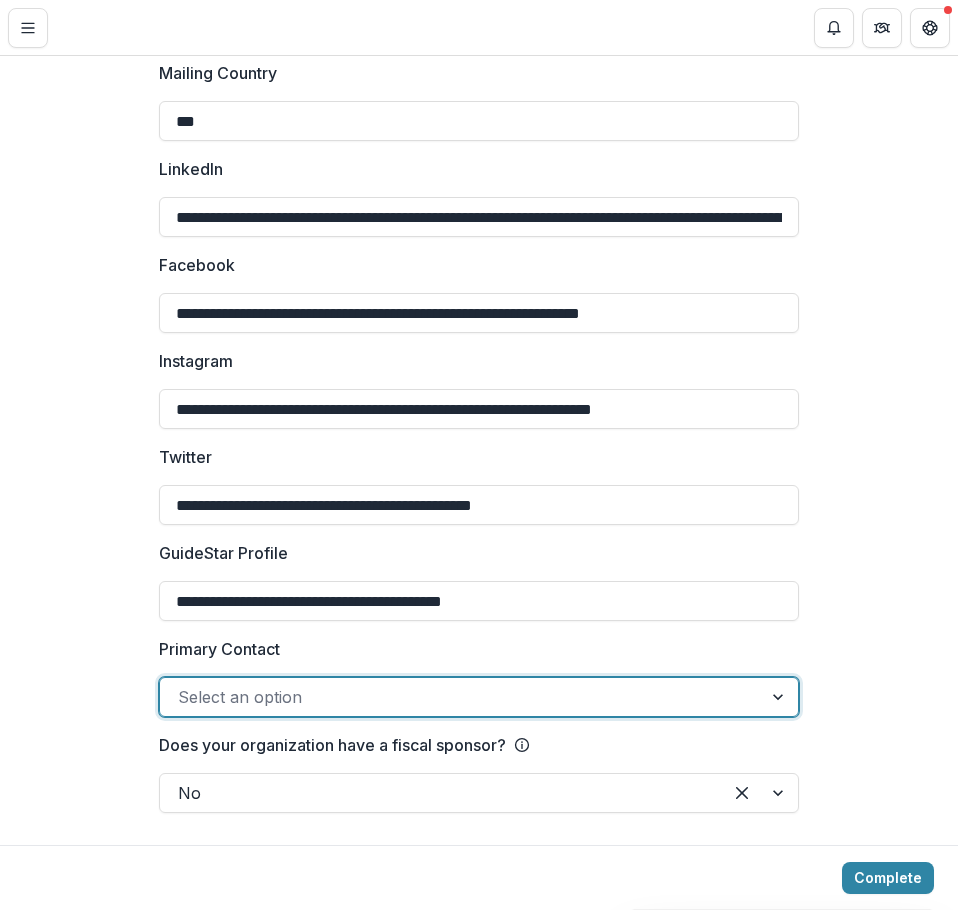 click at bounding box center (461, 697) 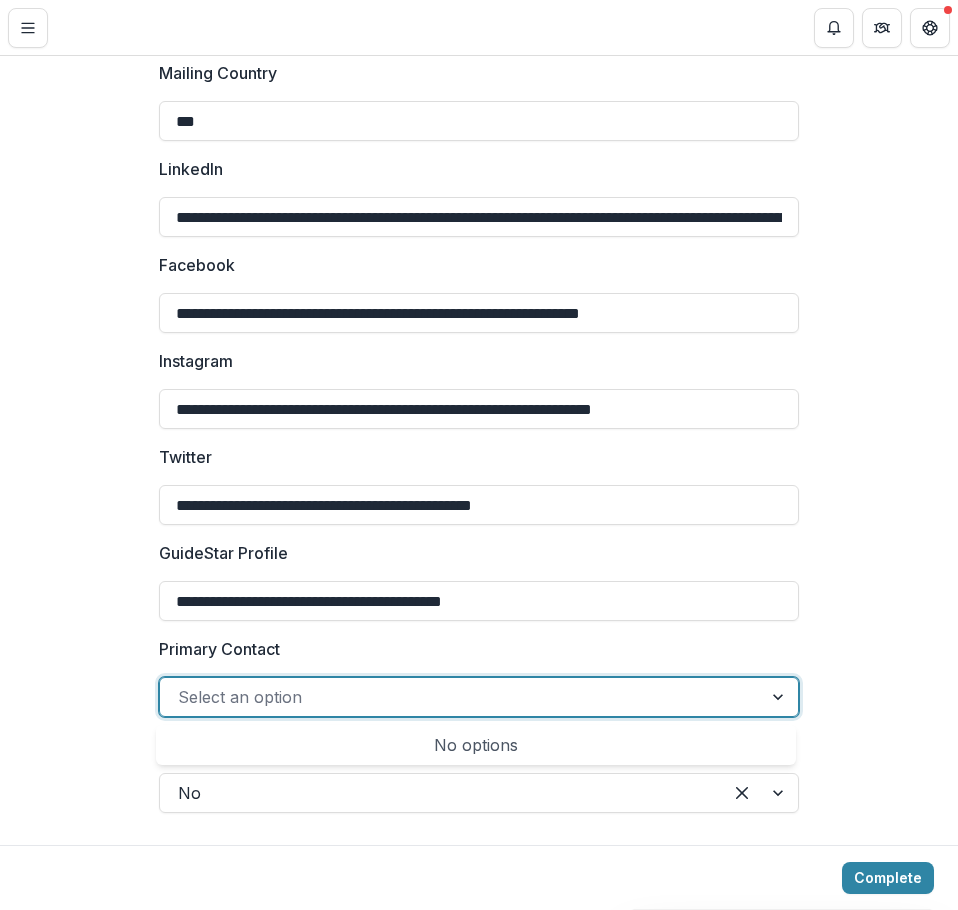 click on "**********" at bounding box center (479, -788) 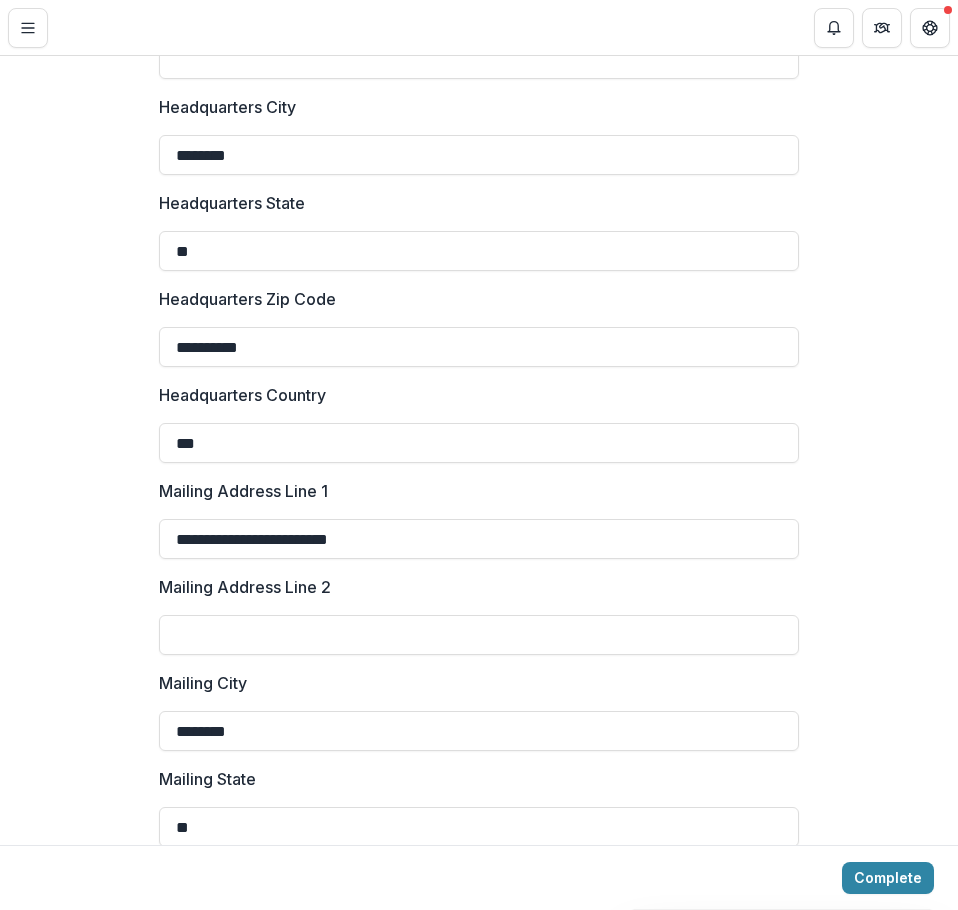 scroll, scrollTop: 1719, scrollLeft: 0, axis: vertical 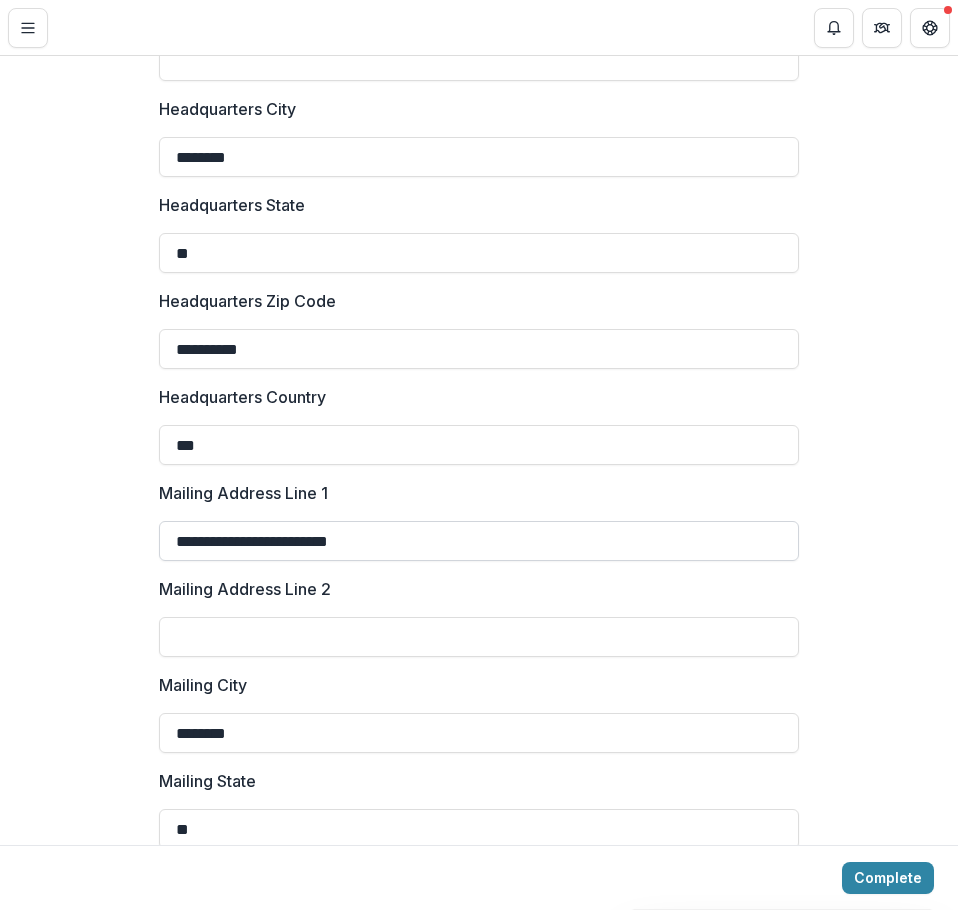 click on "**********" at bounding box center [479, 541] 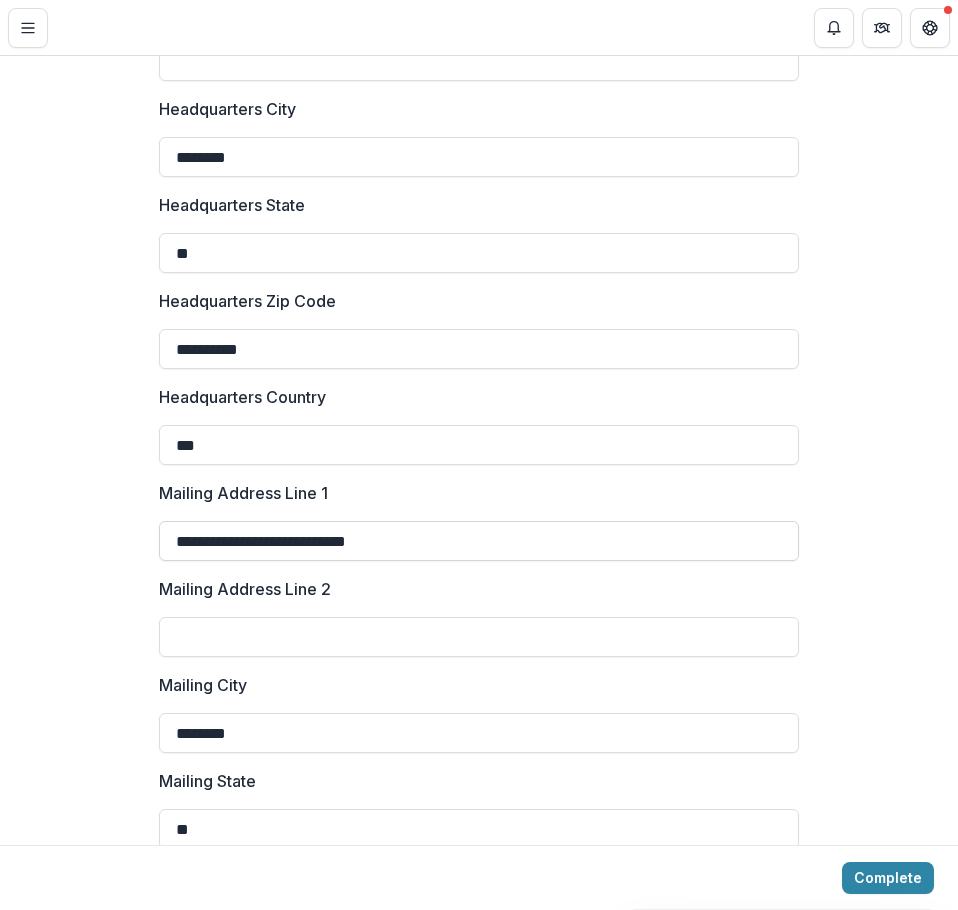 click on "**********" at bounding box center [479, 541] 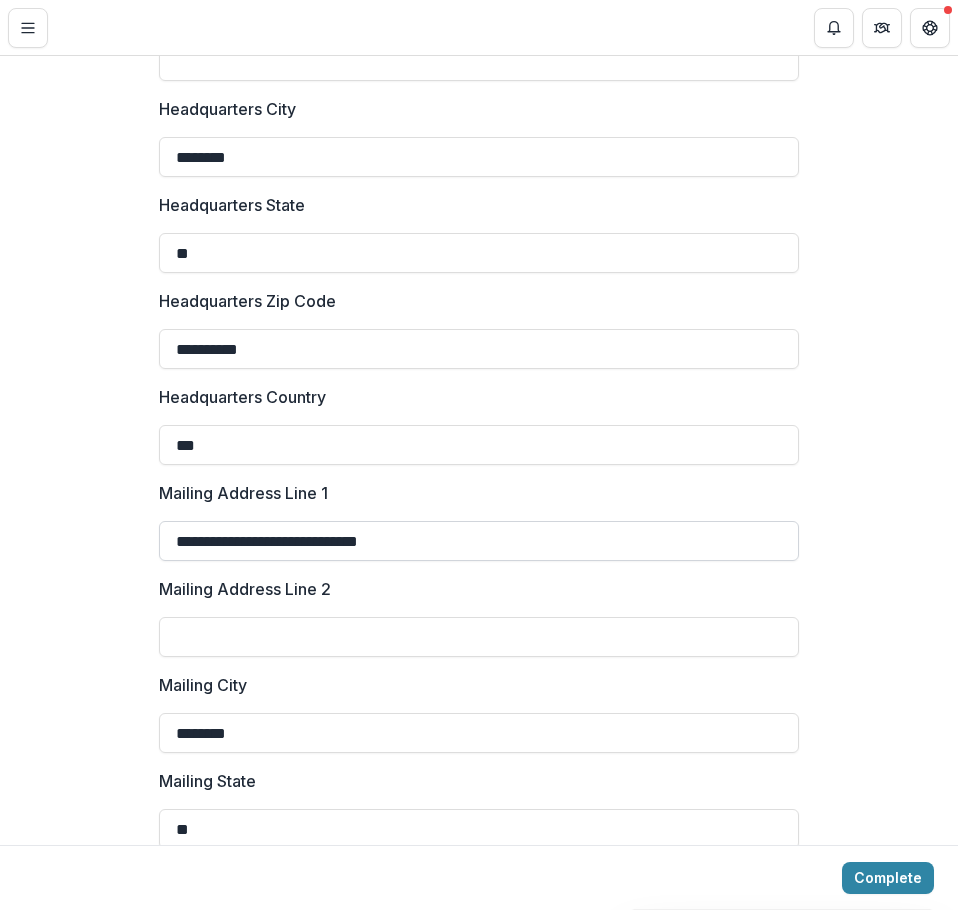 drag, startPoint x: 416, startPoint y: 541, endPoint x: 352, endPoint y: 541, distance: 64 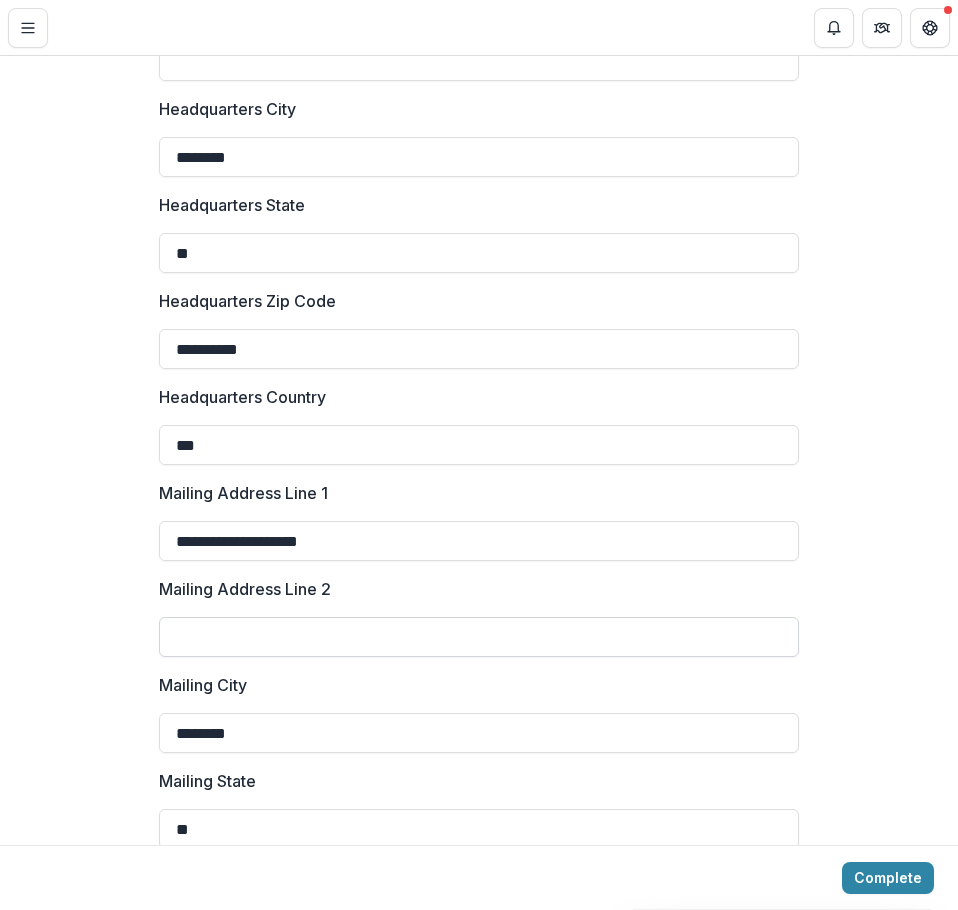 type on "**********" 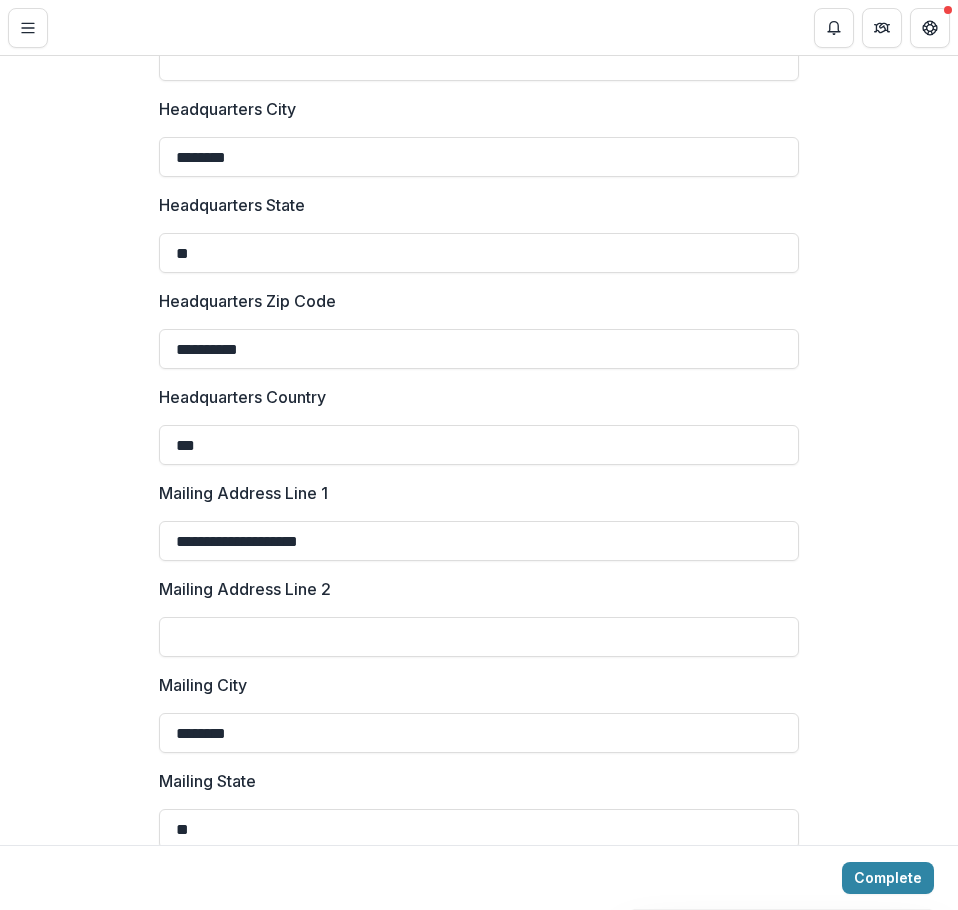 paste on "*********" 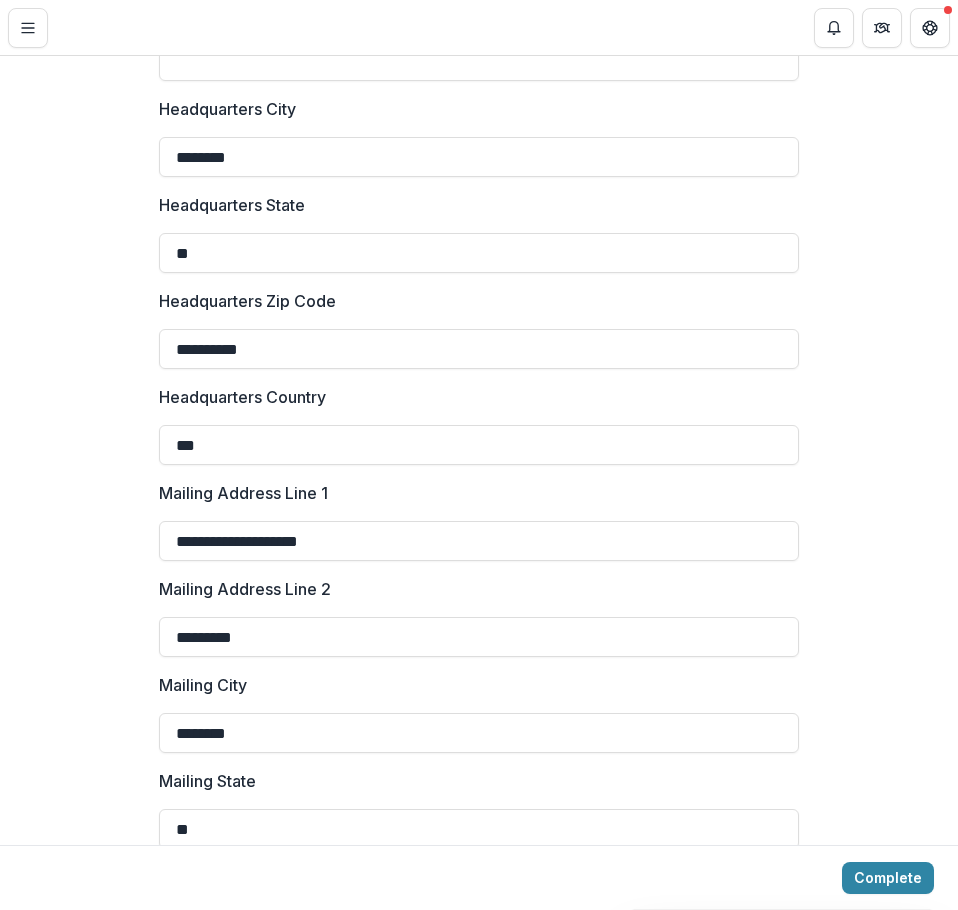 type on "*********" 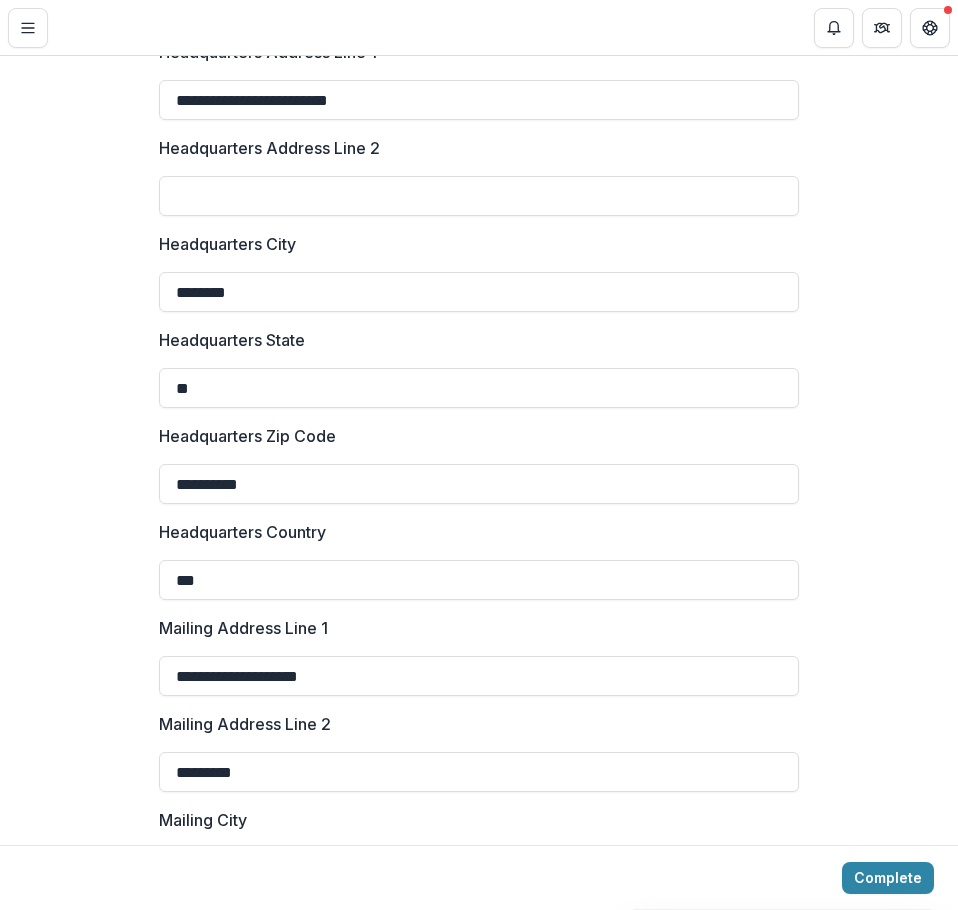 scroll, scrollTop: 1319, scrollLeft: 0, axis: vertical 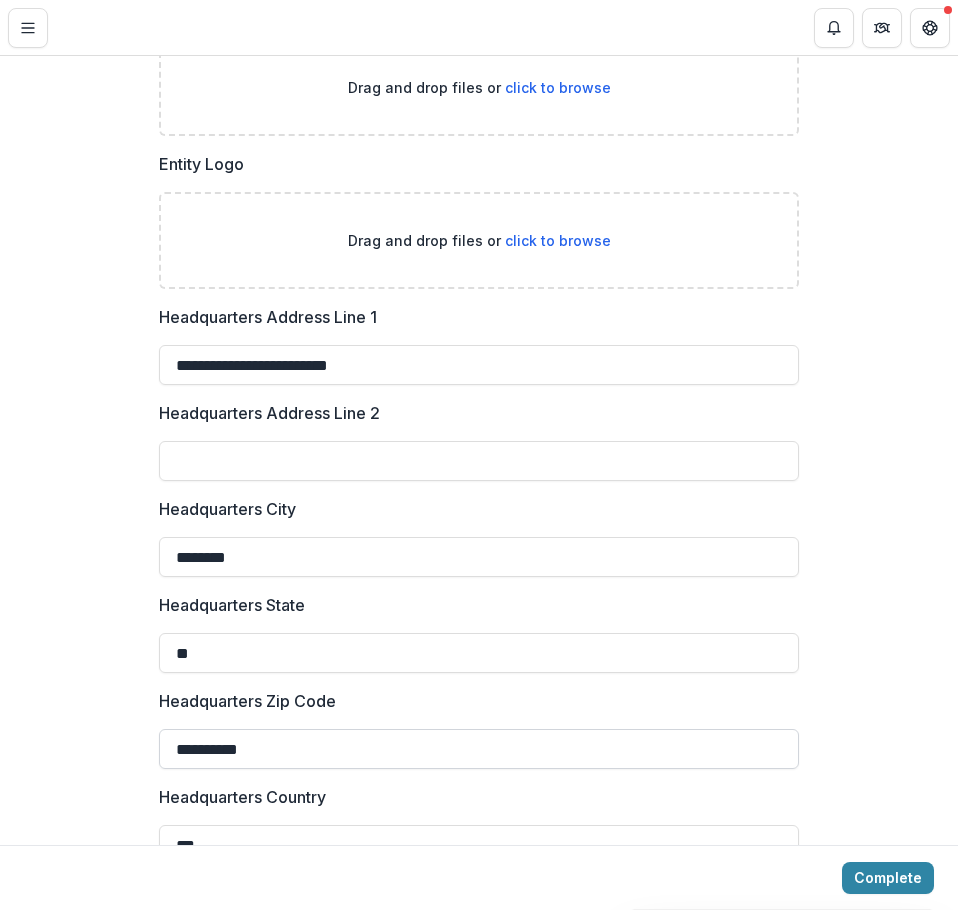 drag, startPoint x: 315, startPoint y: 749, endPoint x: 217, endPoint y: 743, distance: 98.1835 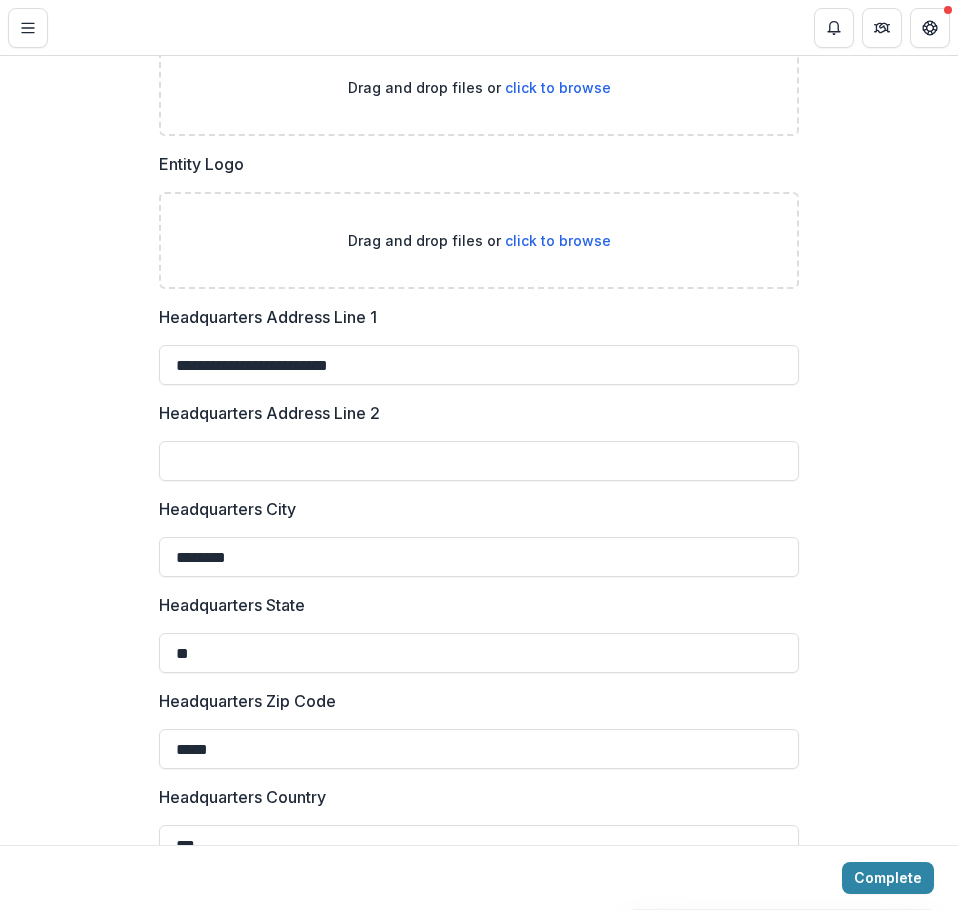 type on "*****" 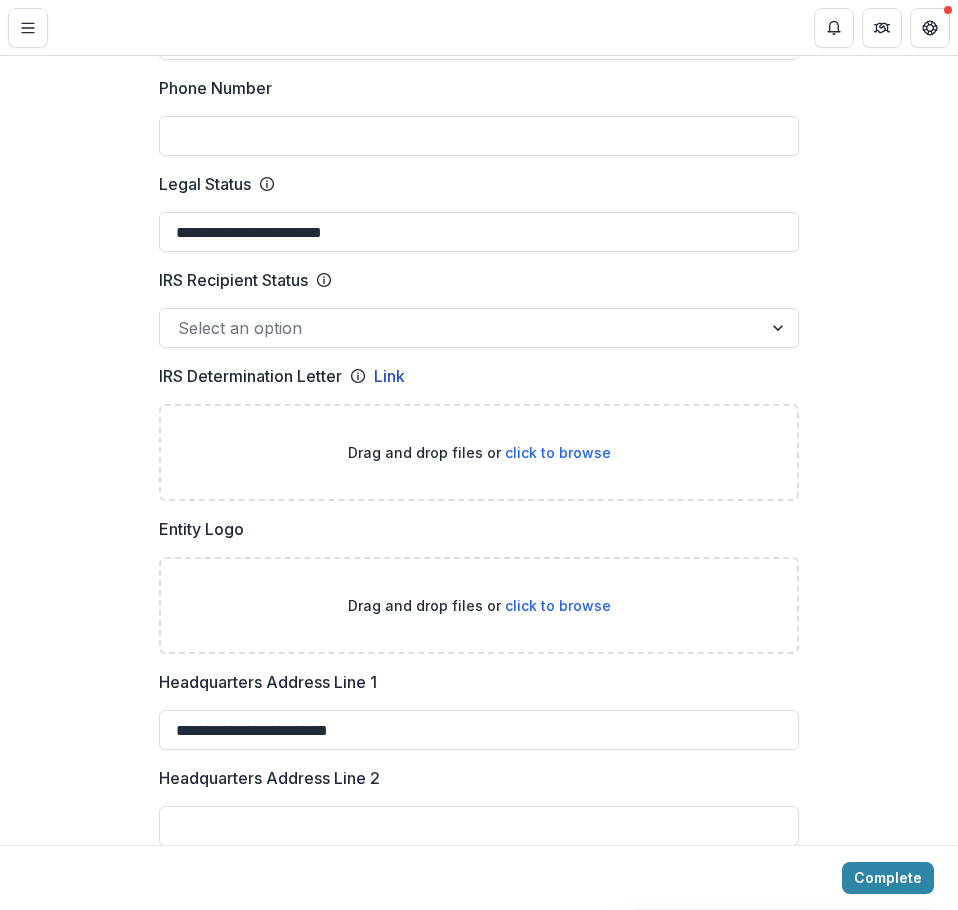 scroll, scrollTop: 919, scrollLeft: 0, axis: vertical 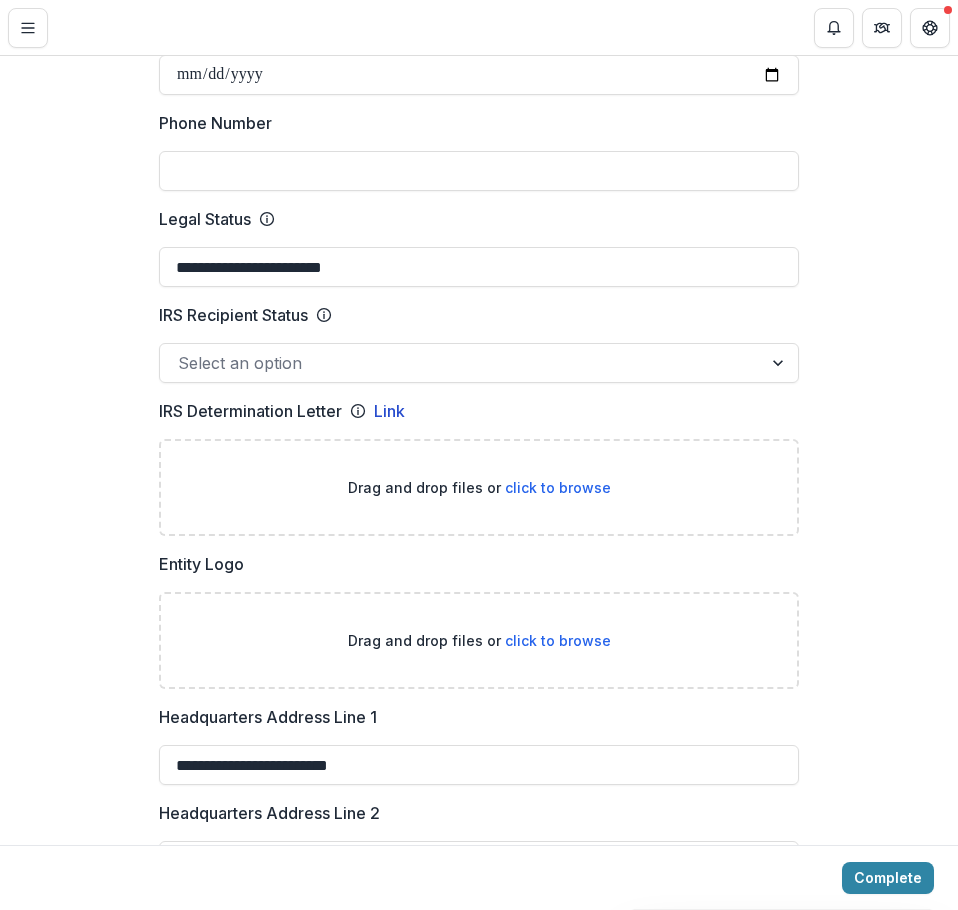 click on "click to browse" at bounding box center [558, 487] 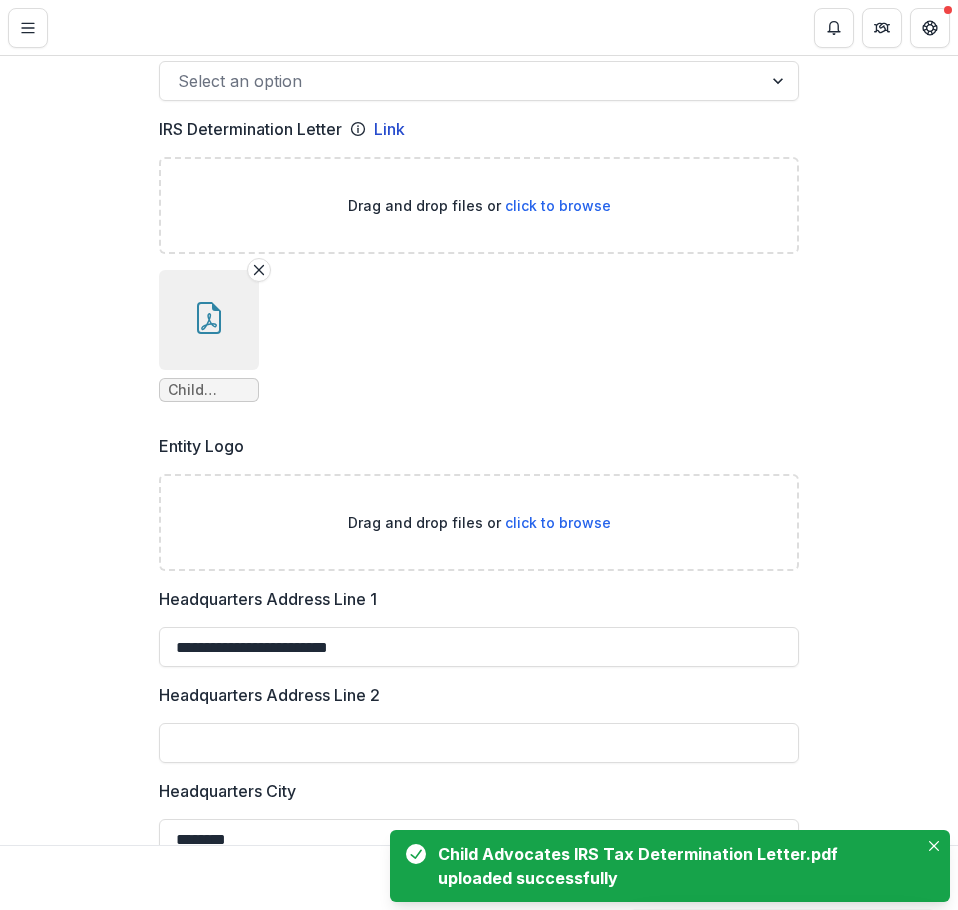 scroll, scrollTop: 1219, scrollLeft: 0, axis: vertical 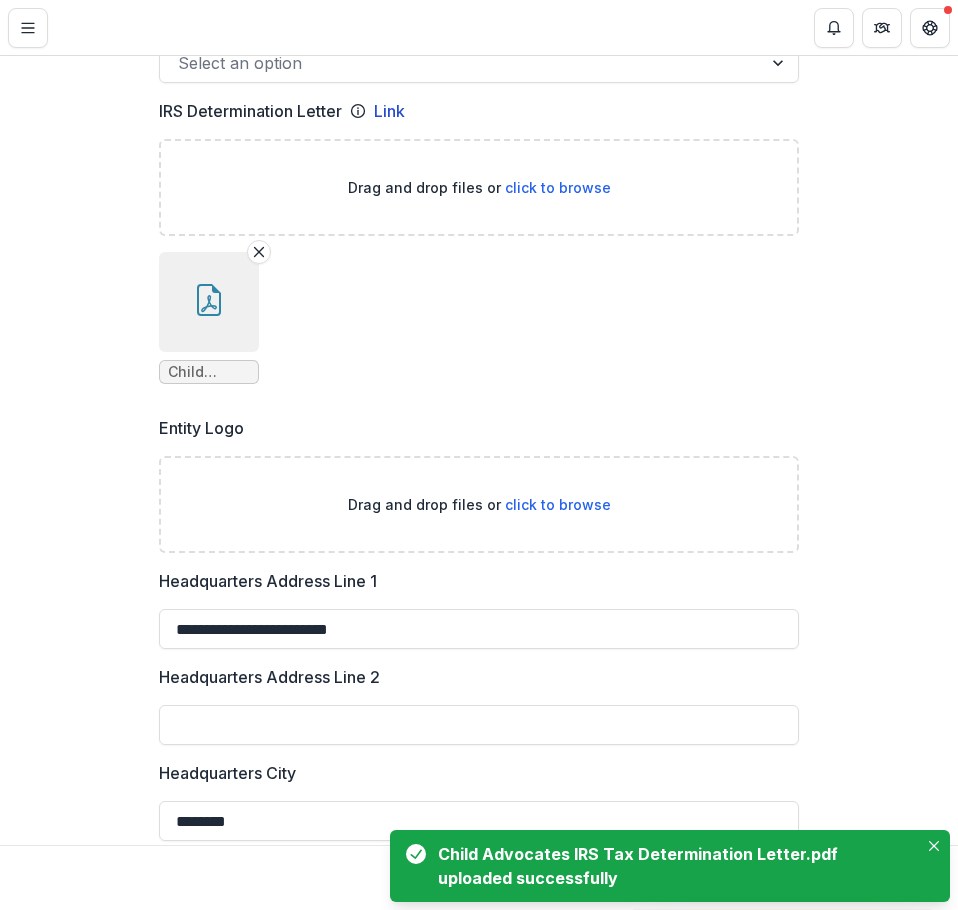 click on "click to browse" at bounding box center [558, 504] 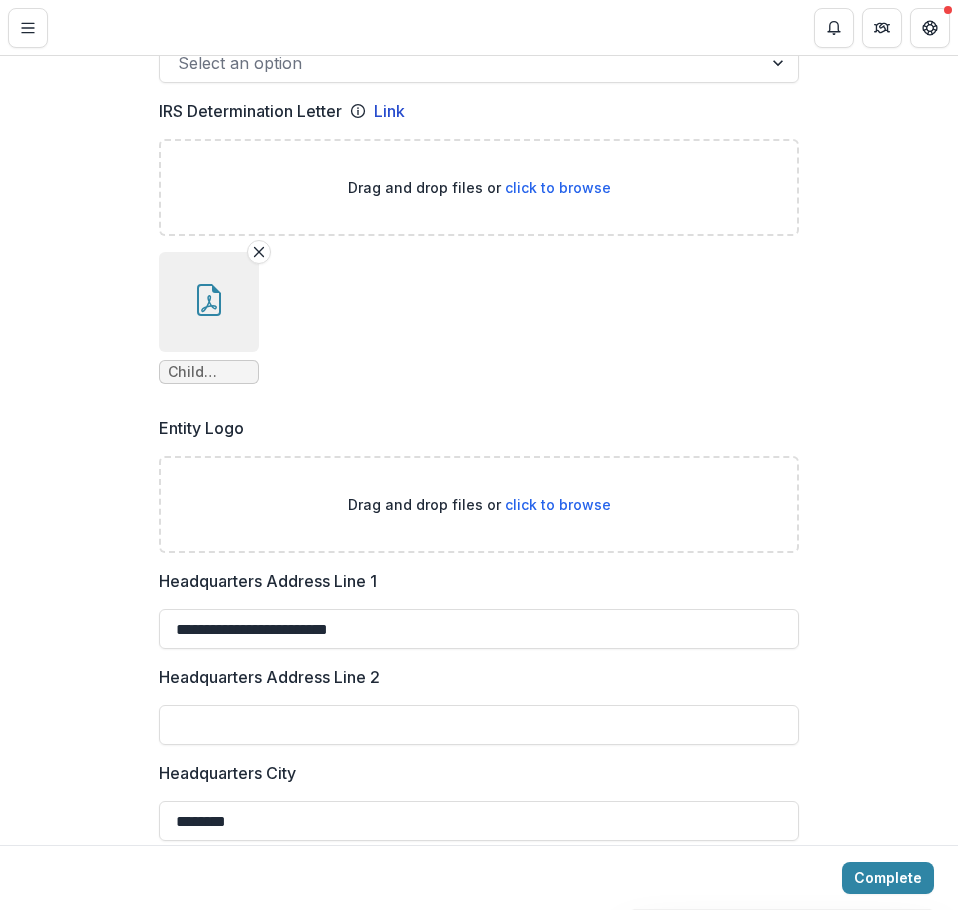 type on "**********" 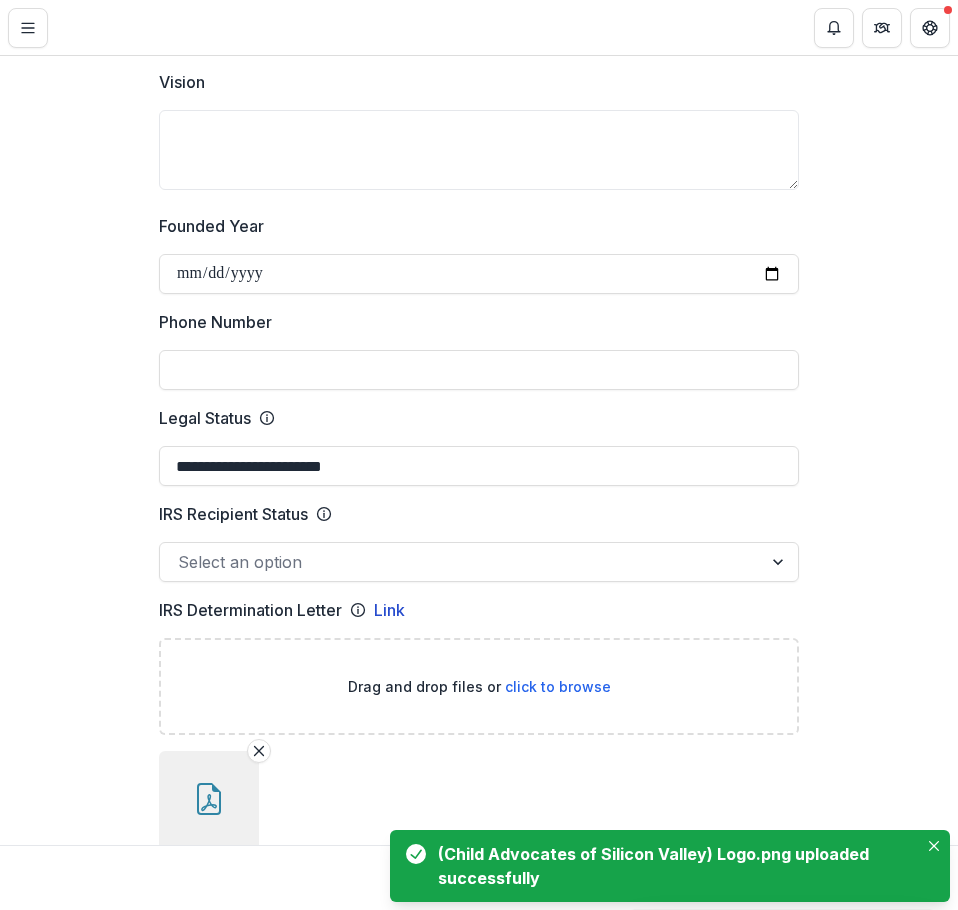 scroll, scrollTop: 719, scrollLeft: 0, axis: vertical 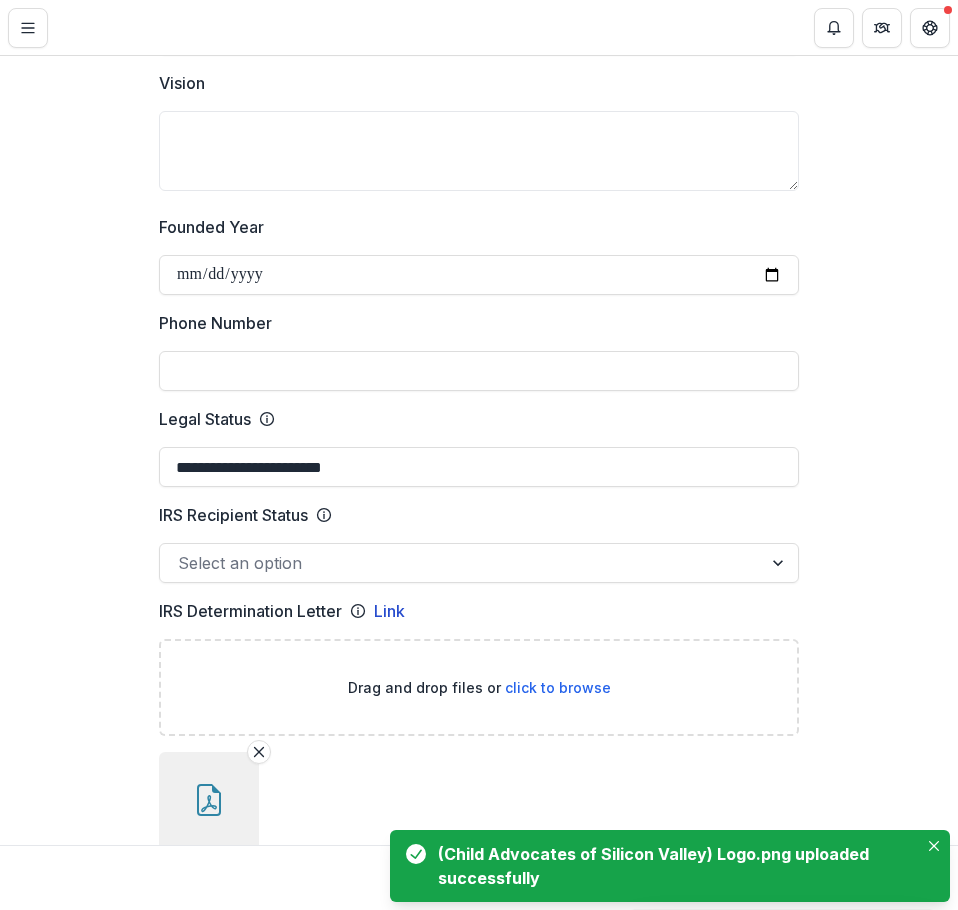 click at bounding box center [461, 563] 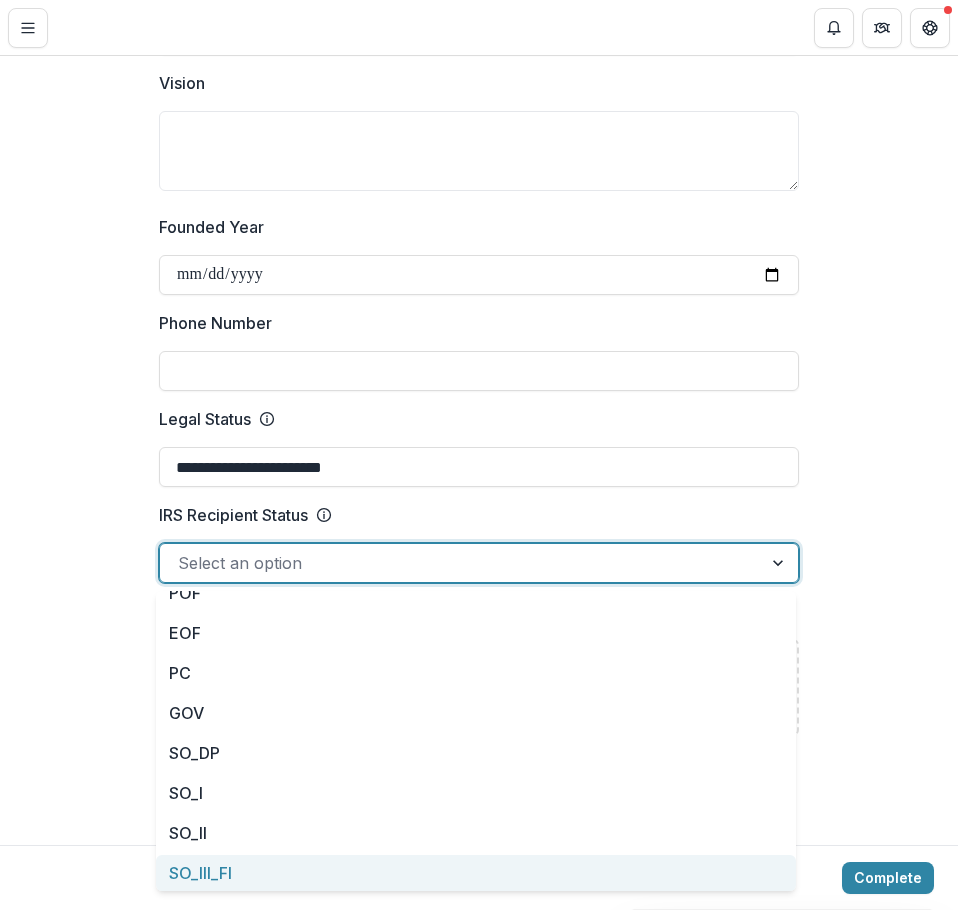 scroll, scrollTop: 0, scrollLeft: 0, axis: both 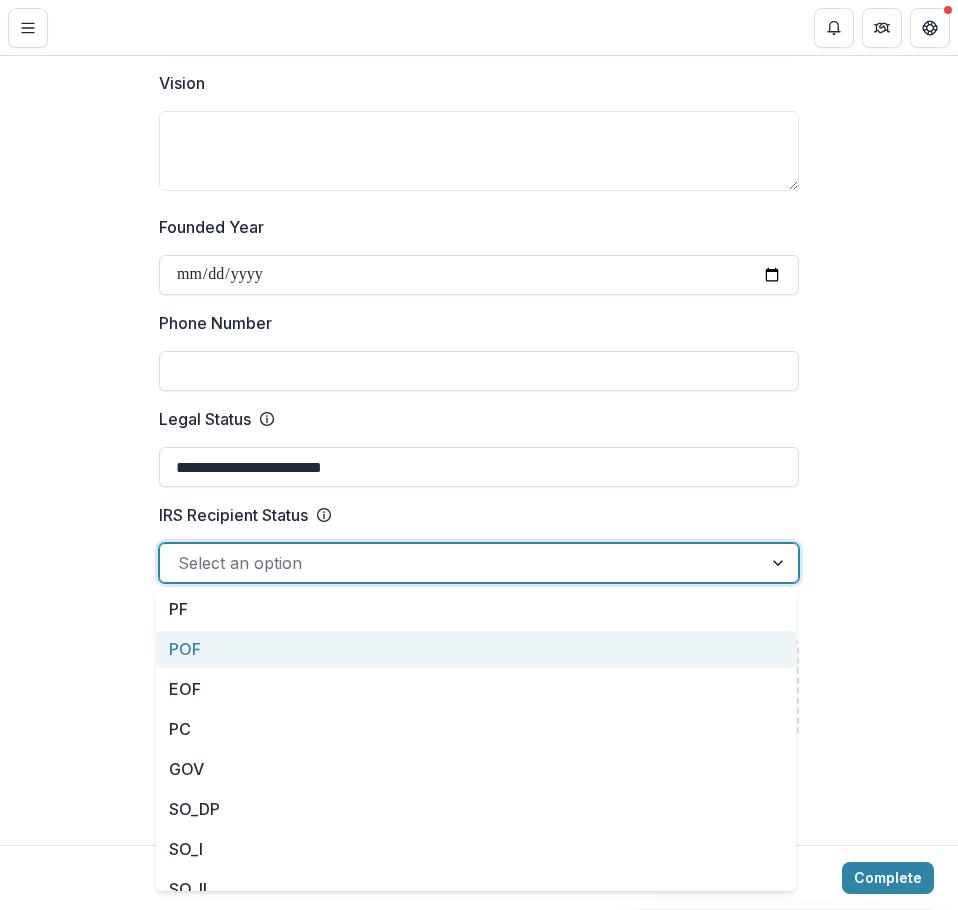 click on "**********" at bounding box center (479, 1276) 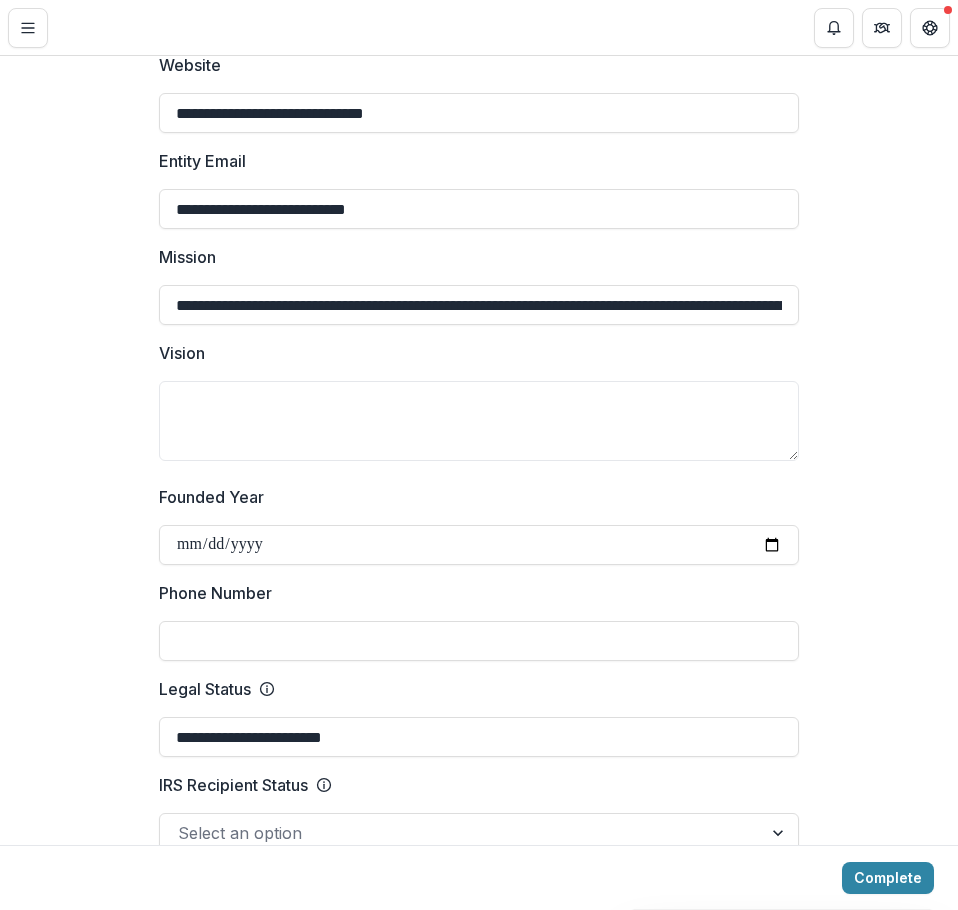 scroll, scrollTop: 319, scrollLeft: 0, axis: vertical 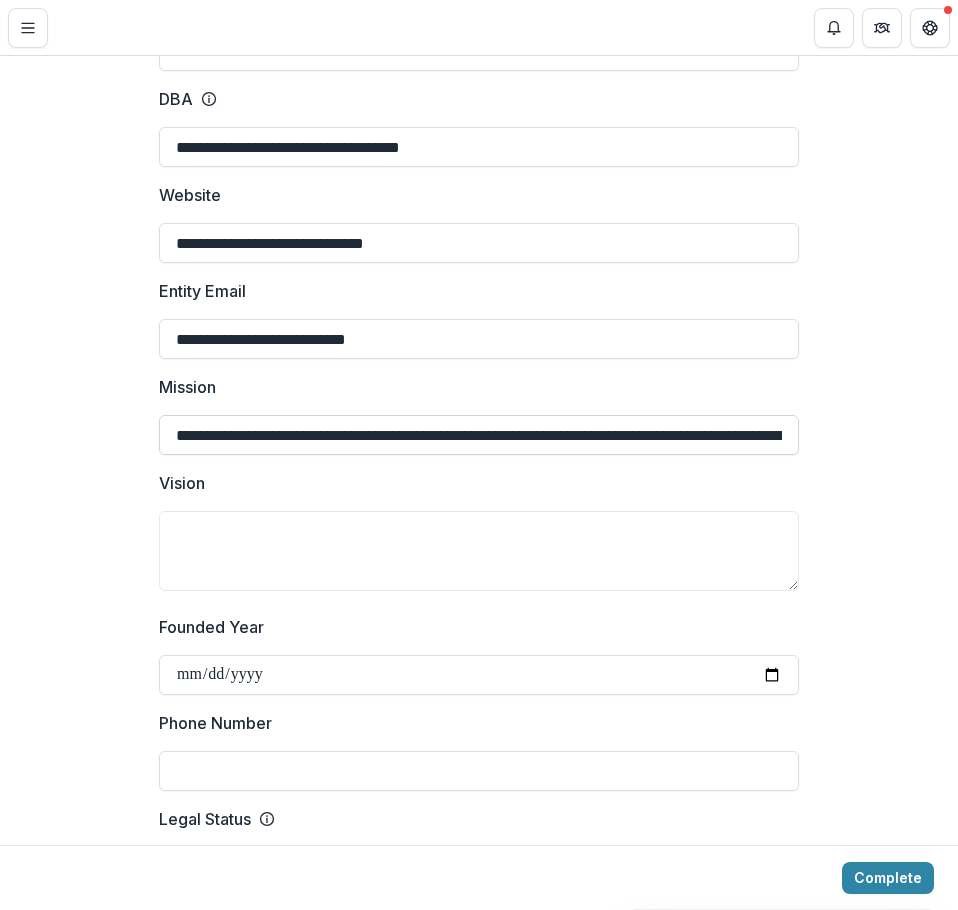 click on "**********" at bounding box center [479, 435] 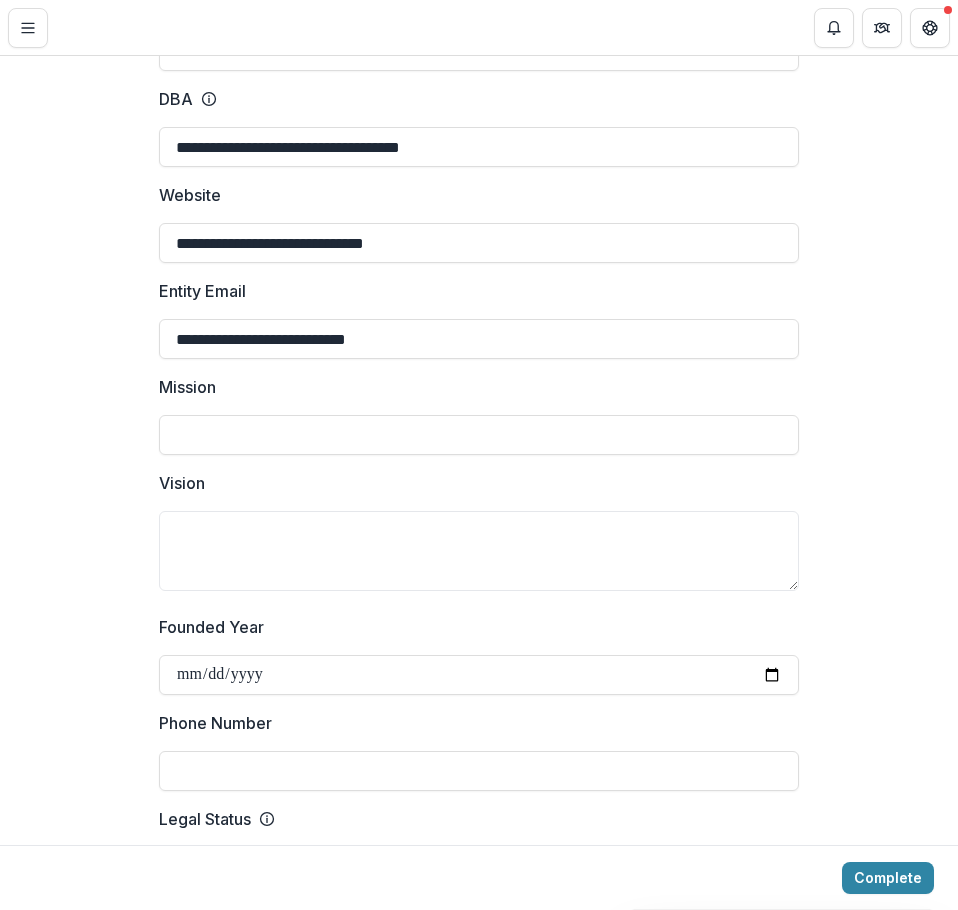 click on "Mission" at bounding box center (479, 415) 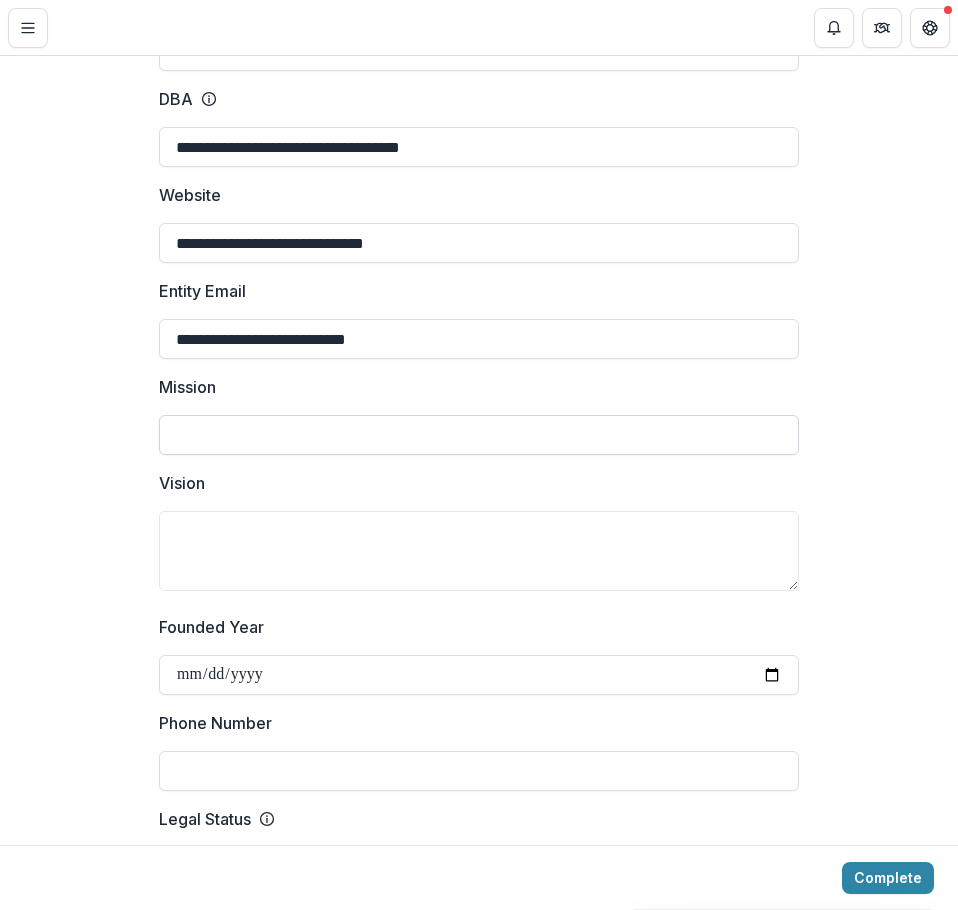 click on "Mission" at bounding box center [479, 435] 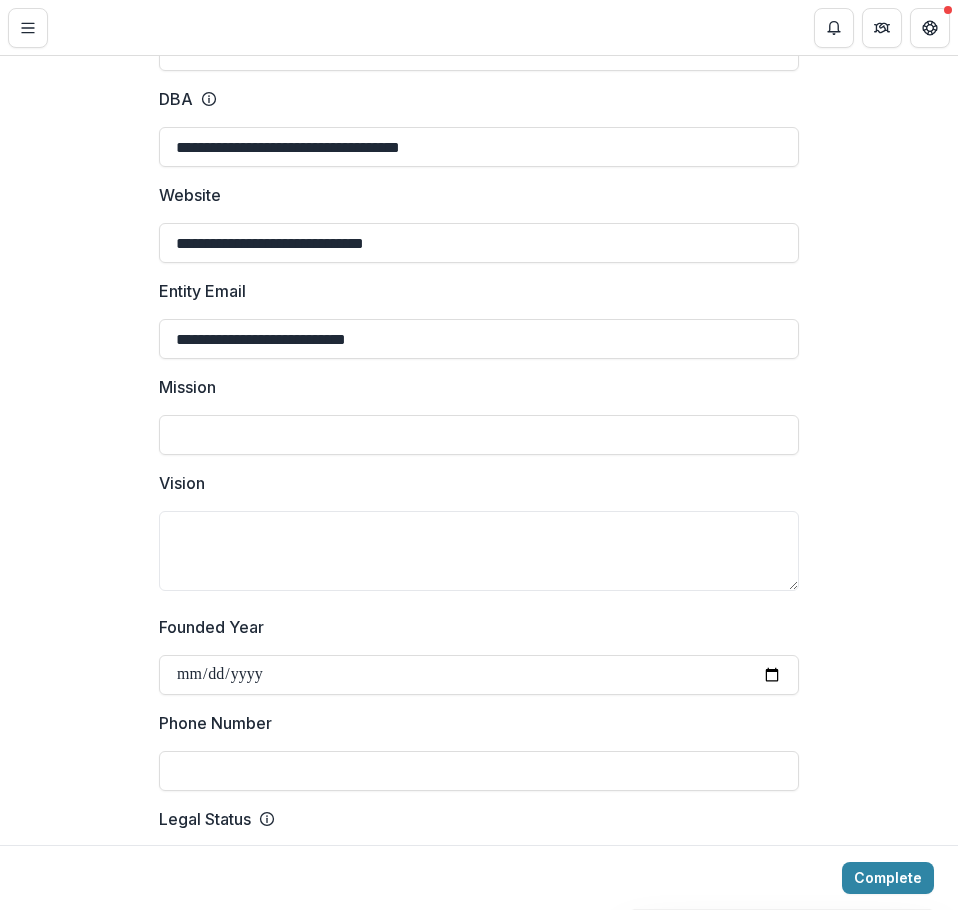paste on "**********" 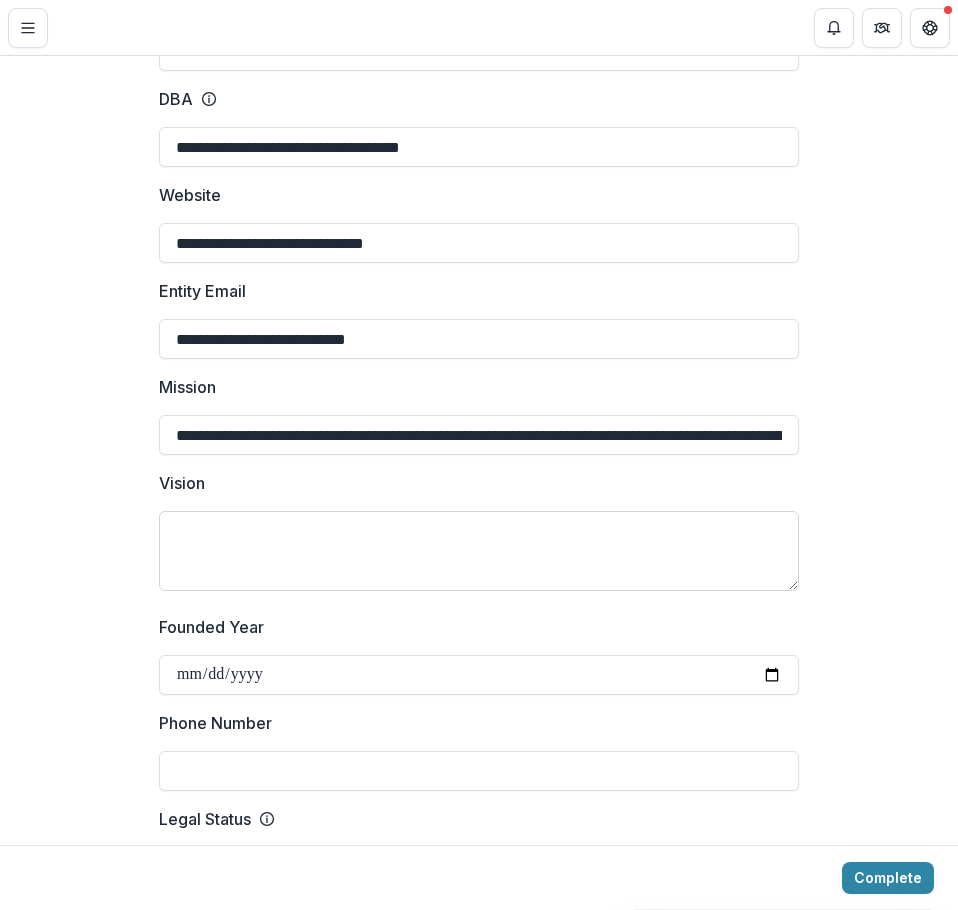 scroll, scrollTop: 0, scrollLeft: 602, axis: horizontal 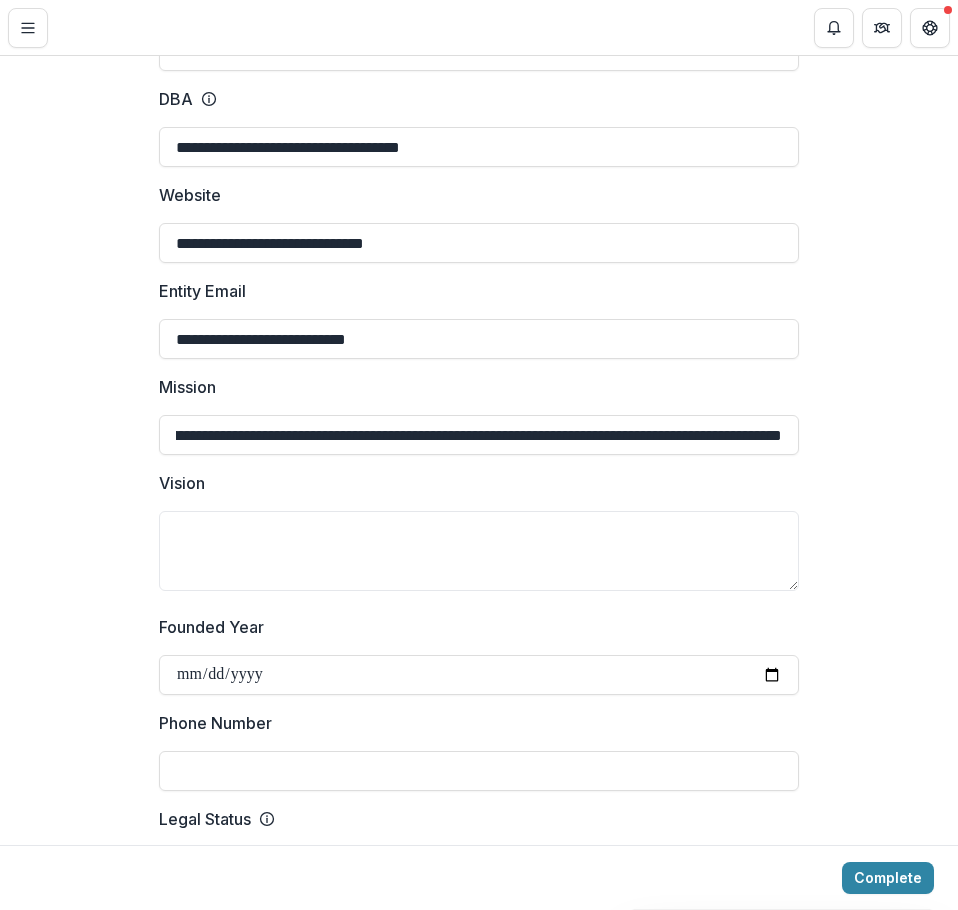 type on "**********" 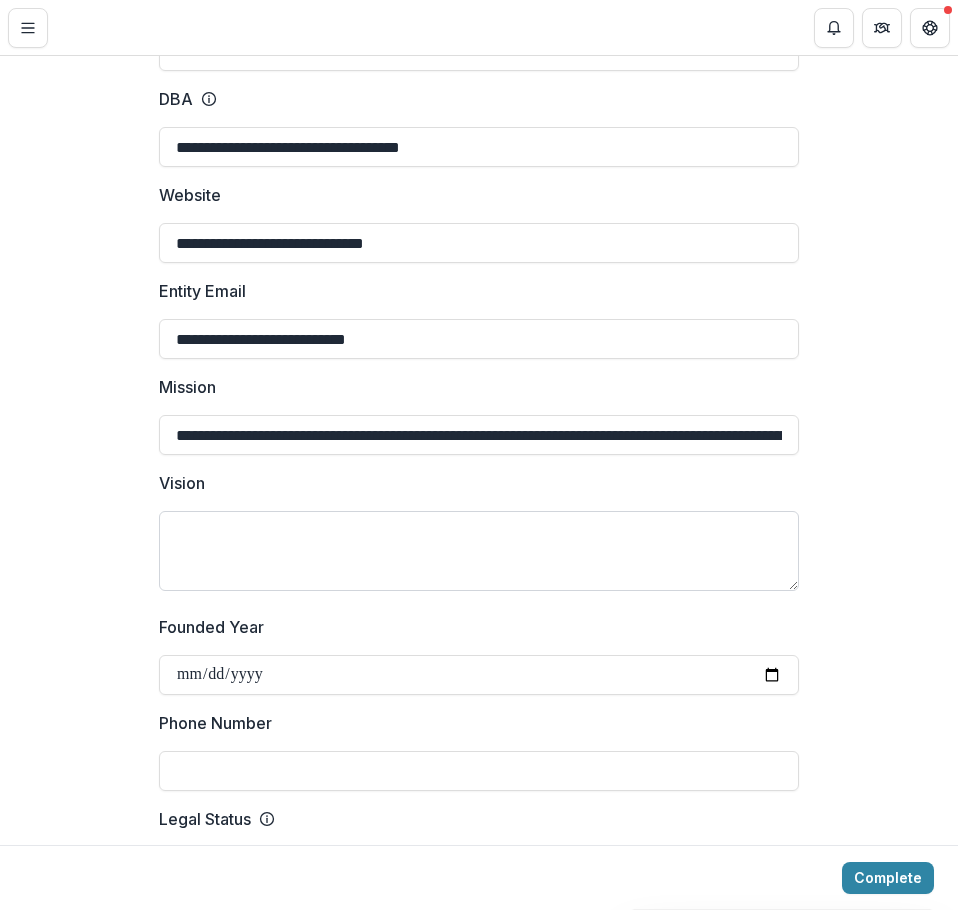 click on "Vision" at bounding box center [479, 551] 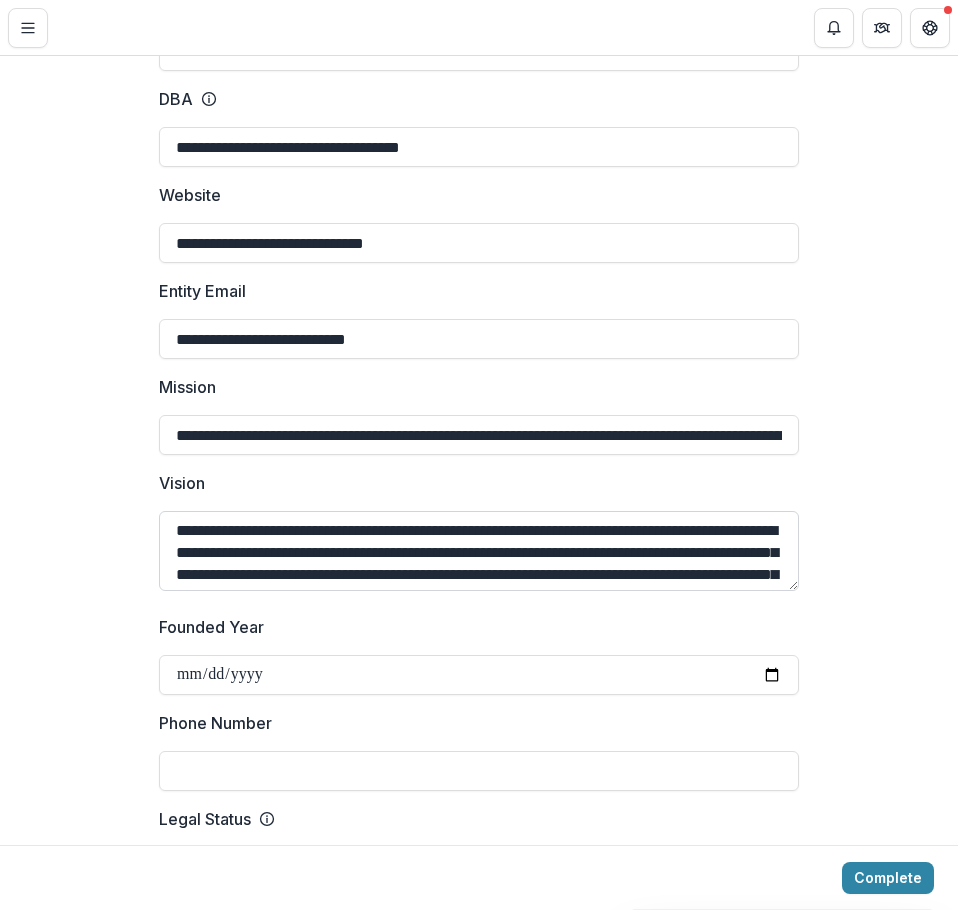 scroll, scrollTop: 149, scrollLeft: 0, axis: vertical 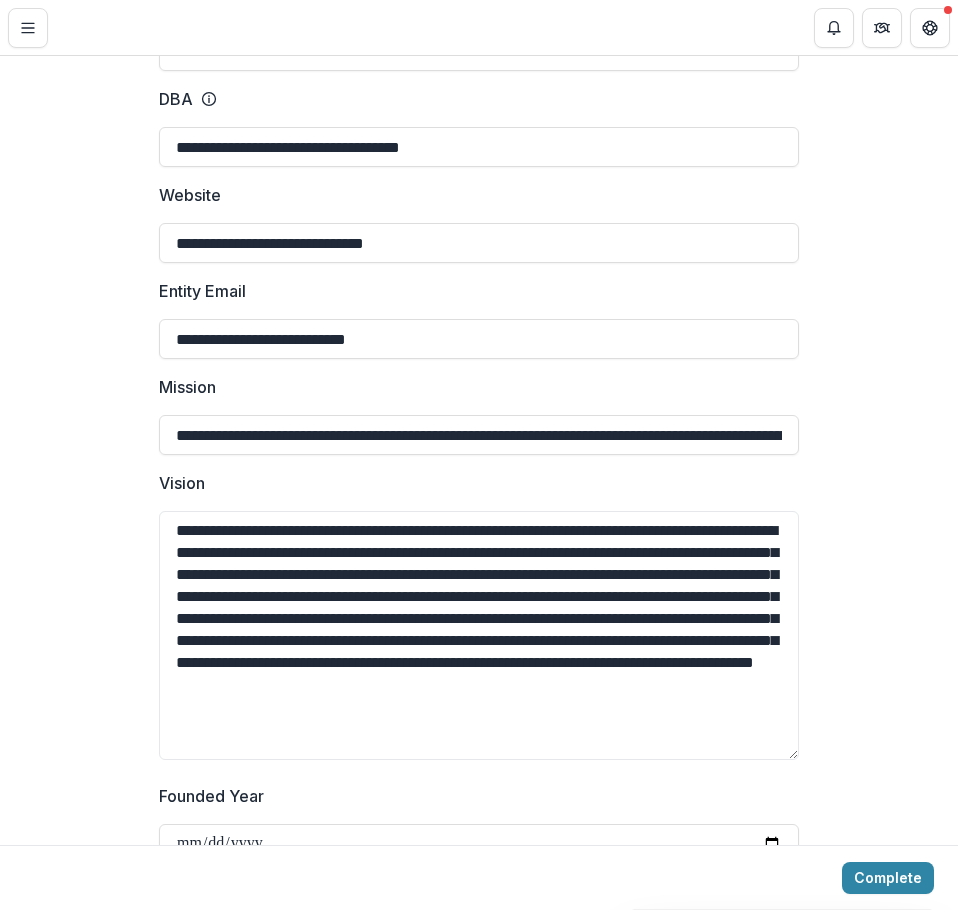 drag, startPoint x: 790, startPoint y: 587, endPoint x: 822, endPoint y: 652, distance: 72.44998 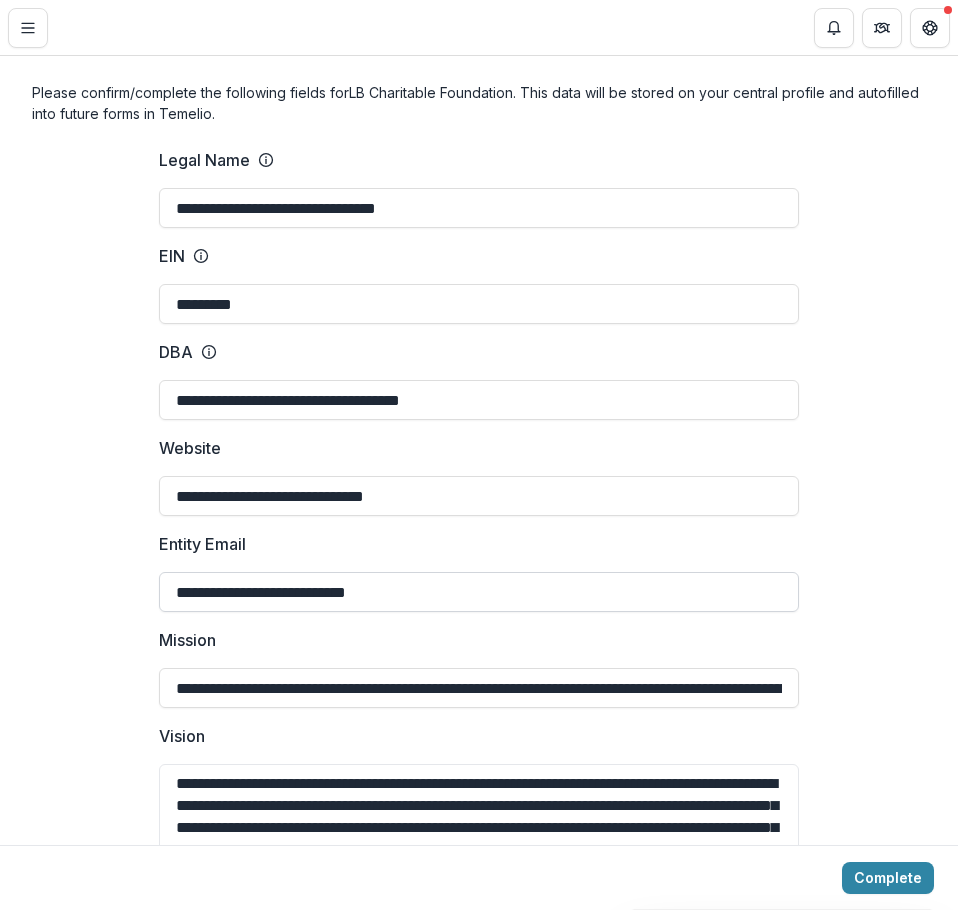 scroll, scrollTop: 100, scrollLeft: 0, axis: vertical 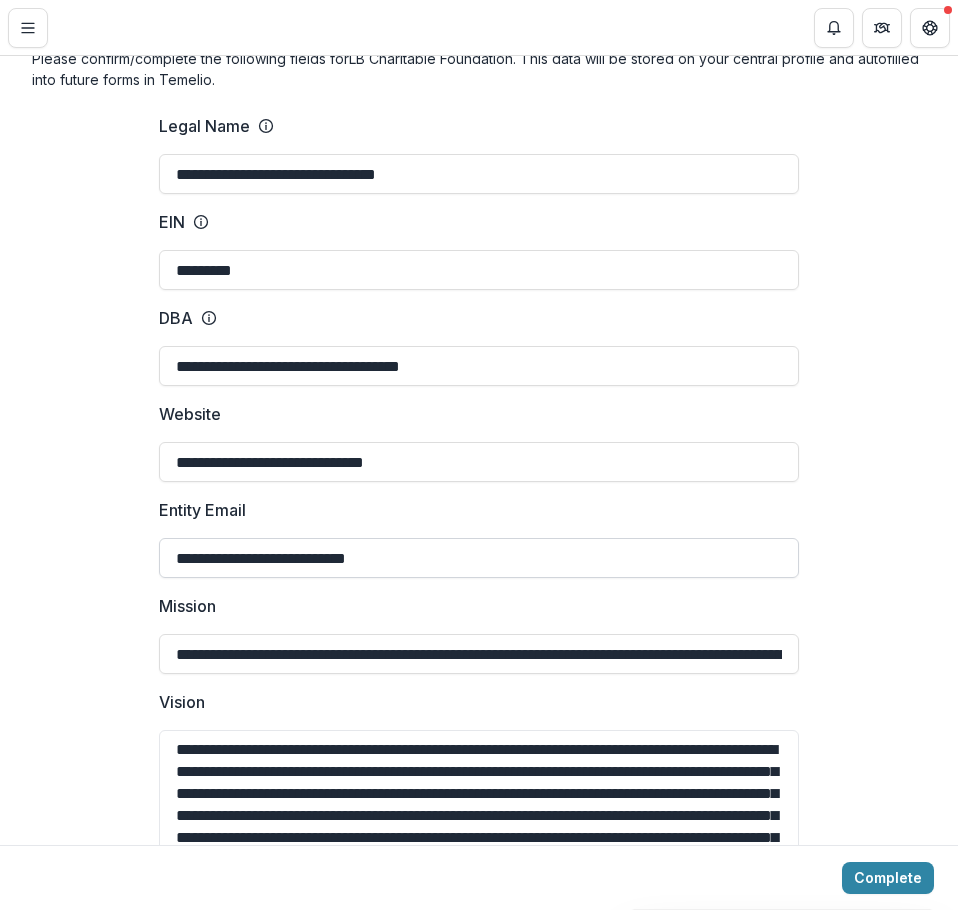 type on "**********" 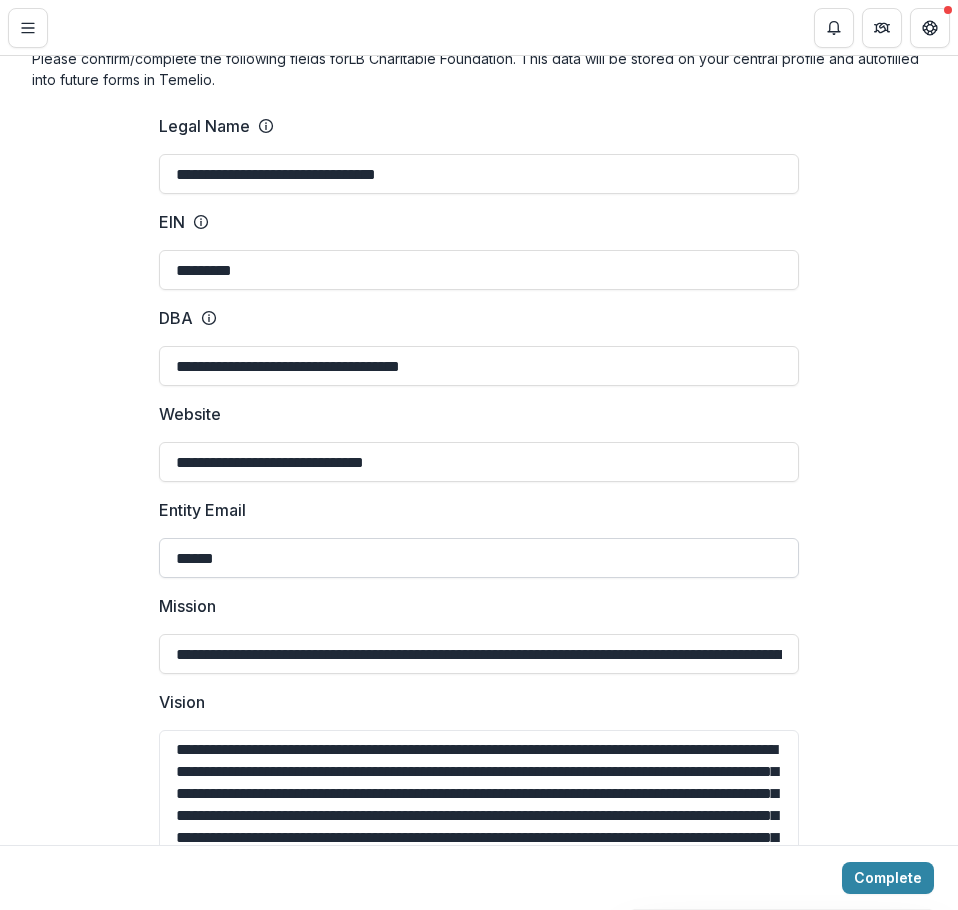 type on "**********" 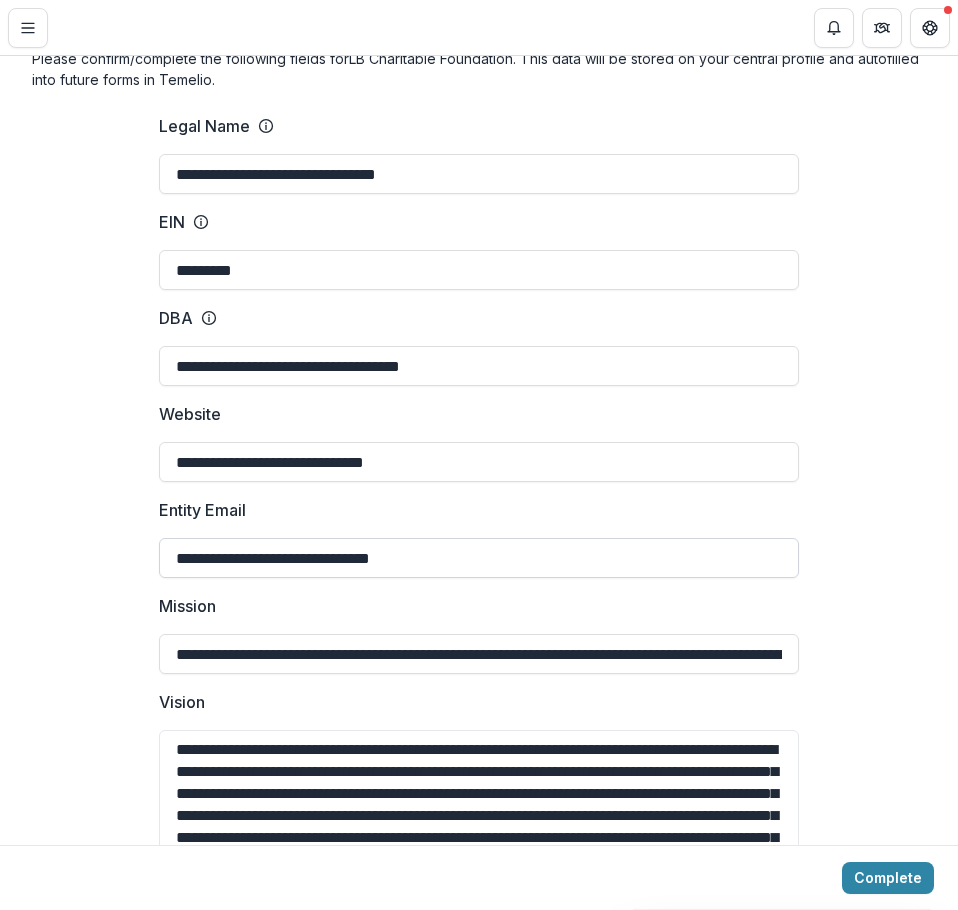 type on "**********" 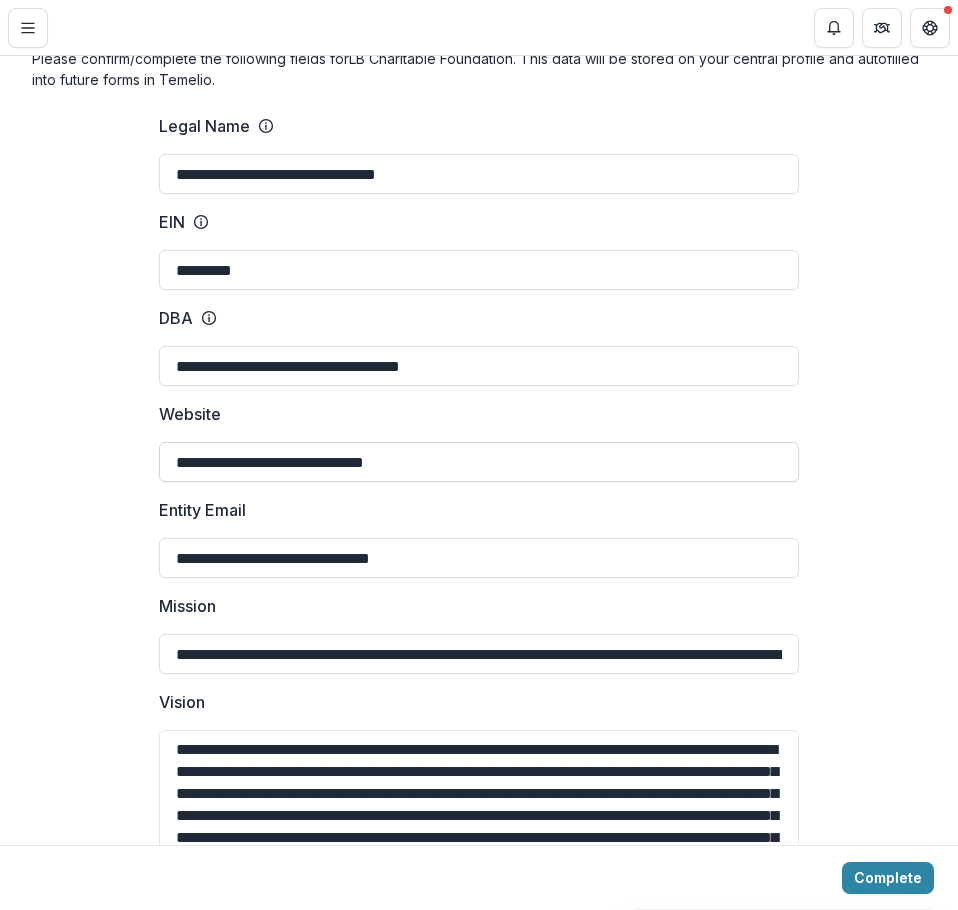 click on "**********" at bounding box center (479, 462) 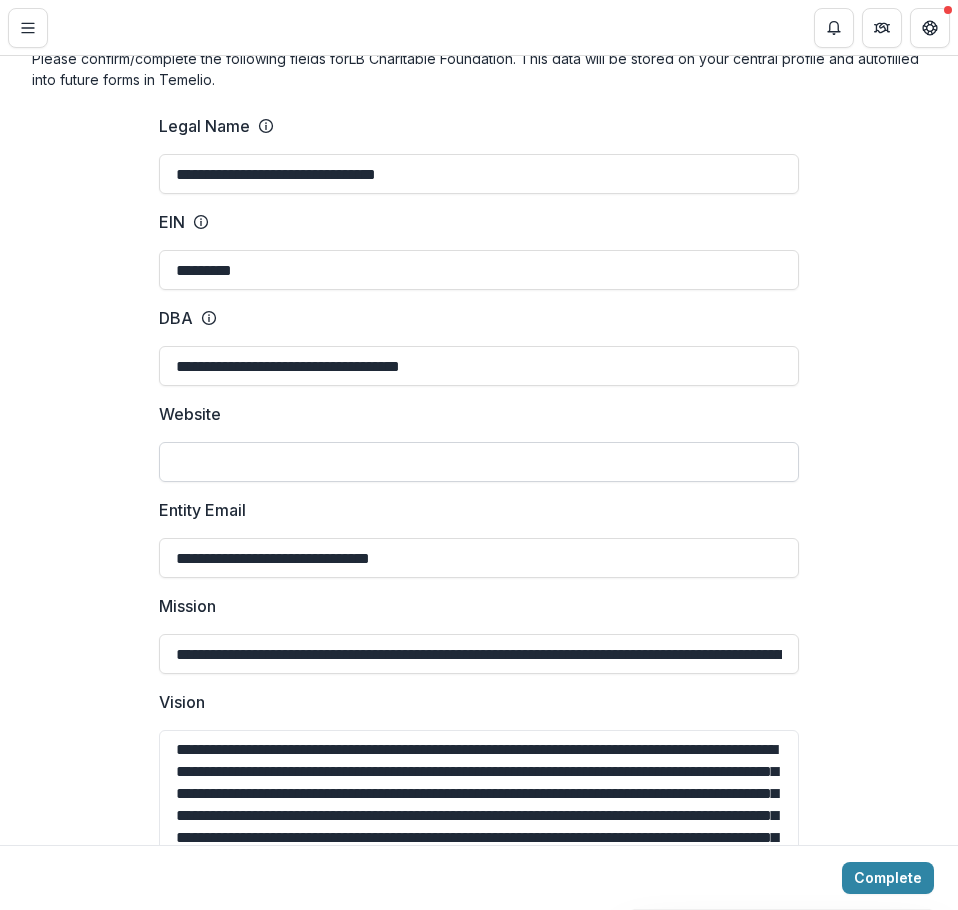 click on "Website" at bounding box center [479, 462] 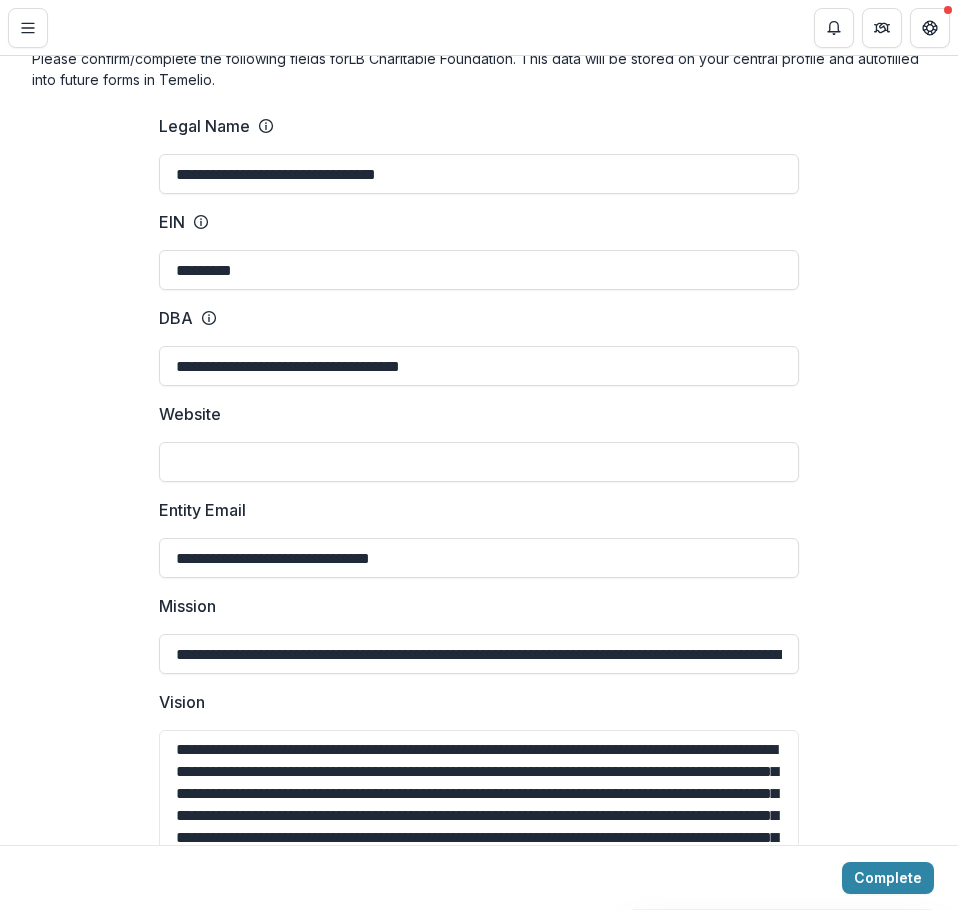 paste on "**********" 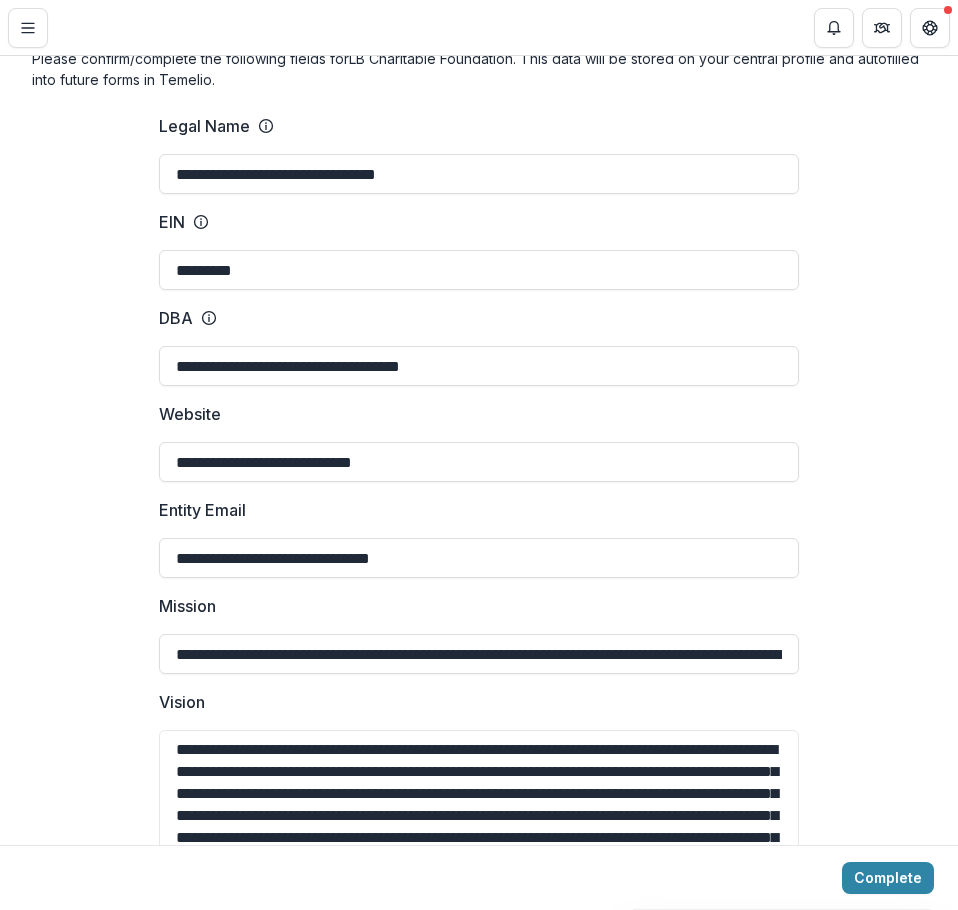 type on "**********" 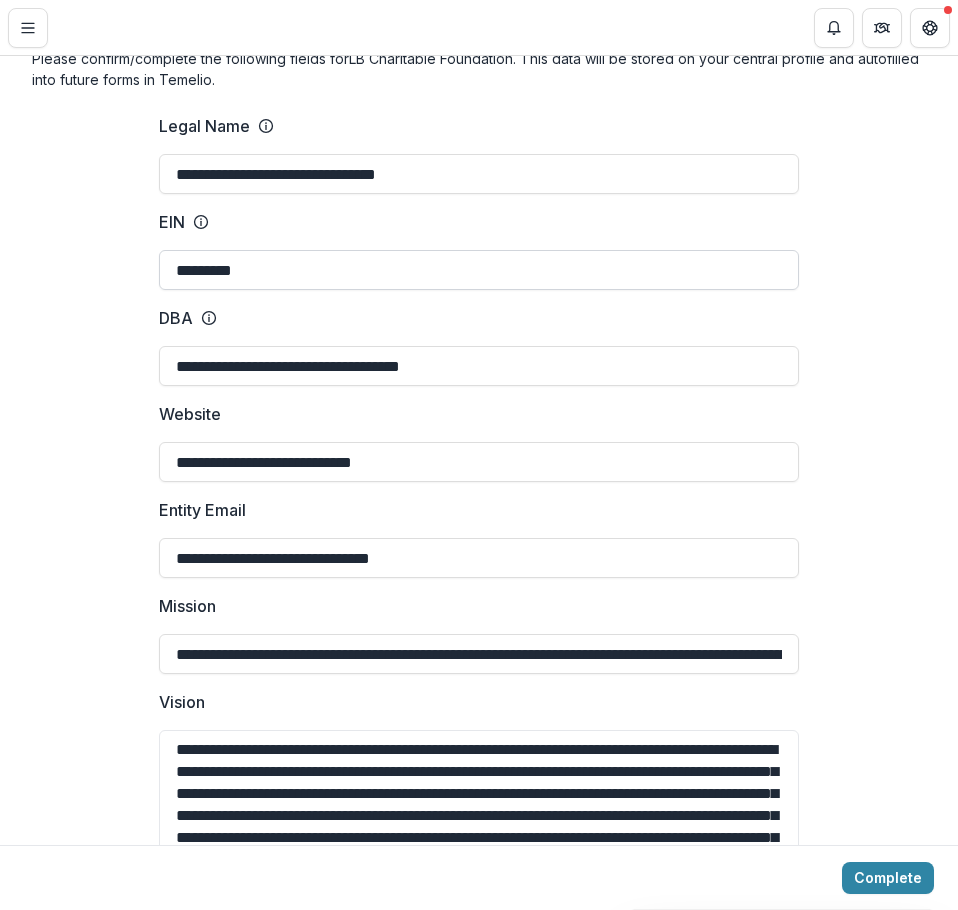 click on "*********" at bounding box center (479, 270) 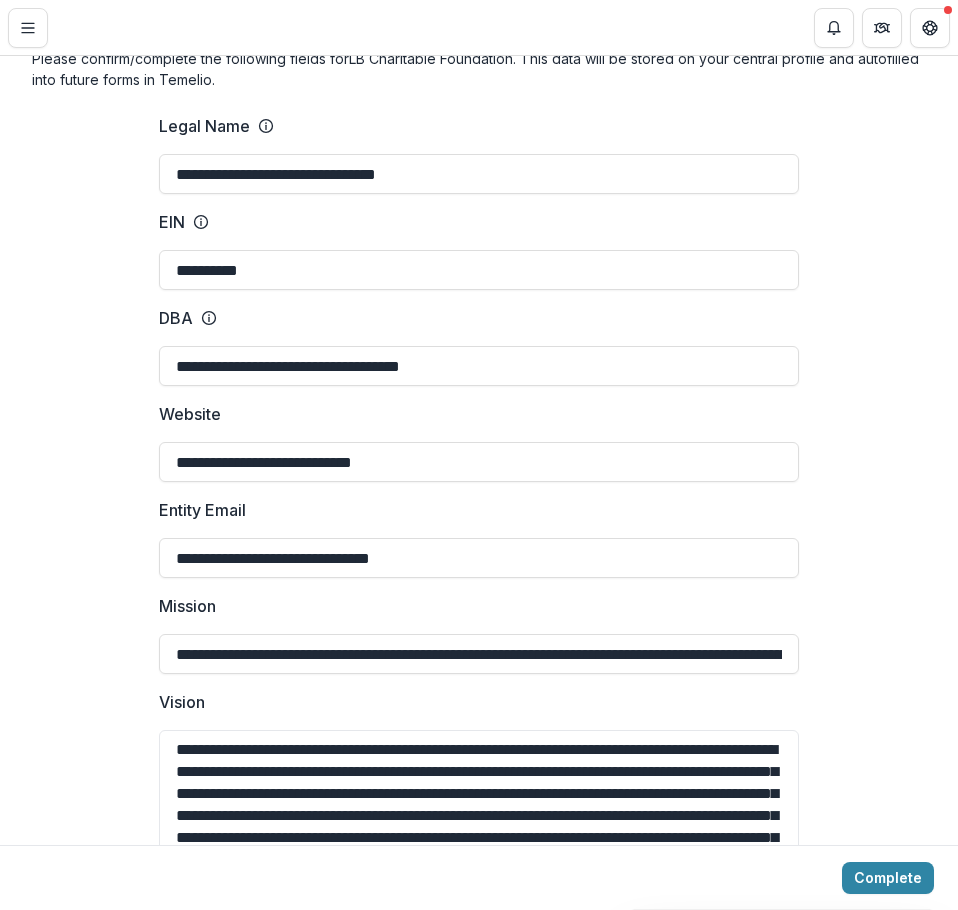 type on "**********" 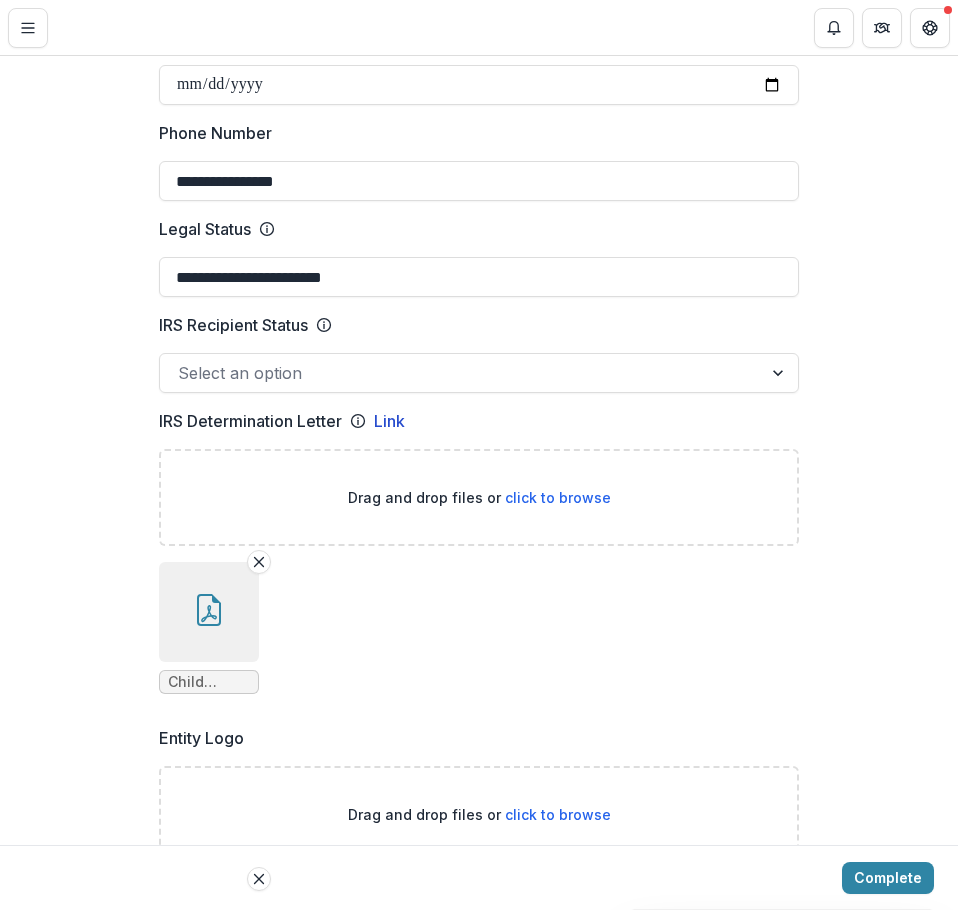 scroll, scrollTop: 1100, scrollLeft: 0, axis: vertical 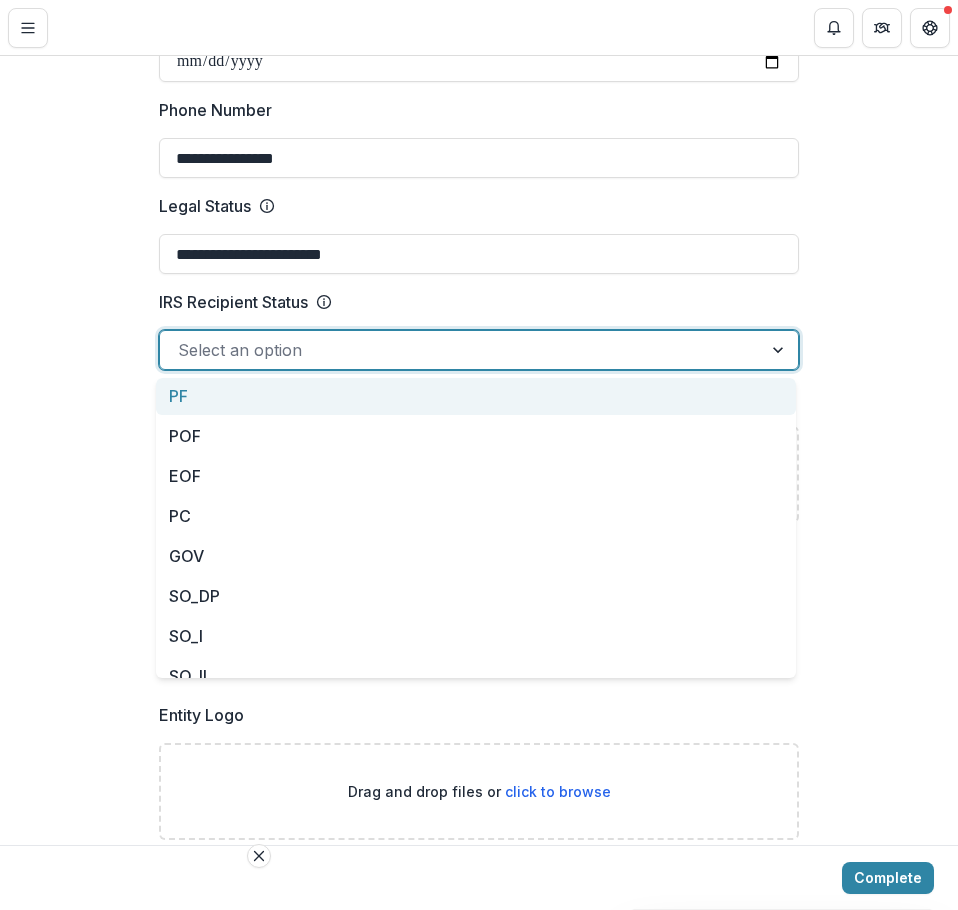 click at bounding box center (461, 350) 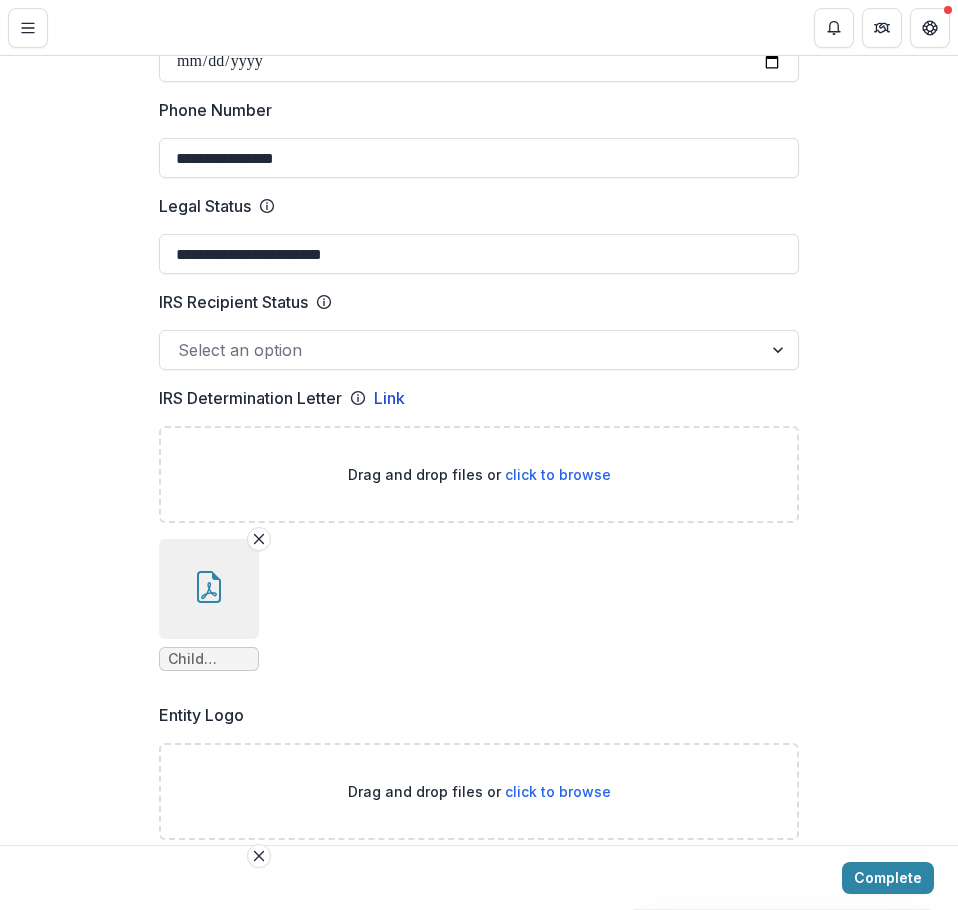 click on "**********" at bounding box center [479, 979] 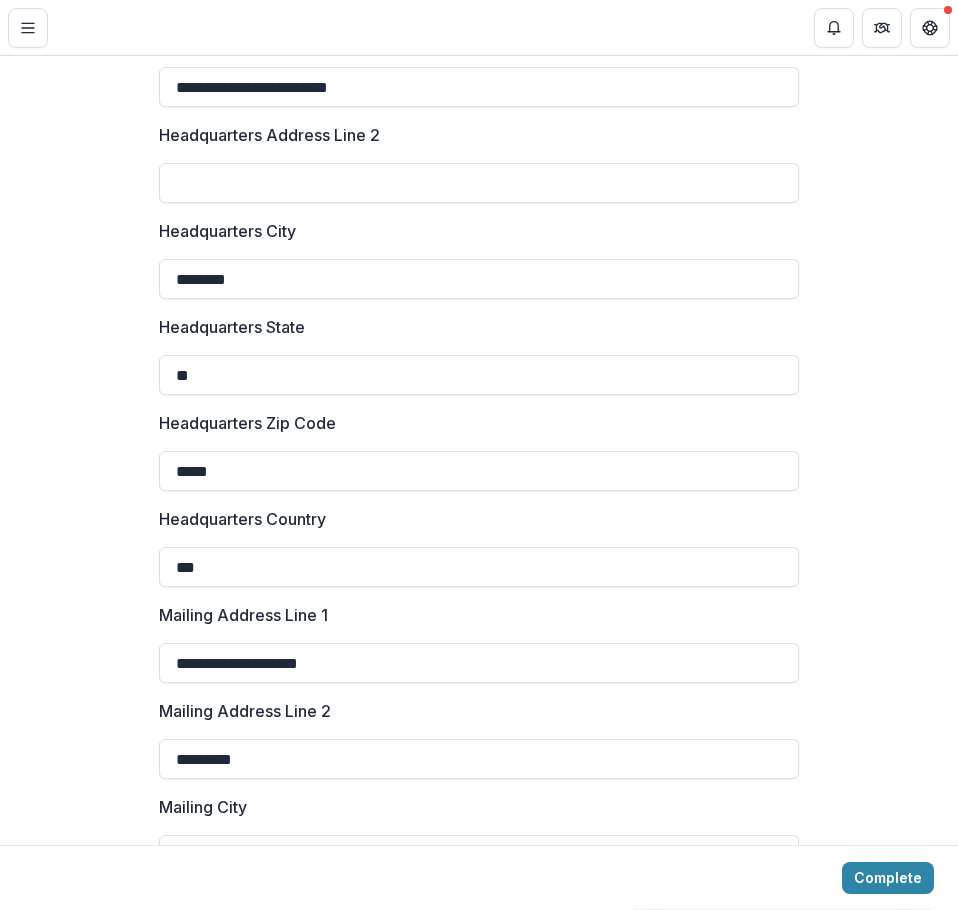 scroll, scrollTop: 1900, scrollLeft: 0, axis: vertical 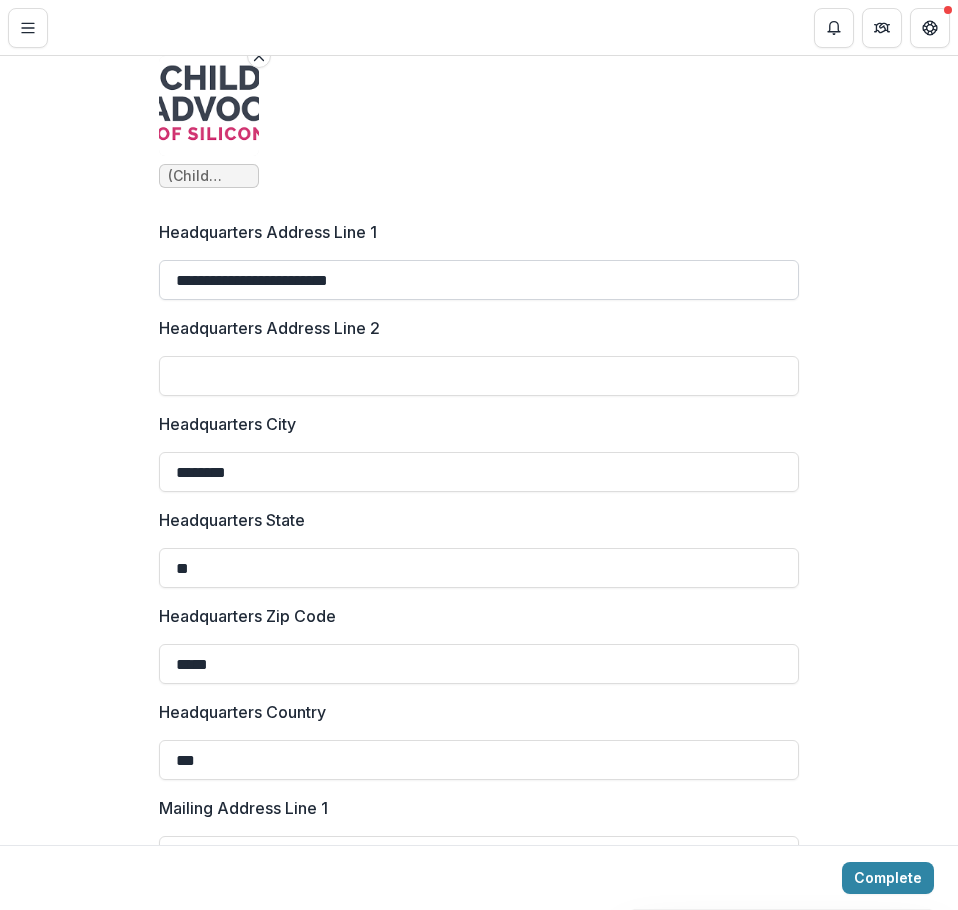 drag, startPoint x: 385, startPoint y: 286, endPoint x: 310, endPoint y: 291, distance: 75.16648 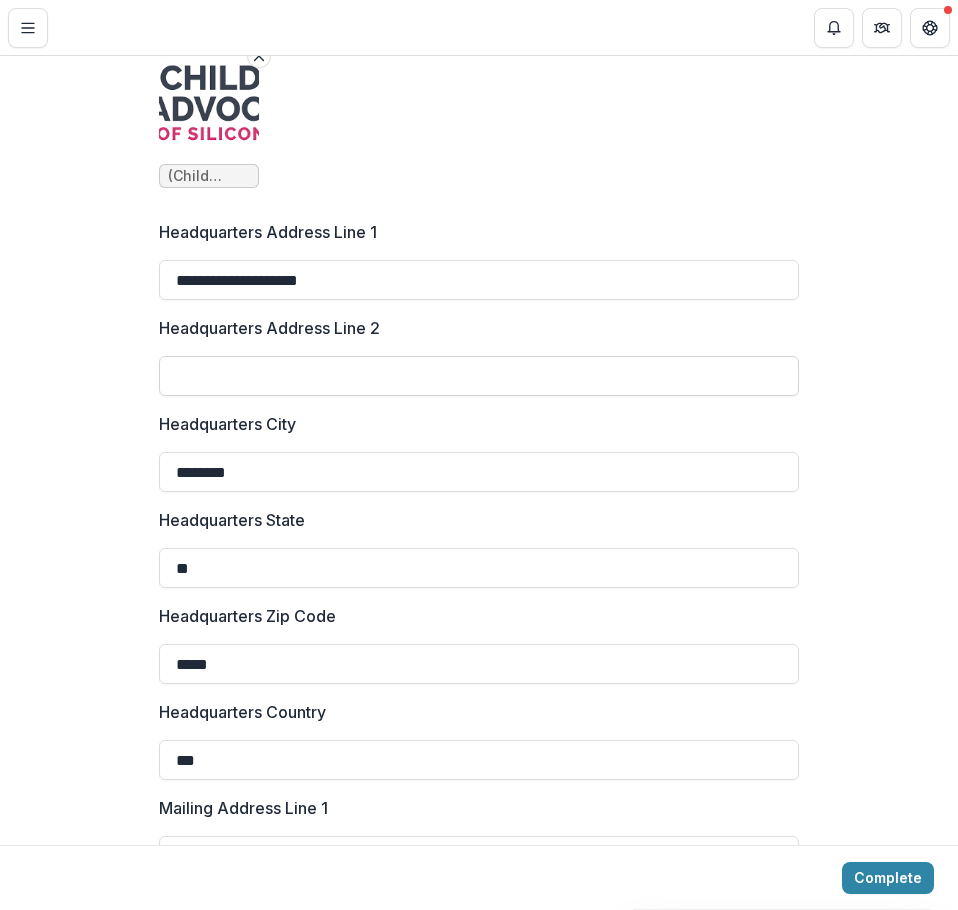 type on "**********" 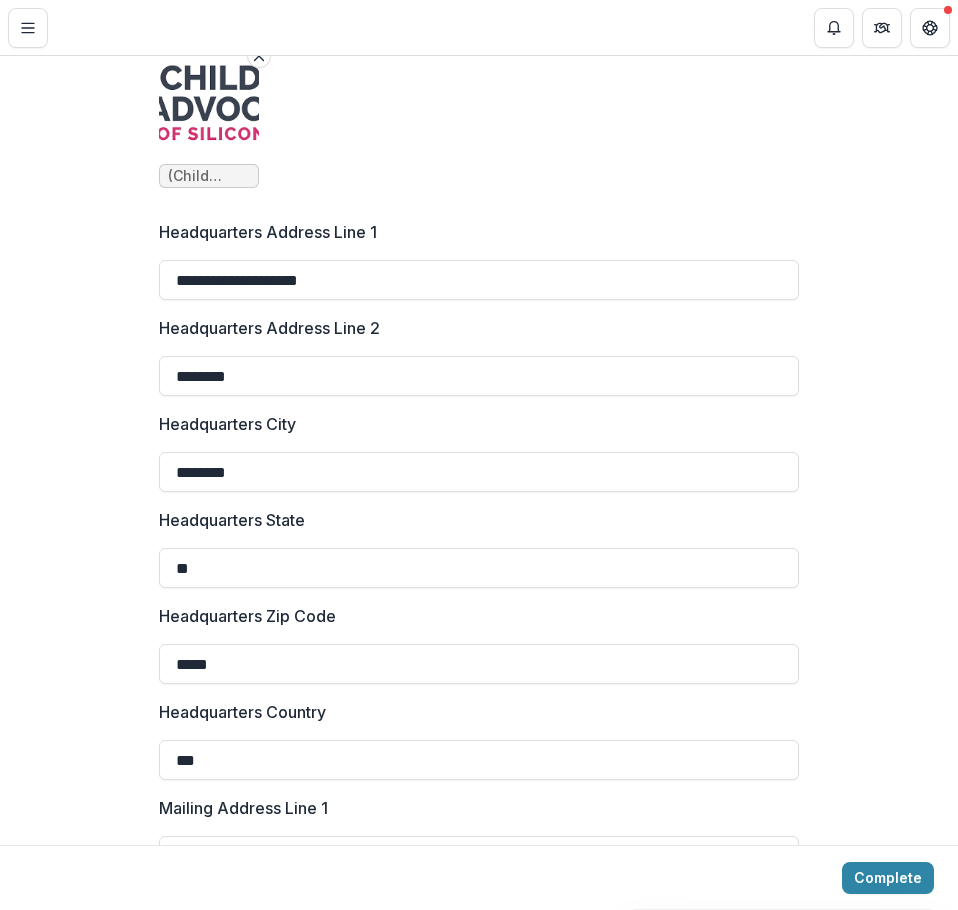 drag, startPoint x: 207, startPoint y: 386, endPoint x: 129, endPoint y: 383, distance: 78.05767 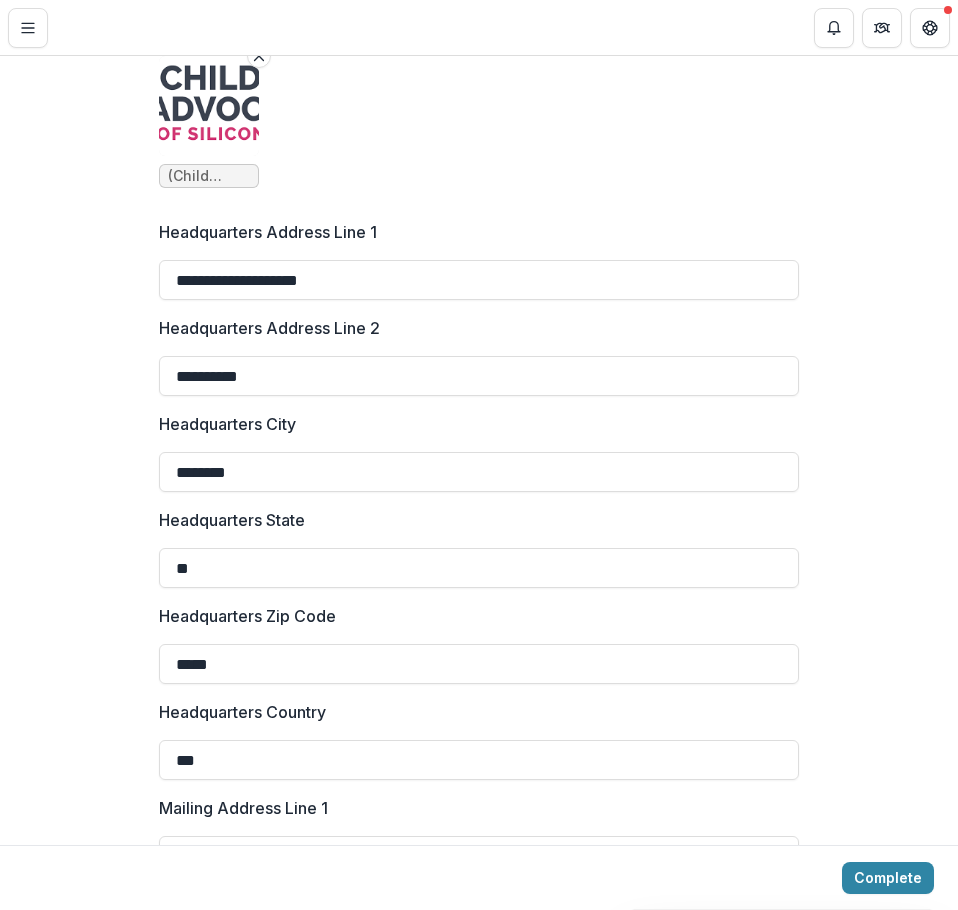 type on "**********" 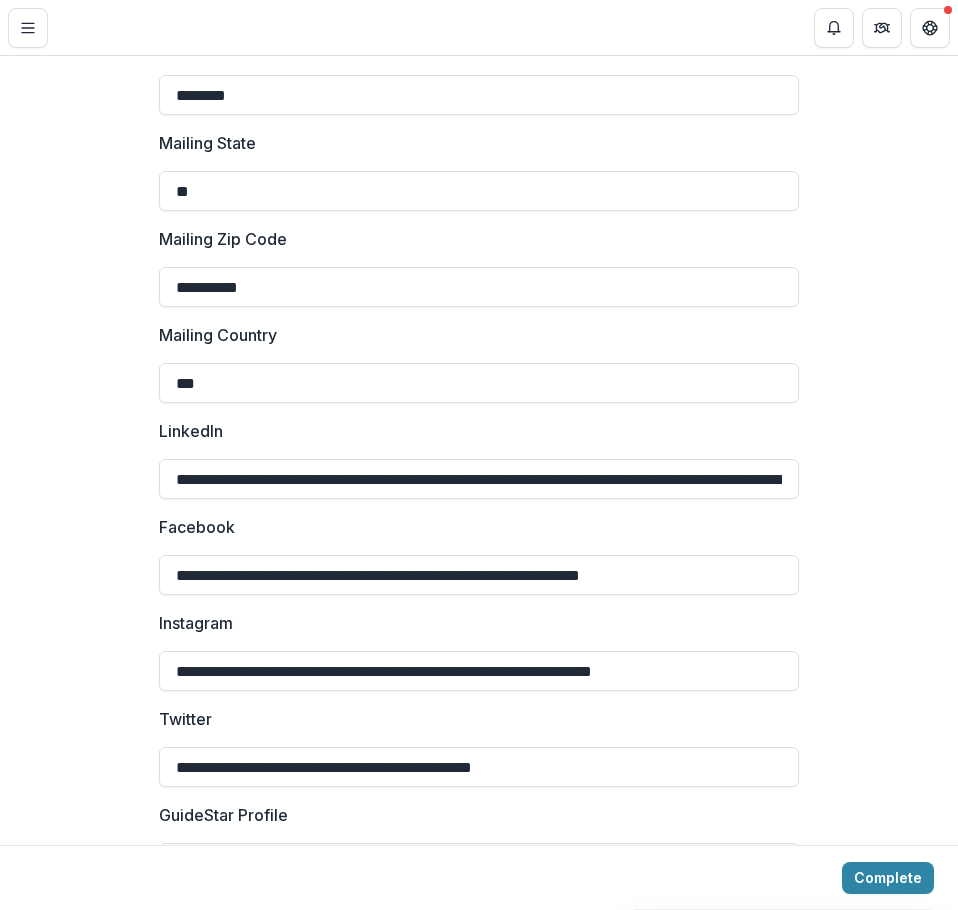 scroll, scrollTop: 2900, scrollLeft: 0, axis: vertical 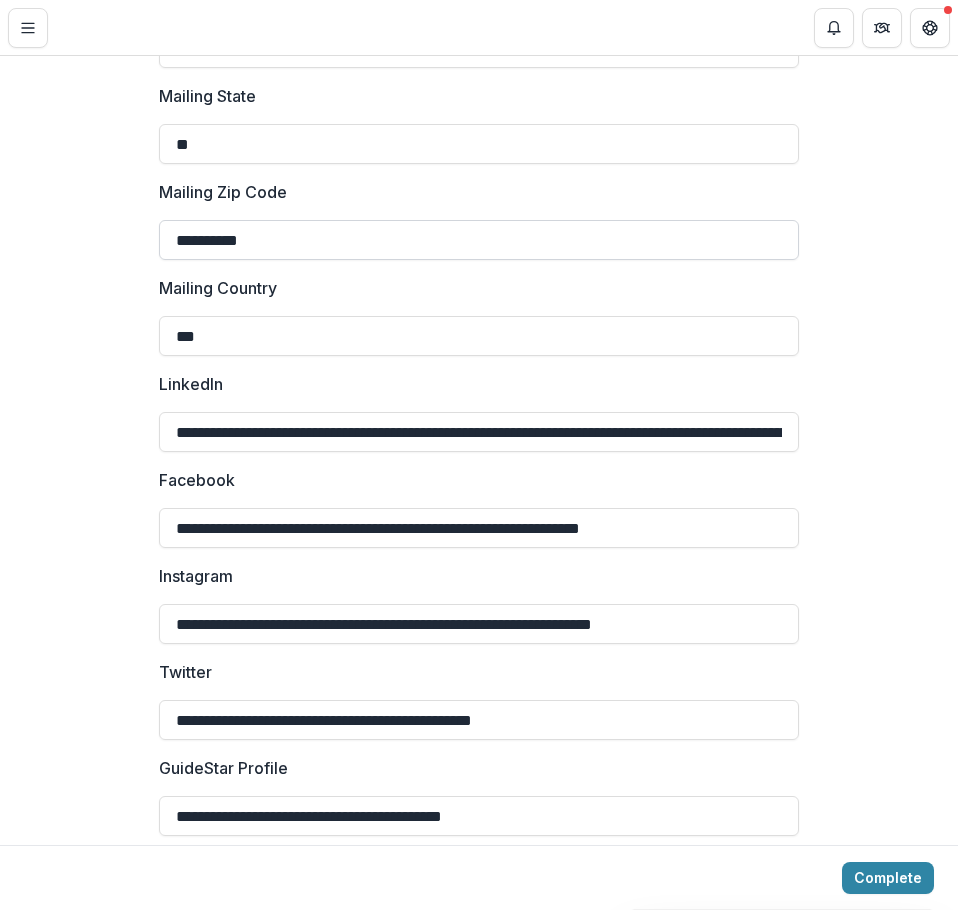 drag, startPoint x: 268, startPoint y: 241, endPoint x: 217, endPoint y: 235, distance: 51.351727 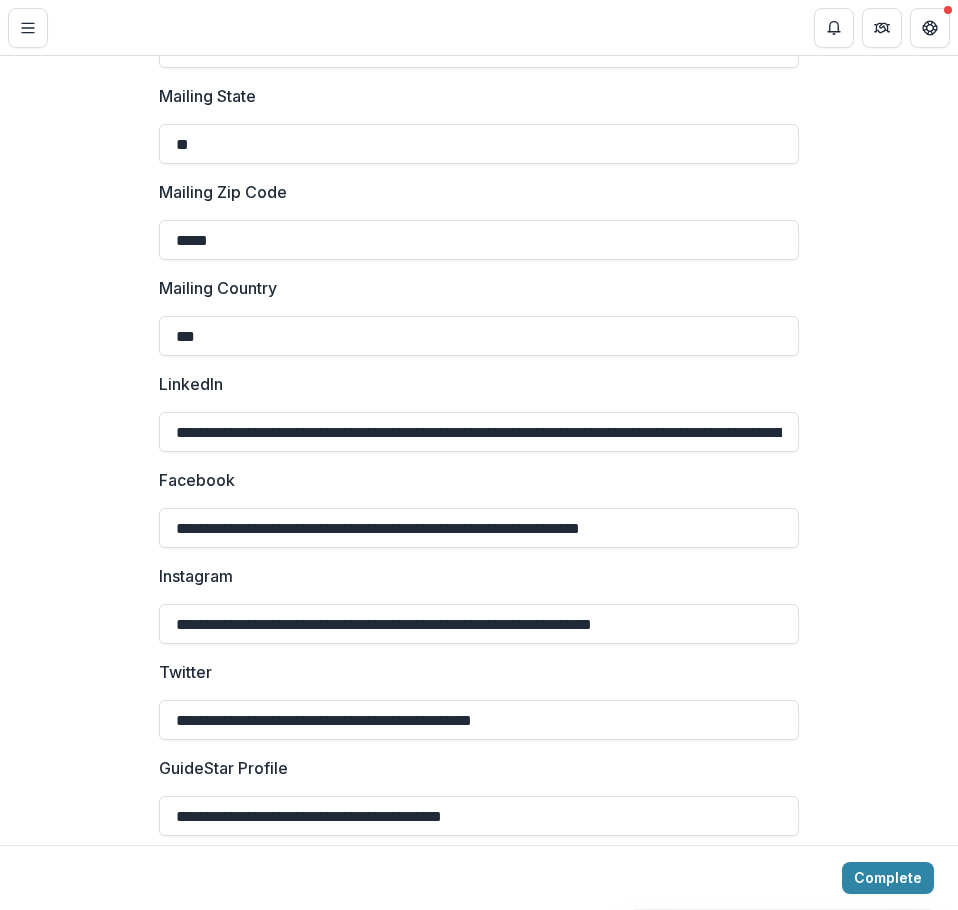 type on "*****" 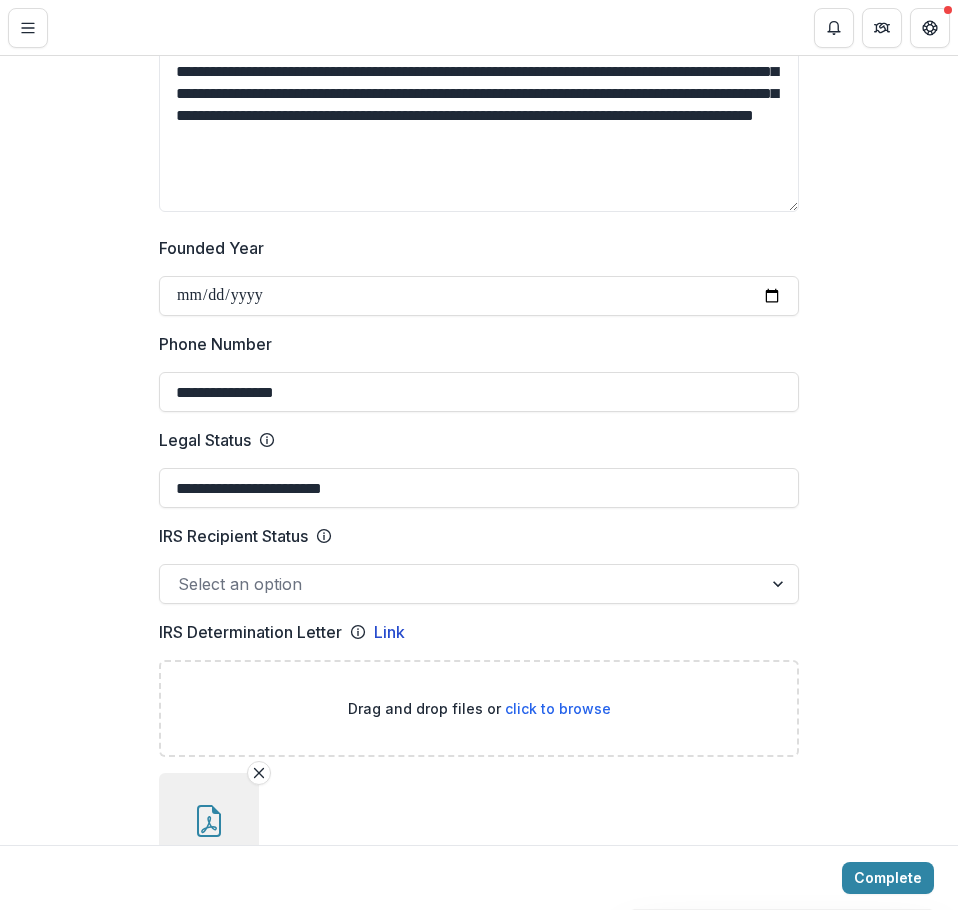 scroll, scrollTop: 815, scrollLeft: 0, axis: vertical 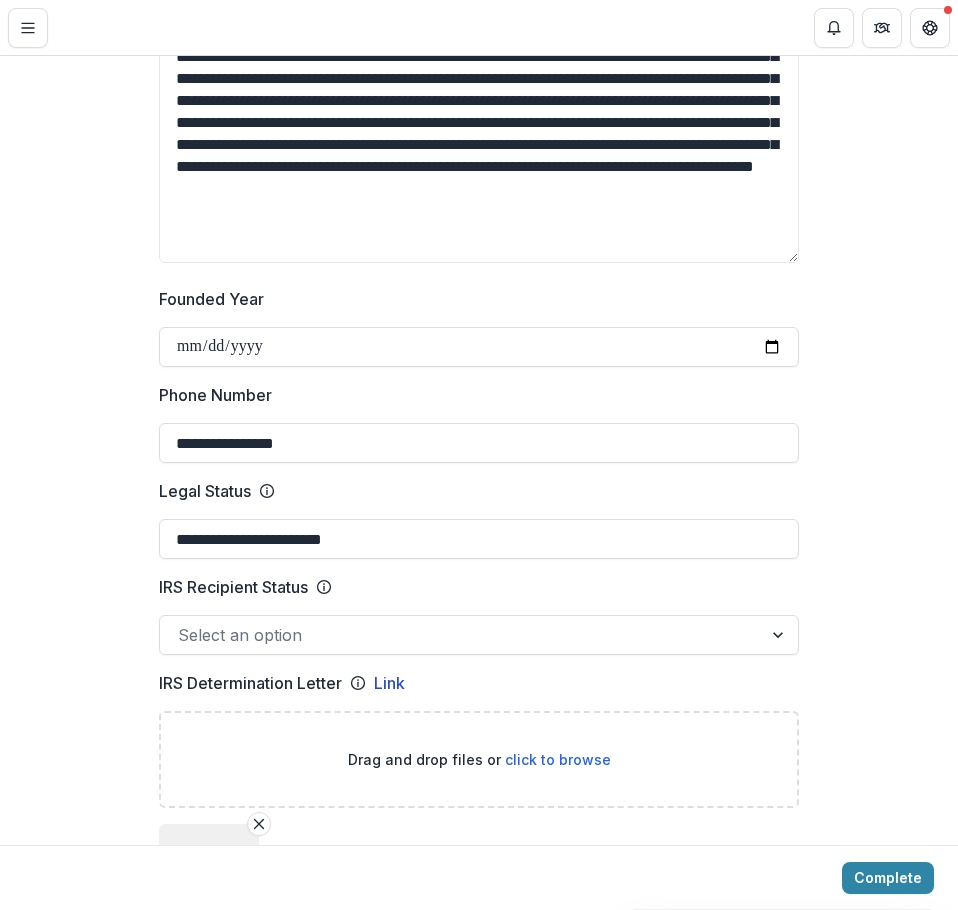 click at bounding box center (461, 635) 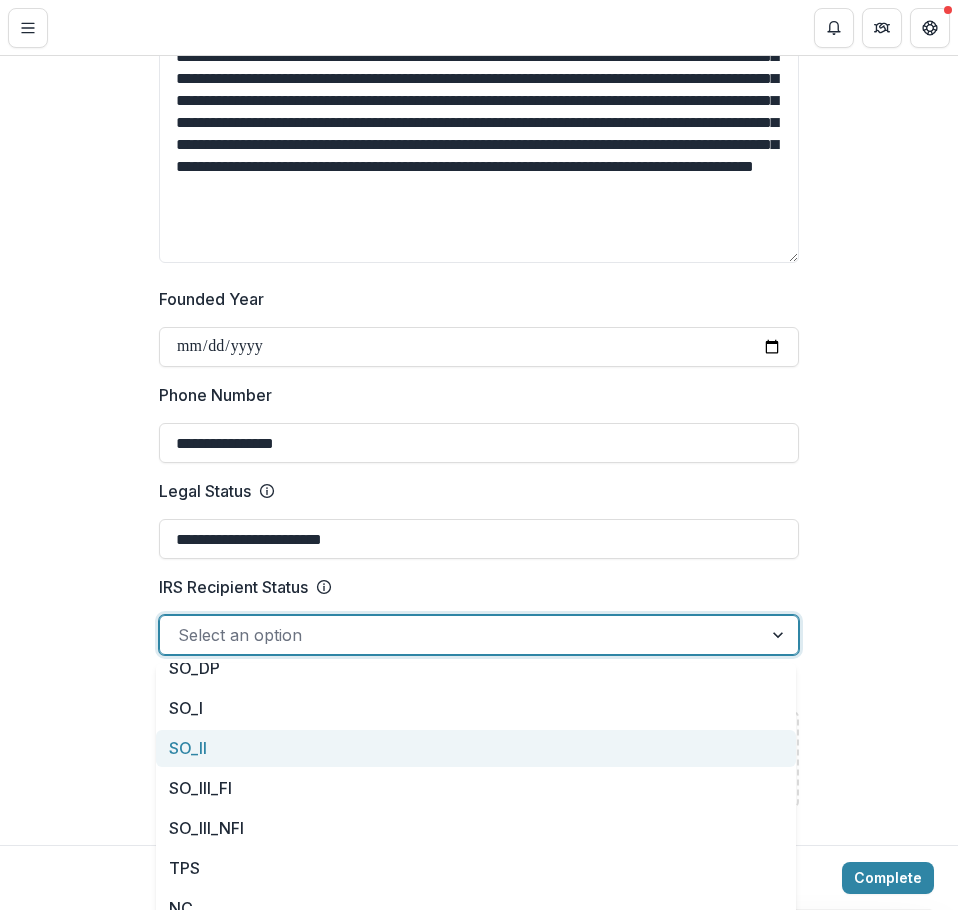 scroll, scrollTop: 220, scrollLeft: 0, axis: vertical 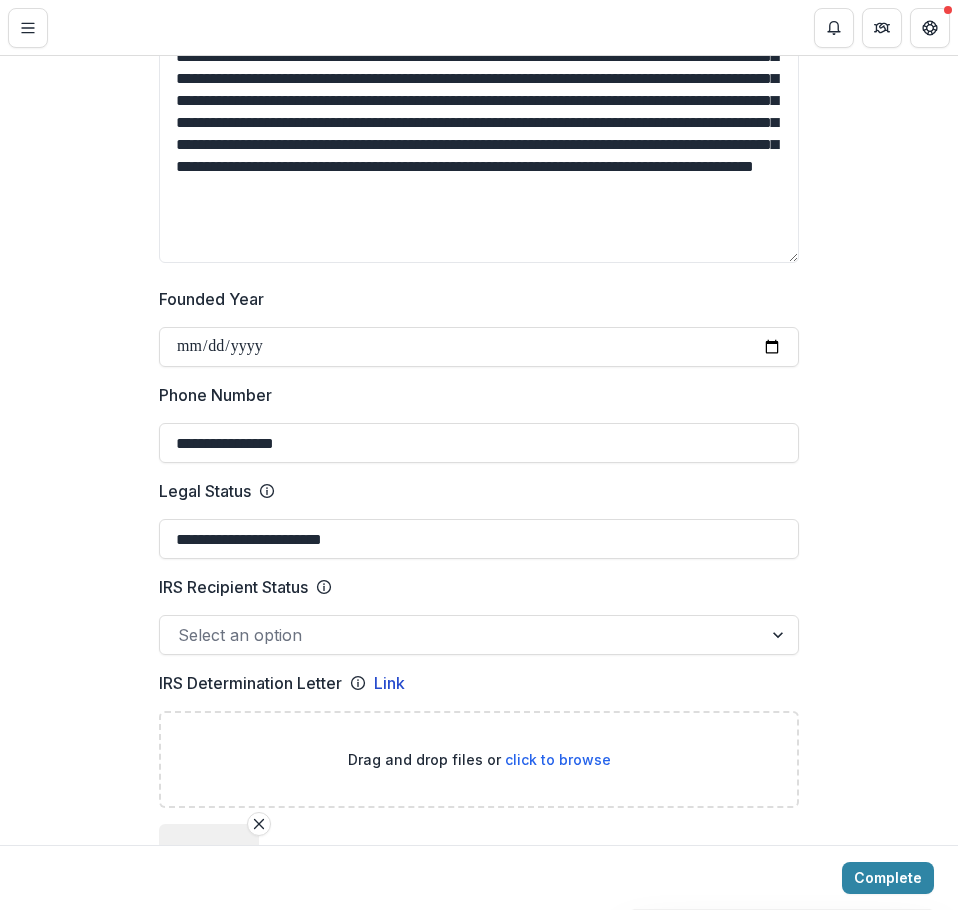 click at bounding box center [461, 635] 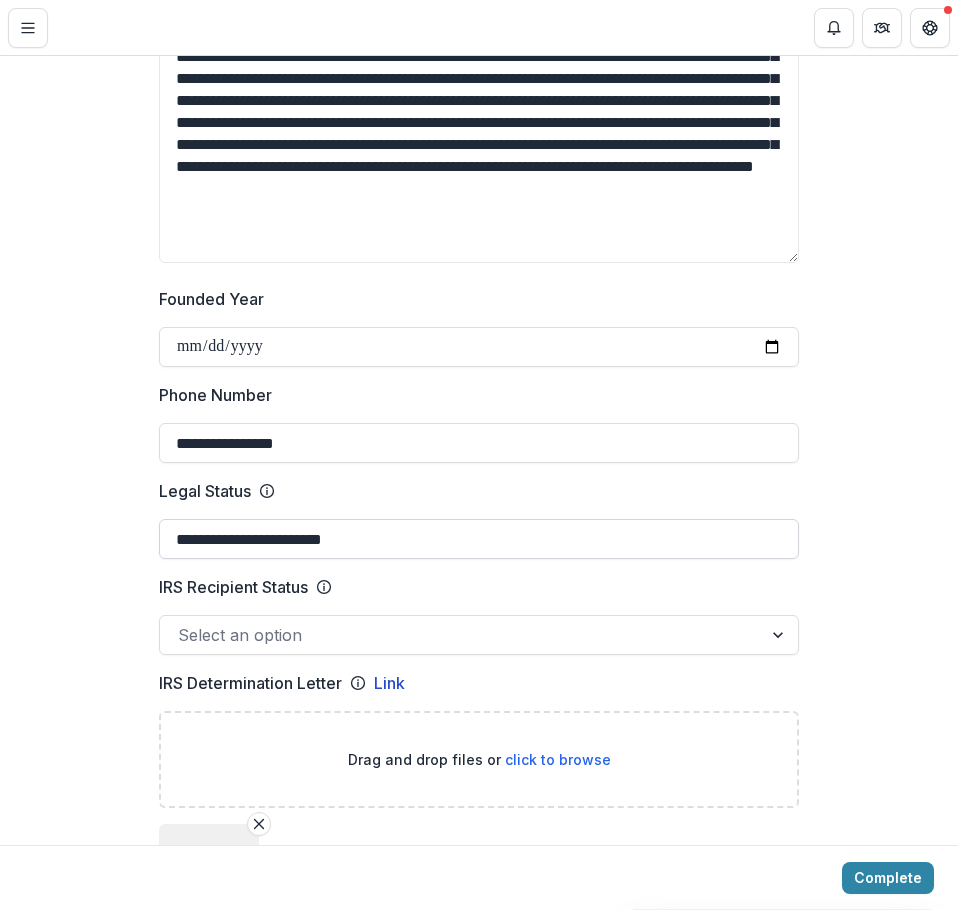 click on "**********" at bounding box center [479, 539] 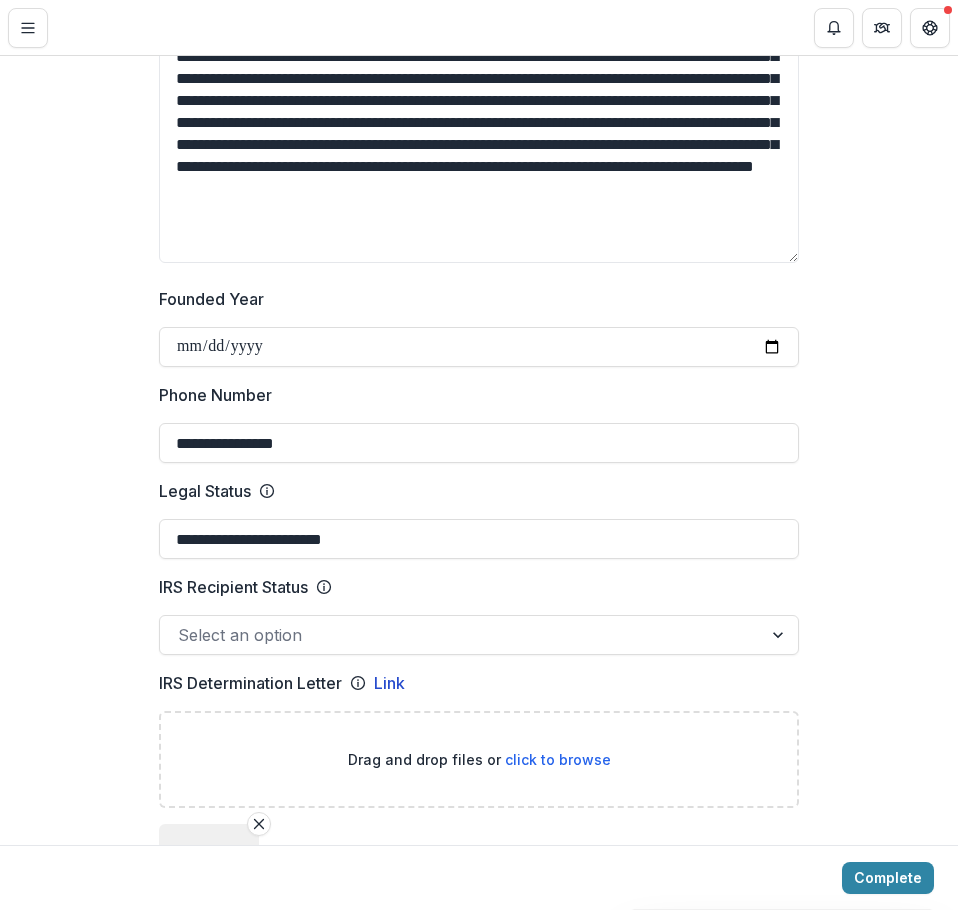 click at bounding box center (461, 635) 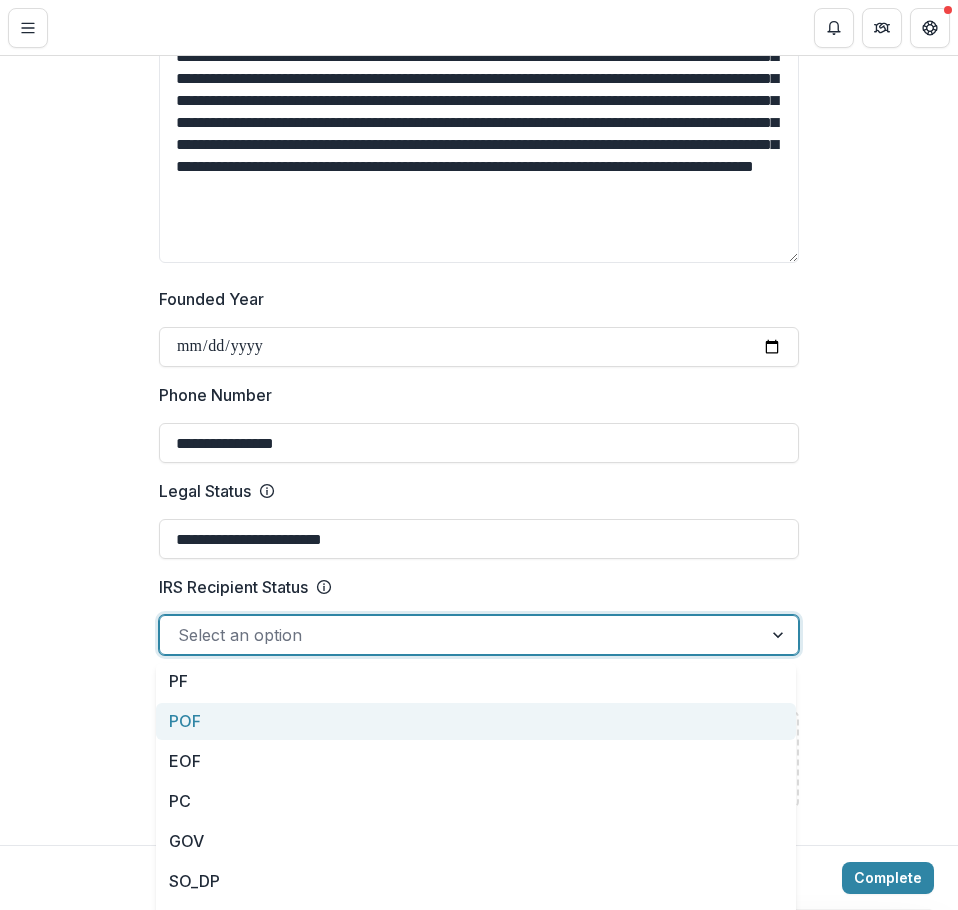 click on "POF" at bounding box center (476, 721) 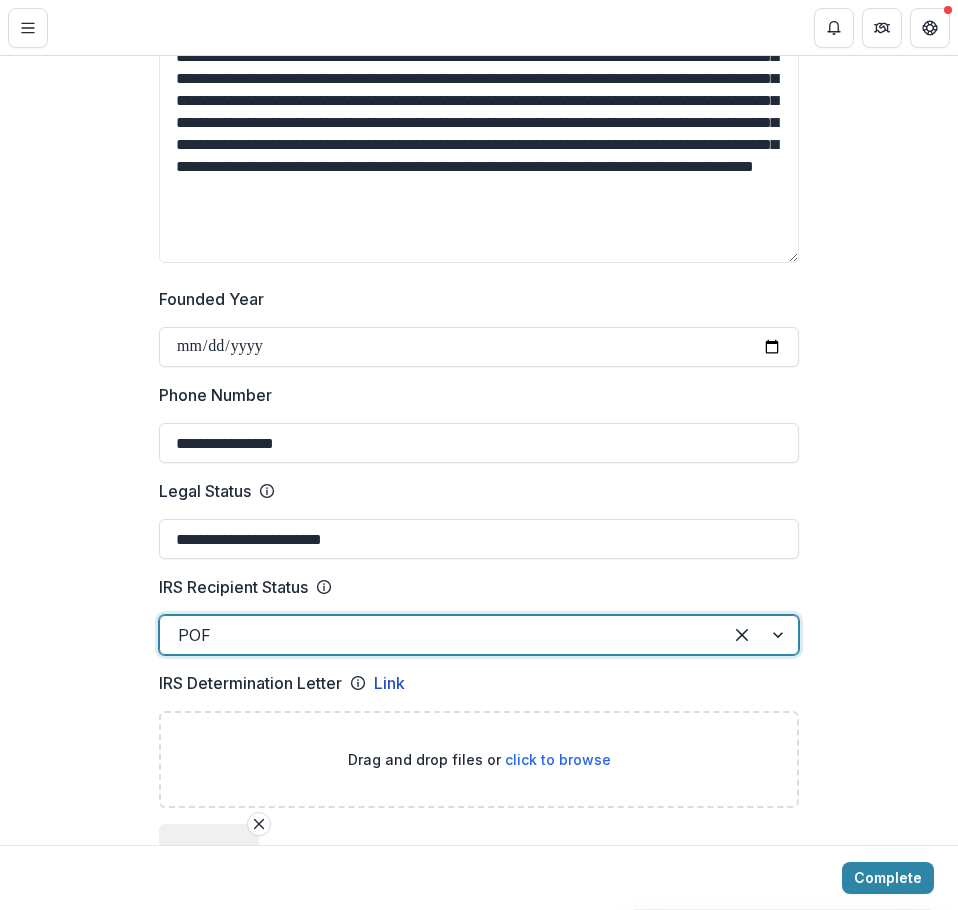 click on "**********" at bounding box center [479, 1264] 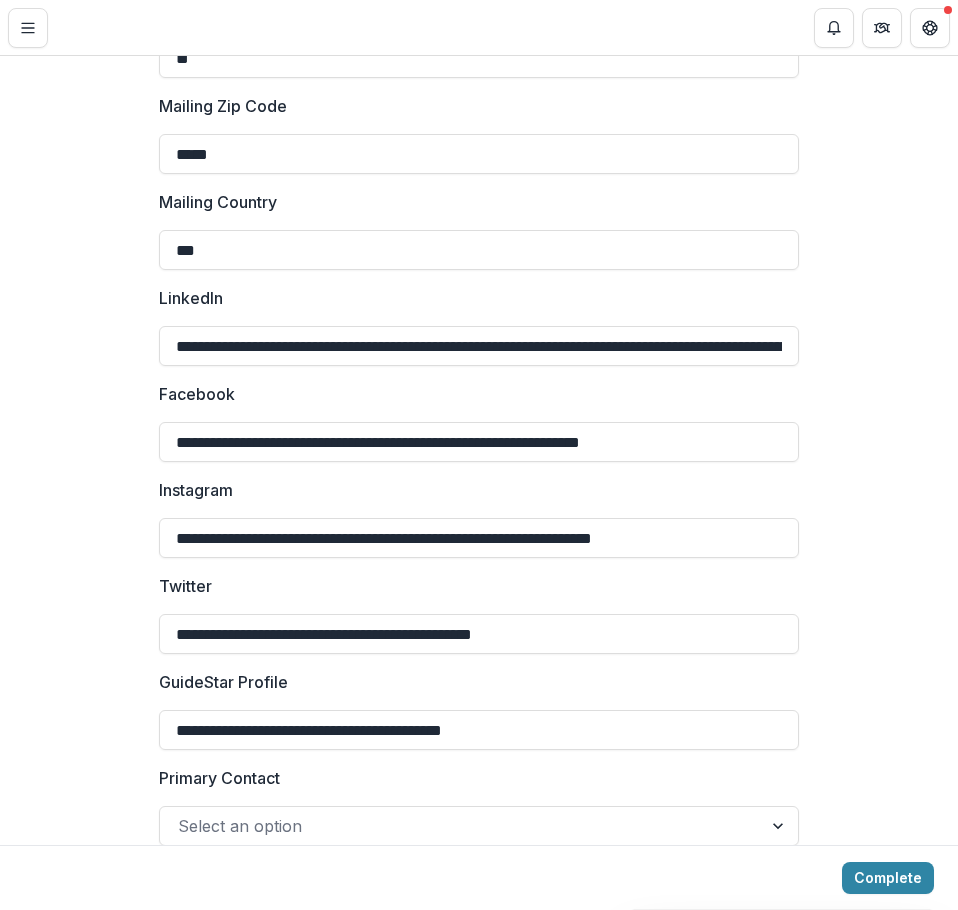 scroll, scrollTop: 3115, scrollLeft: 0, axis: vertical 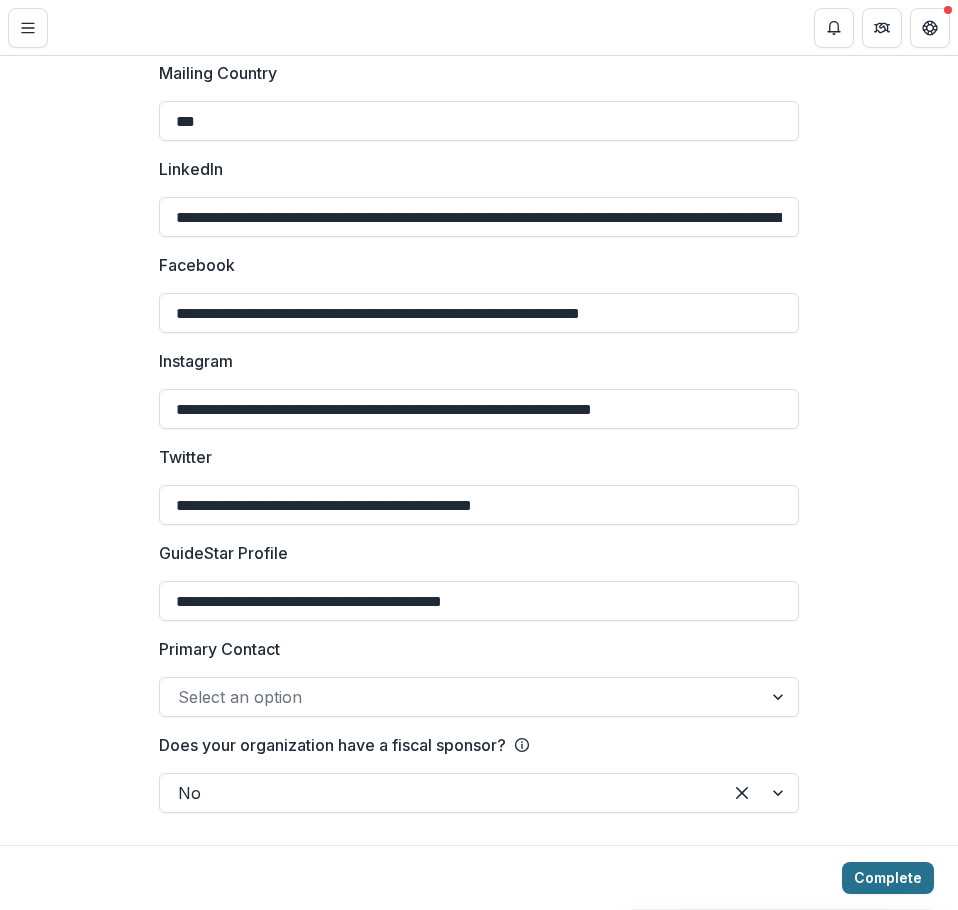 click on "Complete" at bounding box center [888, 878] 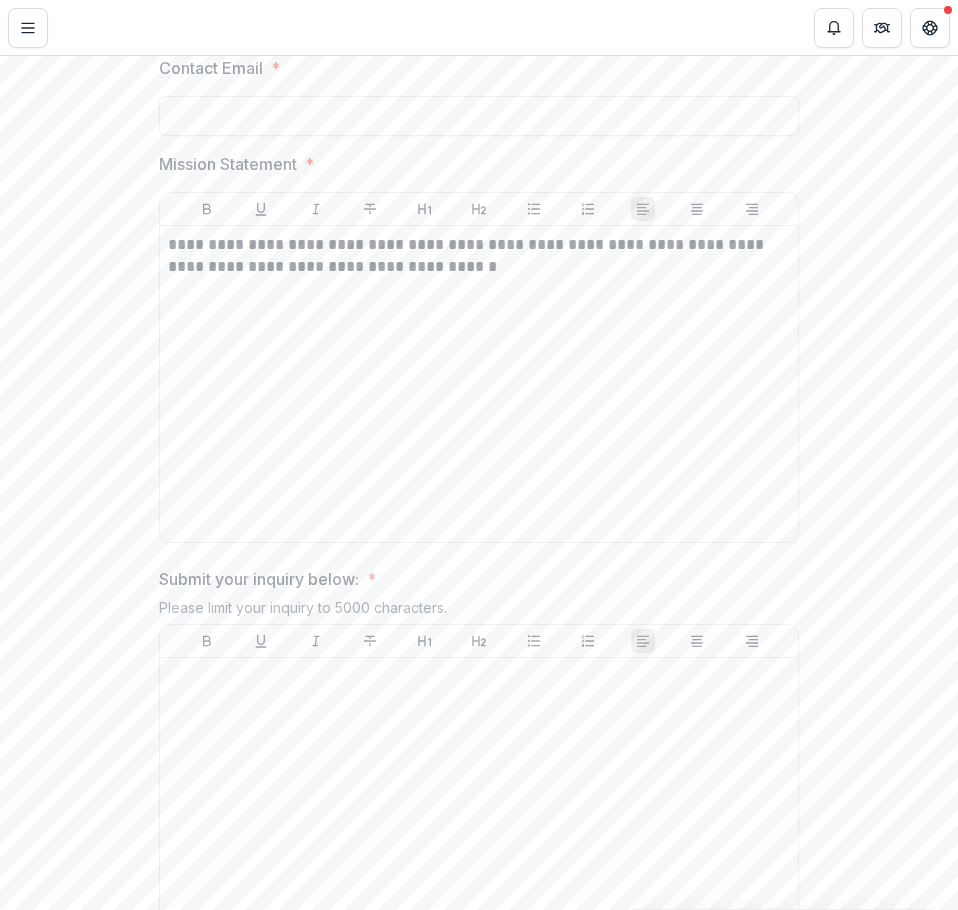 scroll, scrollTop: 400, scrollLeft: 0, axis: vertical 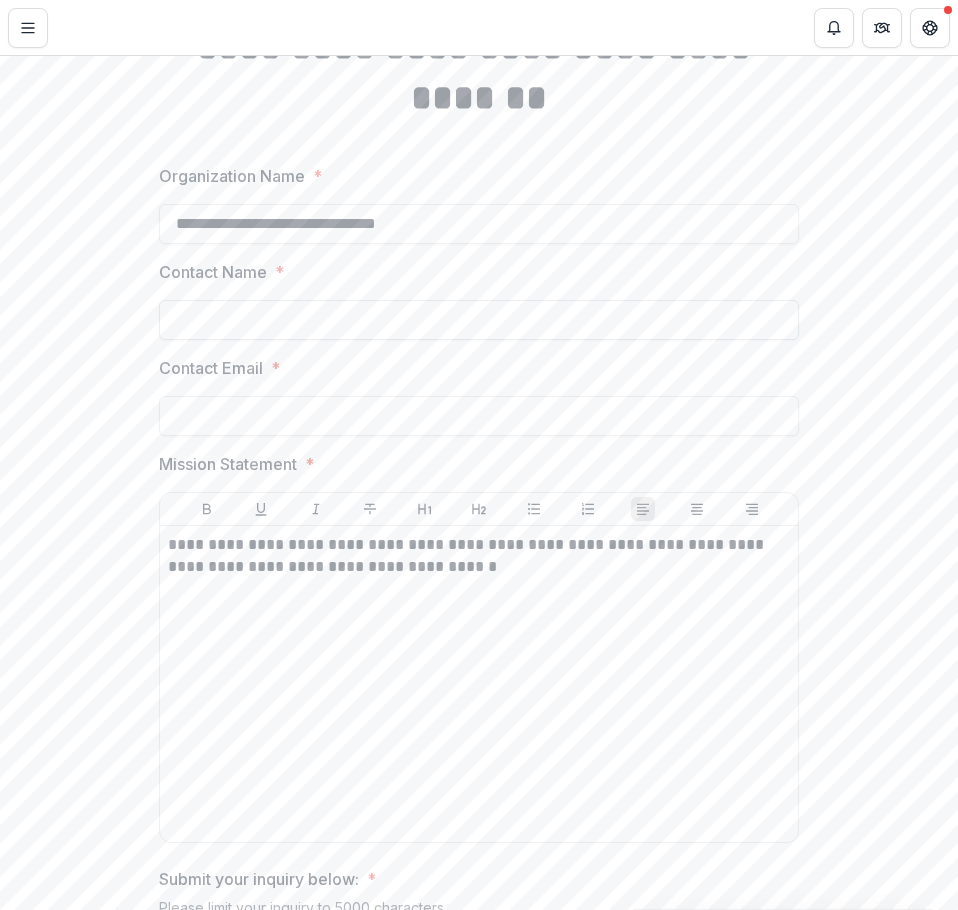 click on "Contact Name *" at bounding box center (479, 320) 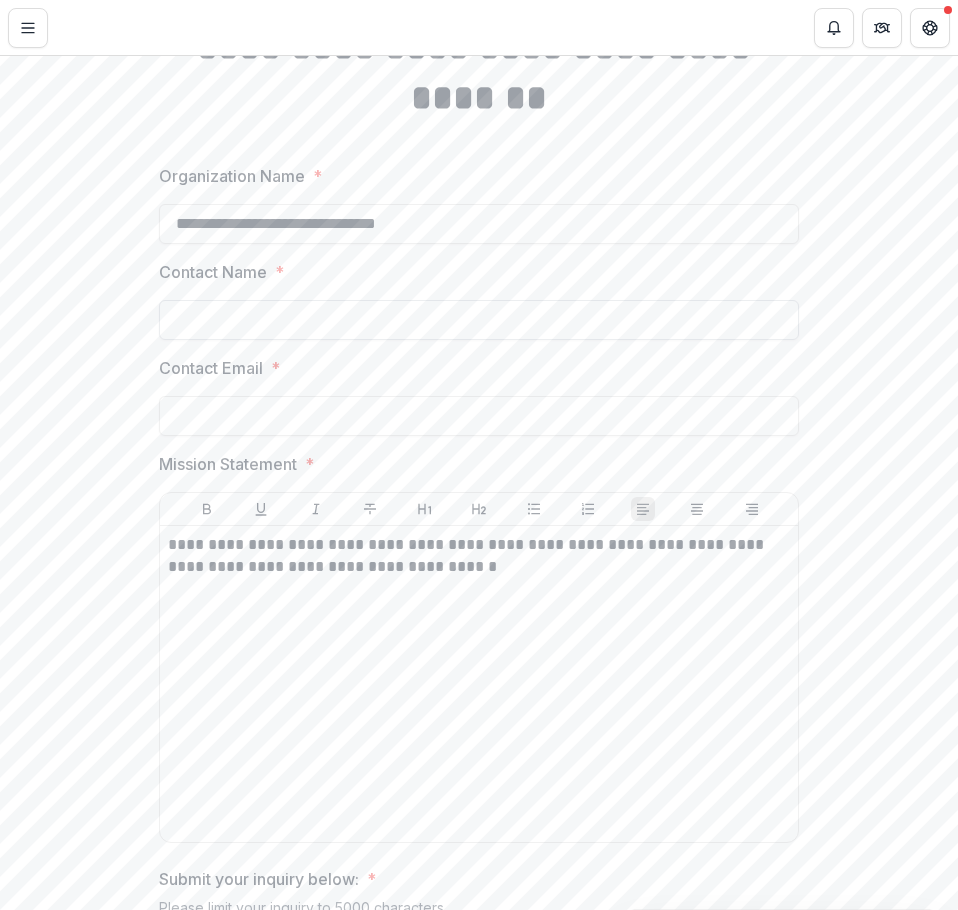 type on "**********" 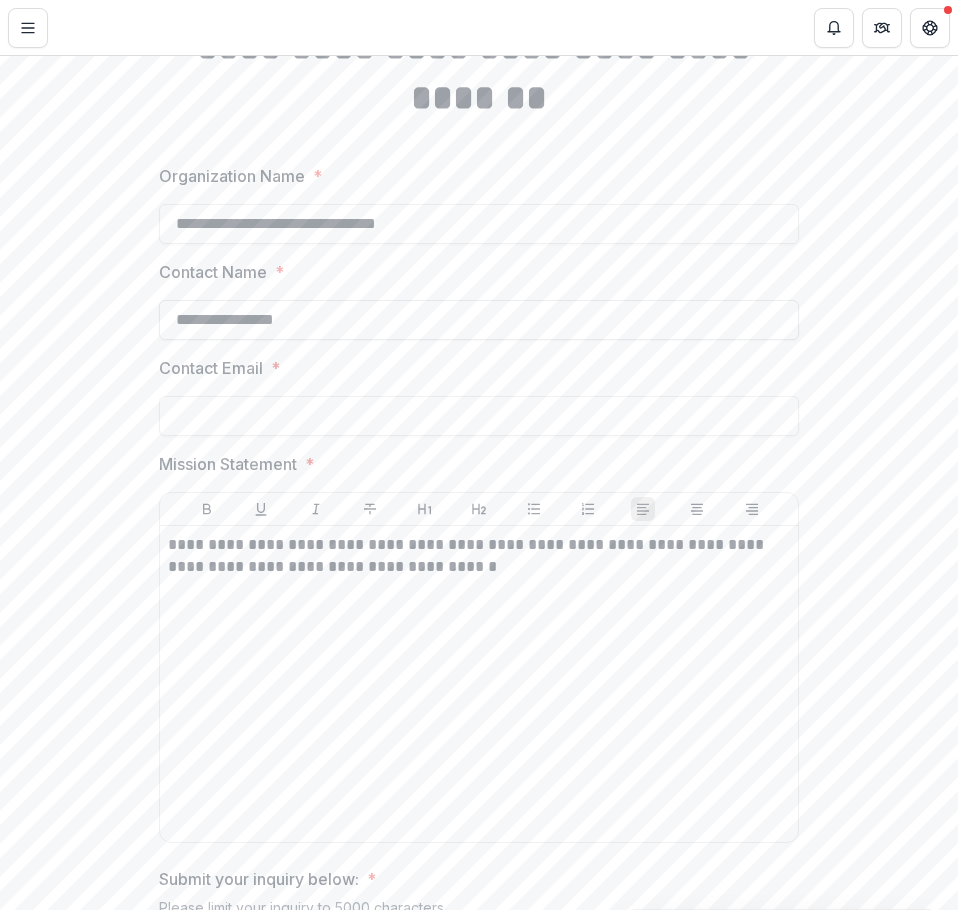 type on "**********" 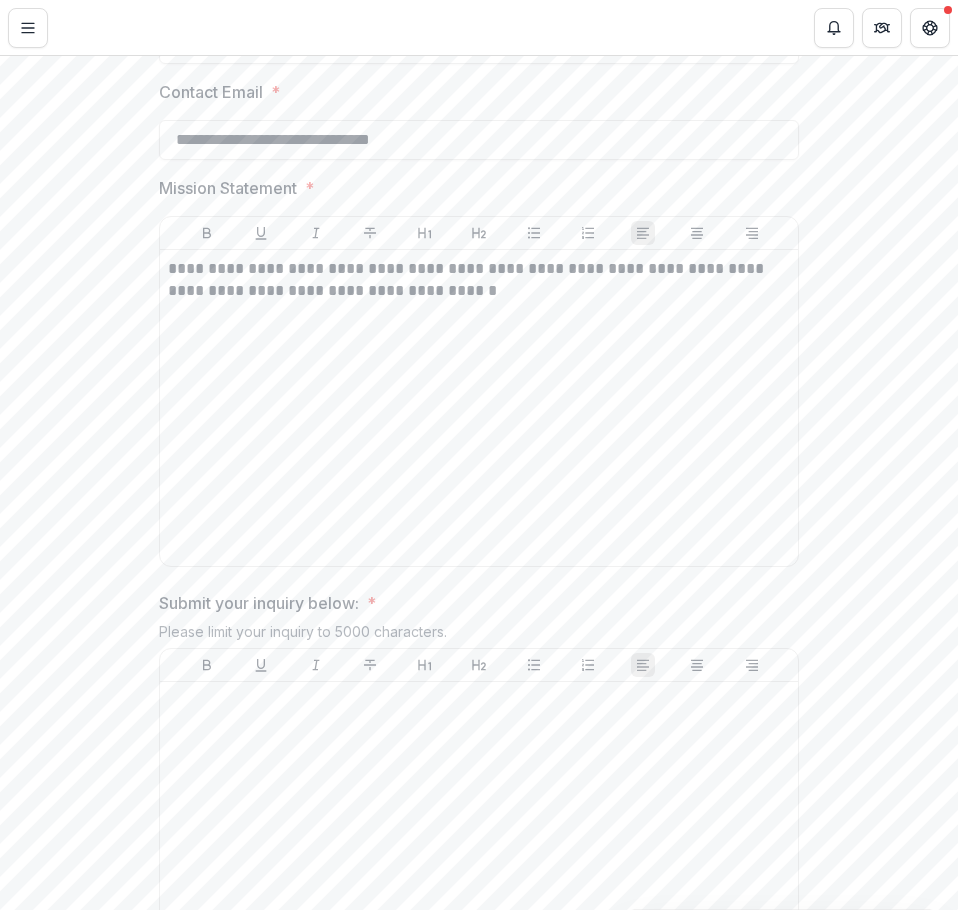 scroll, scrollTop: 489, scrollLeft: 0, axis: vertical 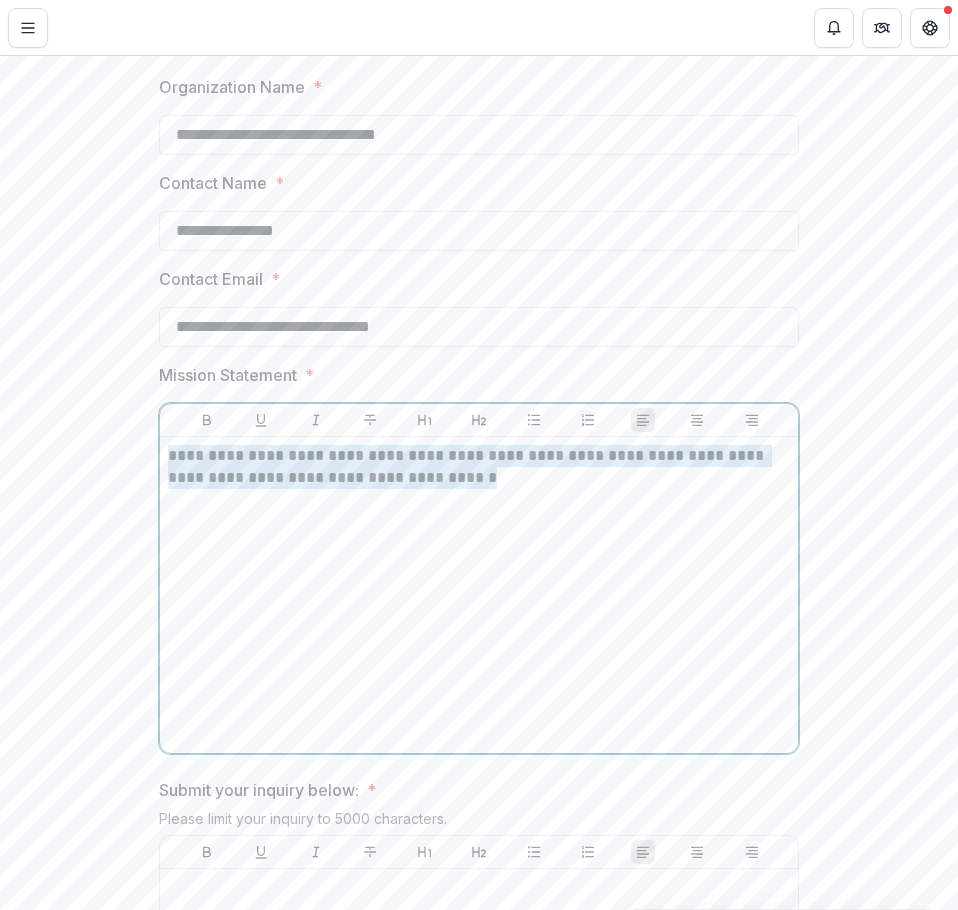 drag, startPoint x: 454, startPoint y: 484, endPoint x: 69, endPoint y: 457, distance: 385.9456 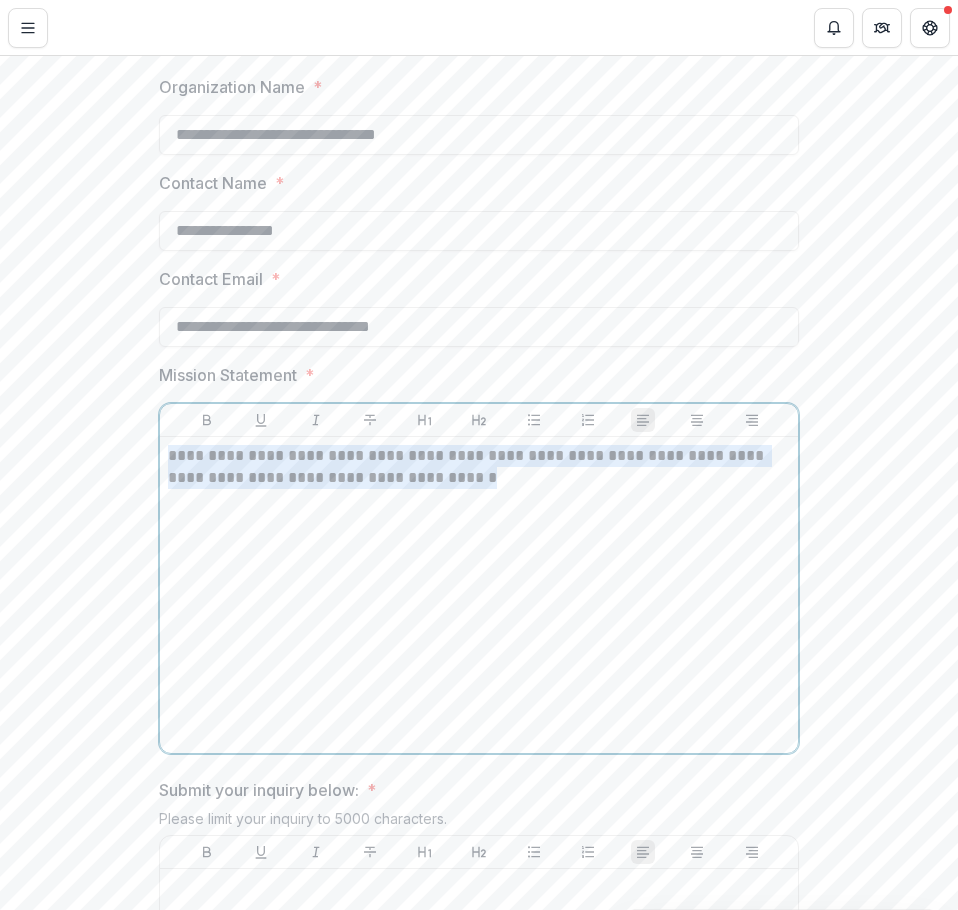 click on "**********" at bounding box center [479, 577] 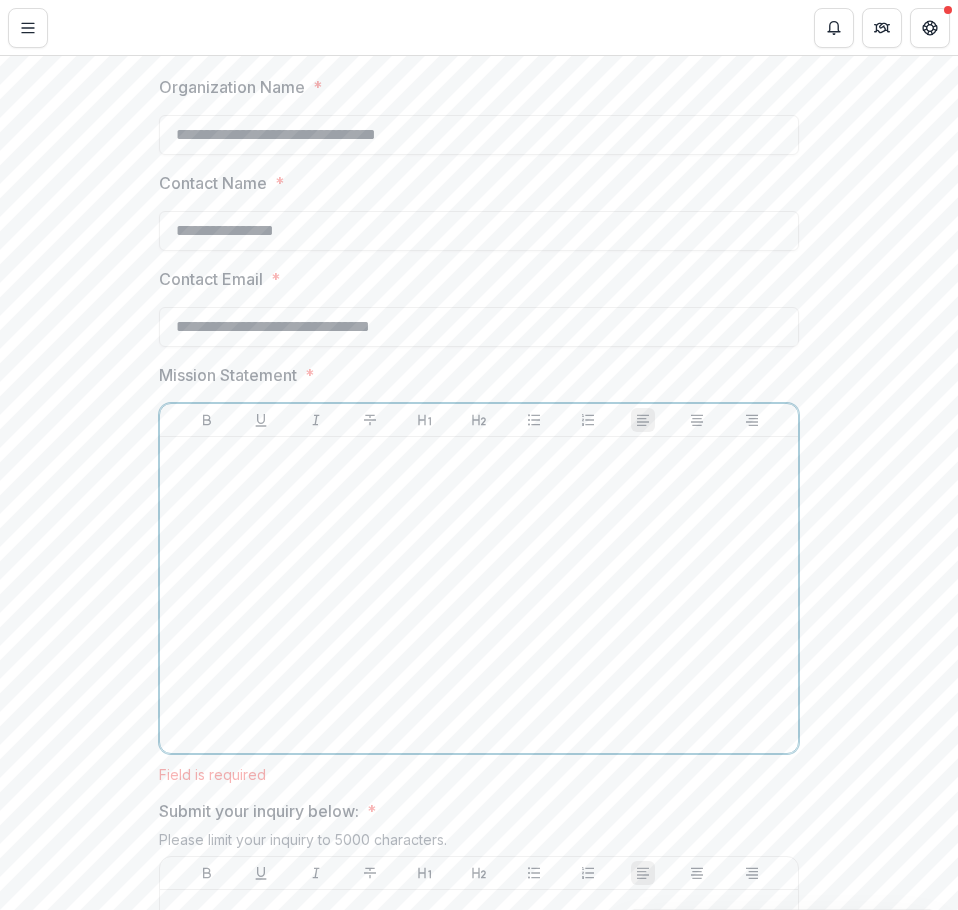 click at bounding box center (479, 595) 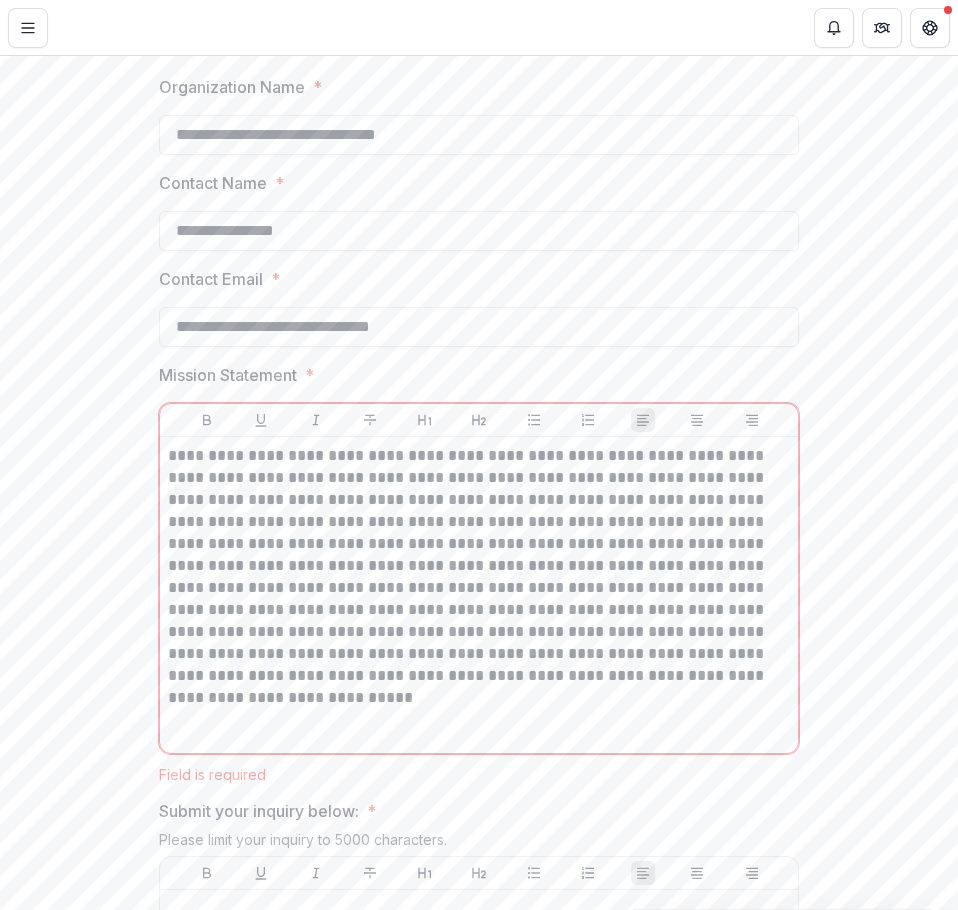 click on "**********" at bounding box center (479, 588) 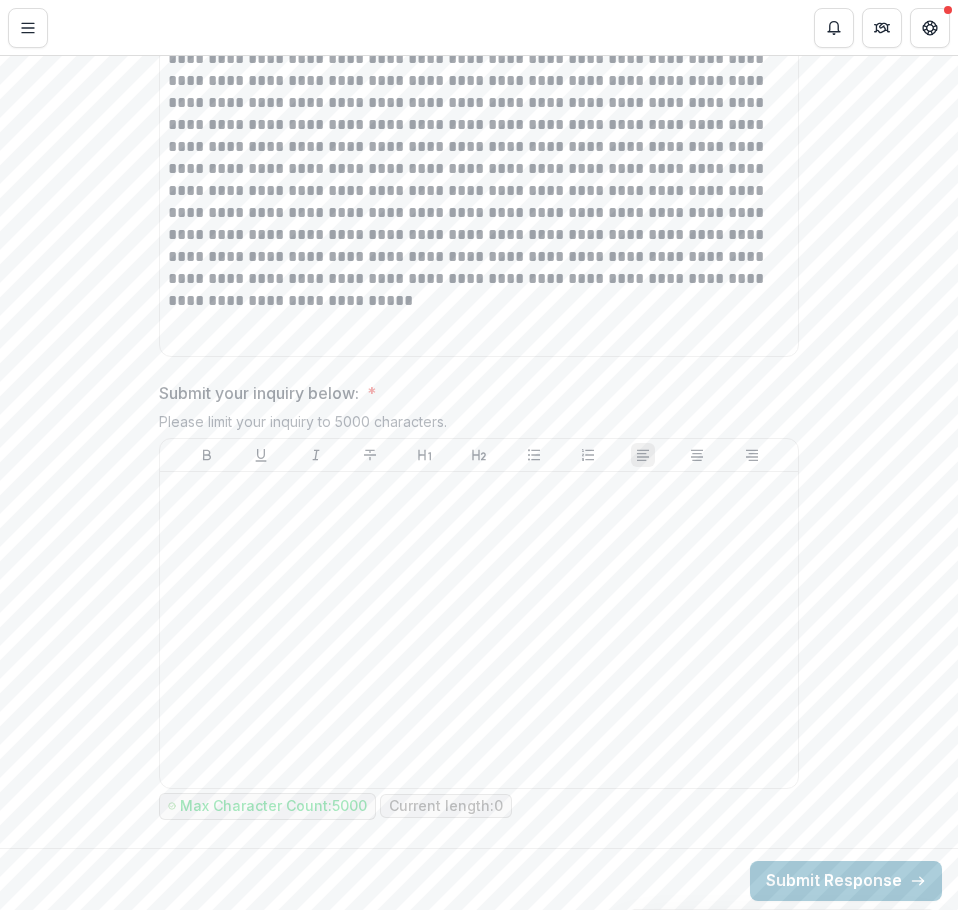 scroll, scrollTop: 889, scrollLeft: 0, axis: vertical 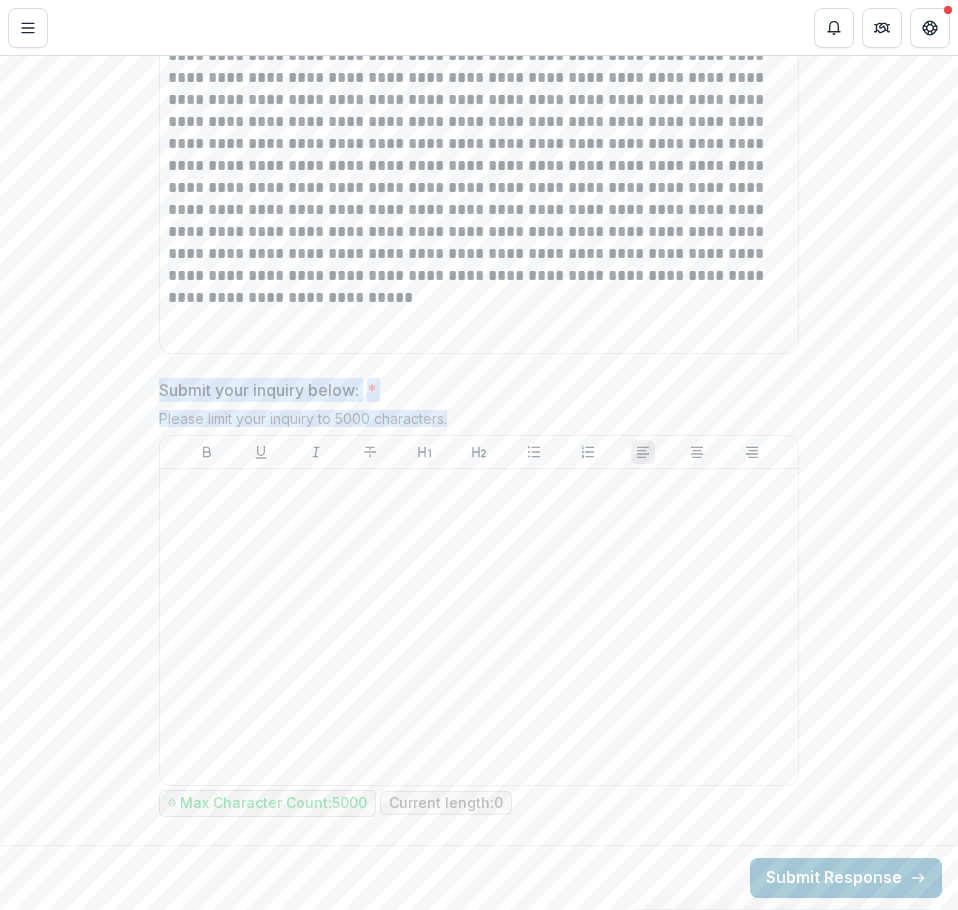 drag, startPoint x: 414, startPoint y: 402, endPoint x: 104, endPoint y: 383, distance: 310.58173 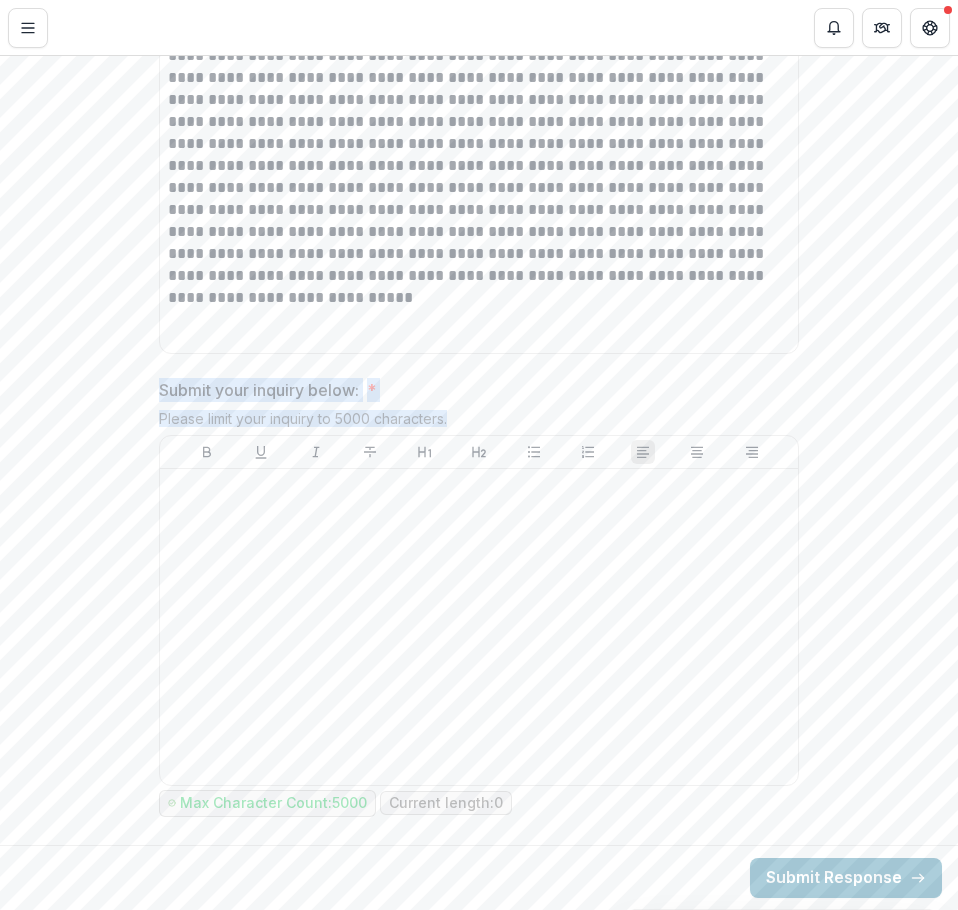 copy on "Submit your inquiry below: * Please limit your inquiry to 5000 characters." 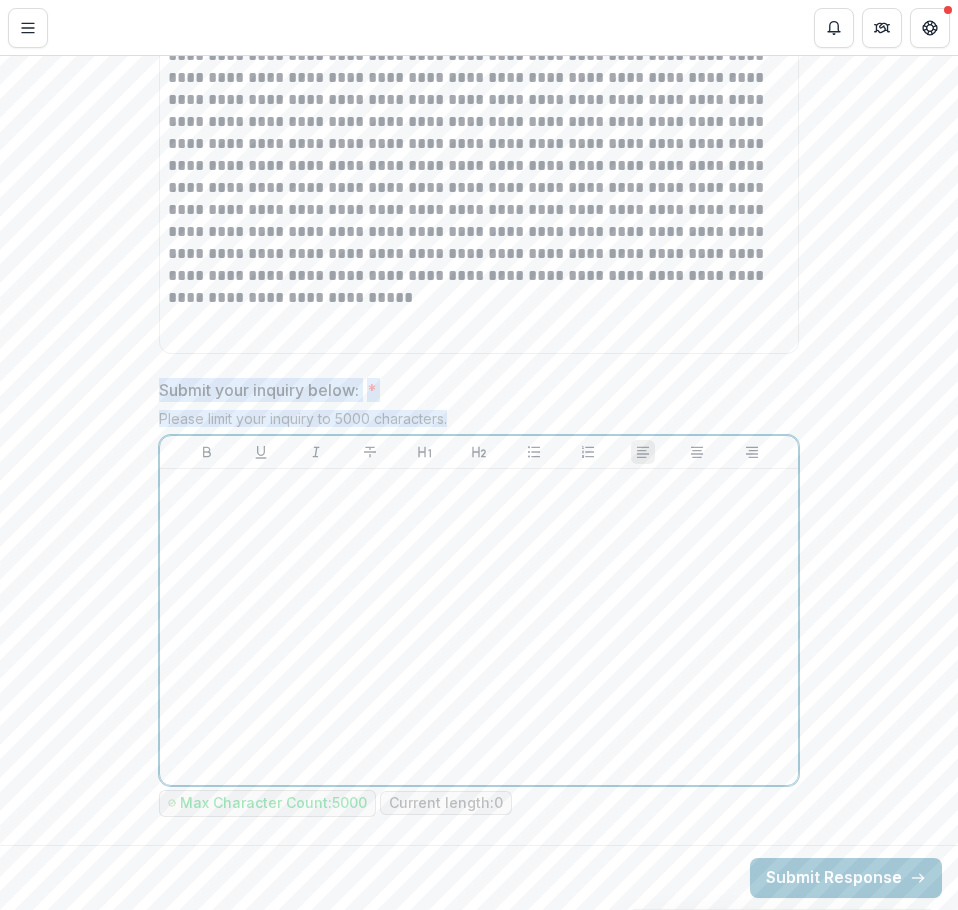 click at bounding box center [479, 627] 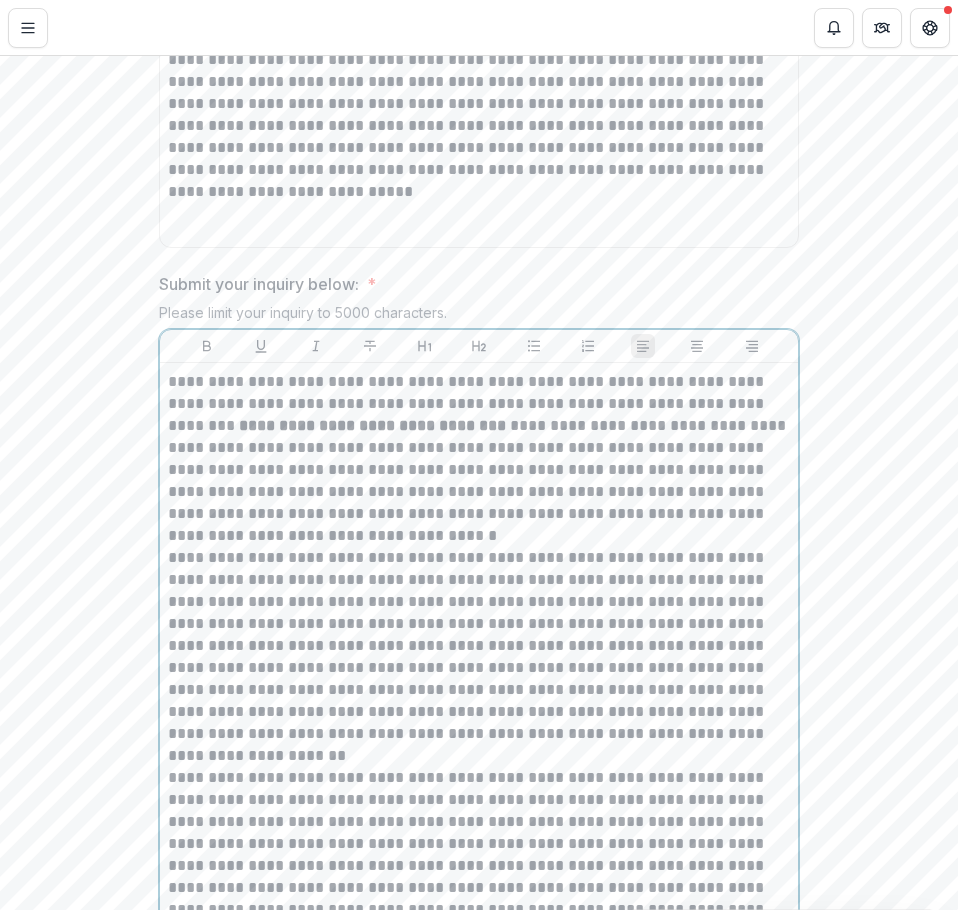 scroll, scrollTop: 1108, scrollLeft: 0, axis: vertical 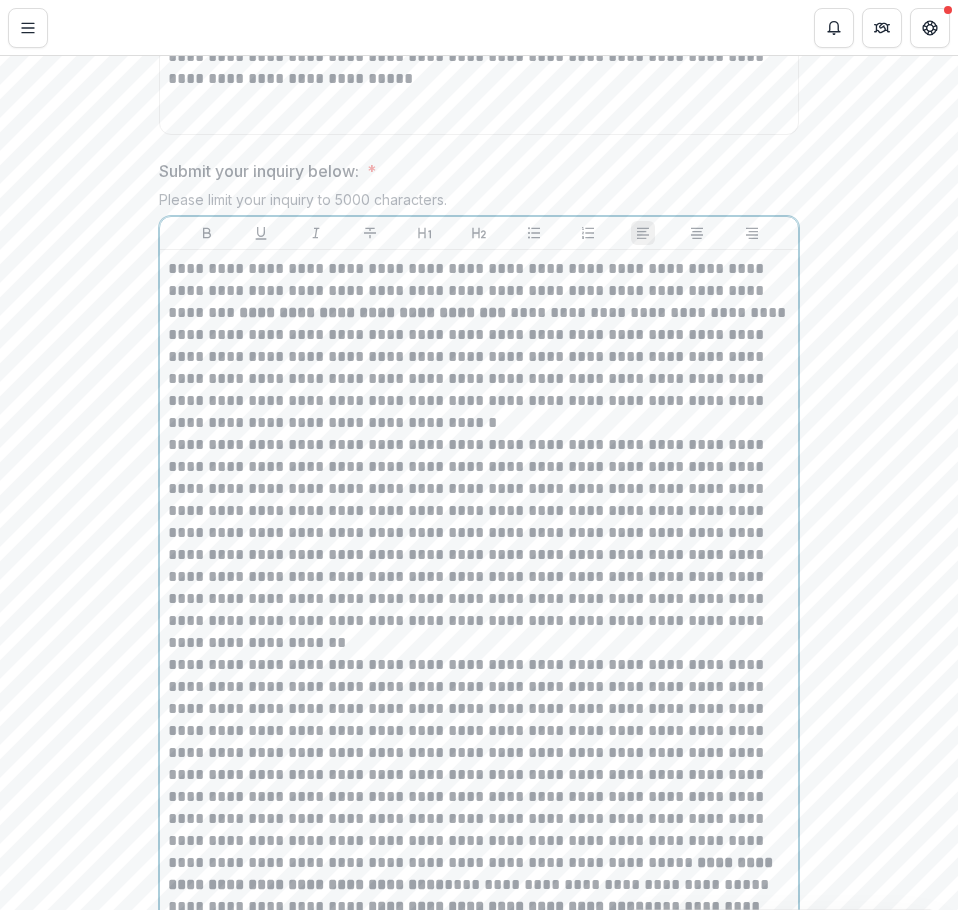 click on "**********" at bounding box center [479, 544] 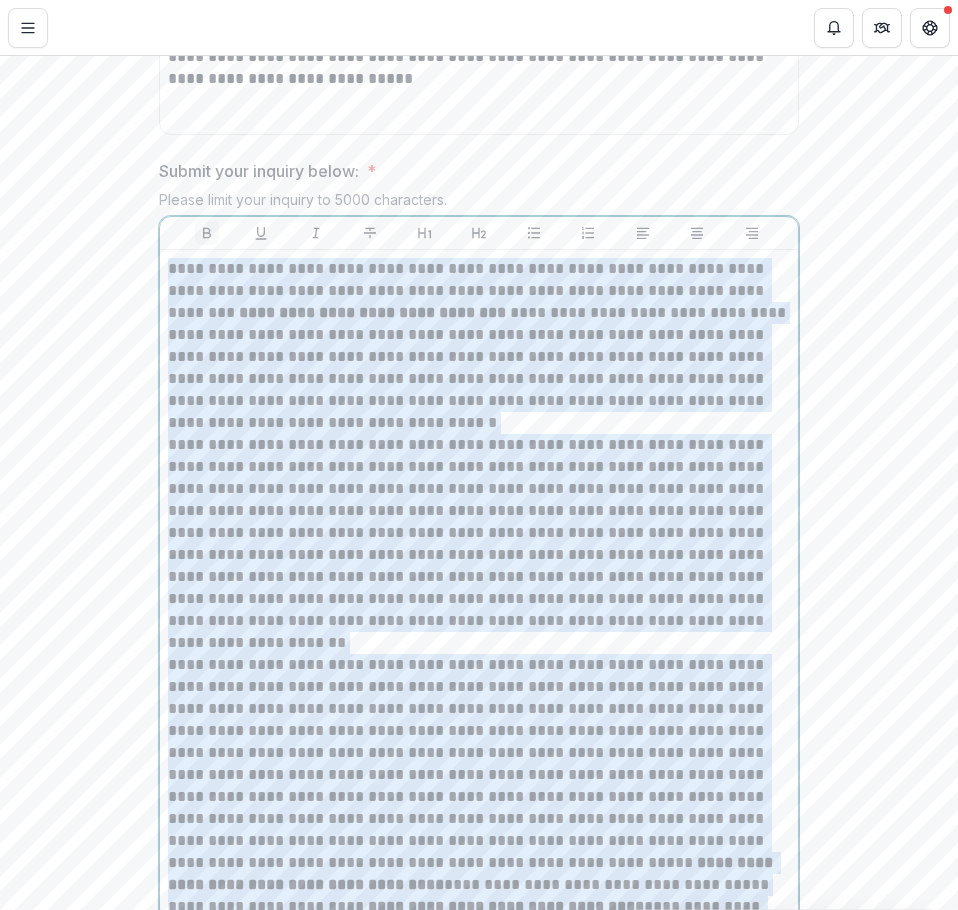 click 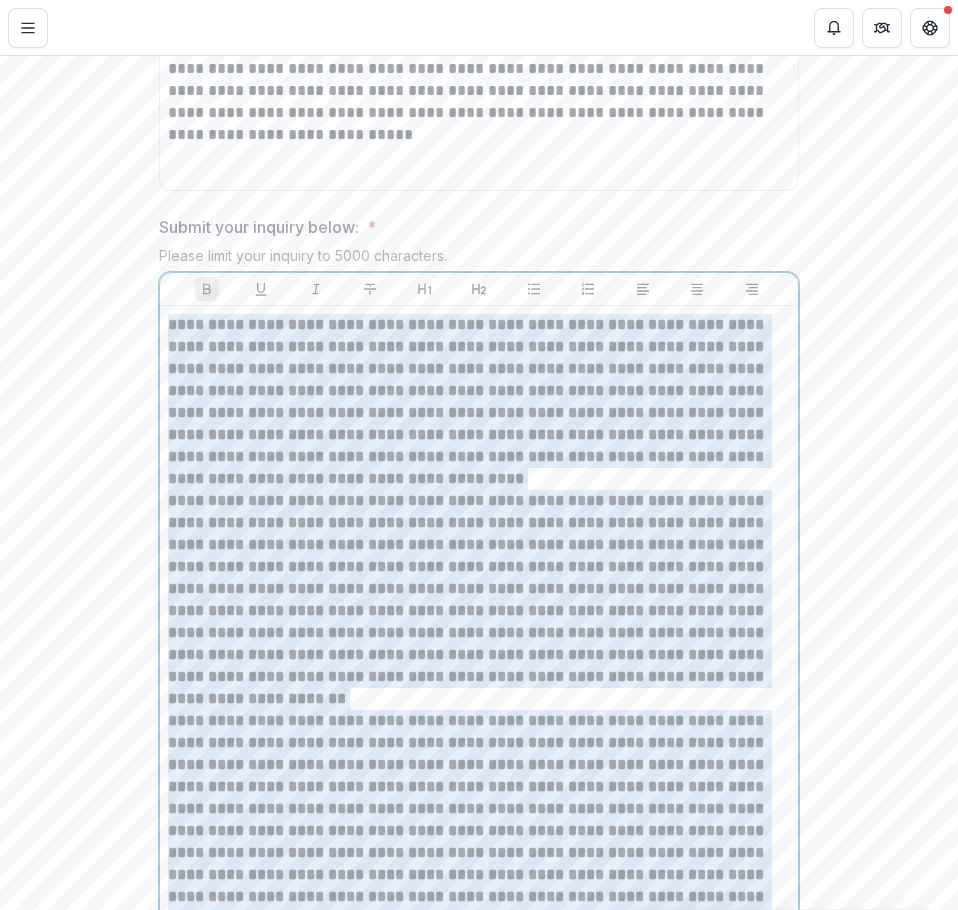 click 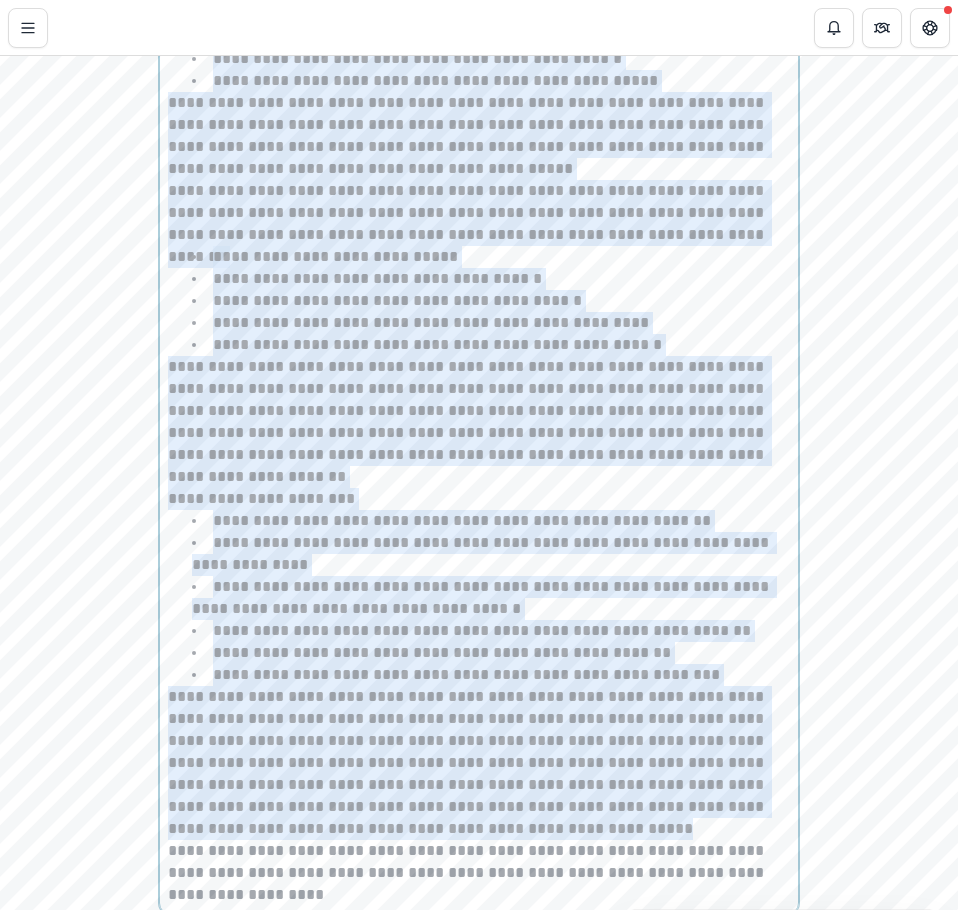 scroll, scrollTop: 2458, scrollLeft: 0, axis: vertical 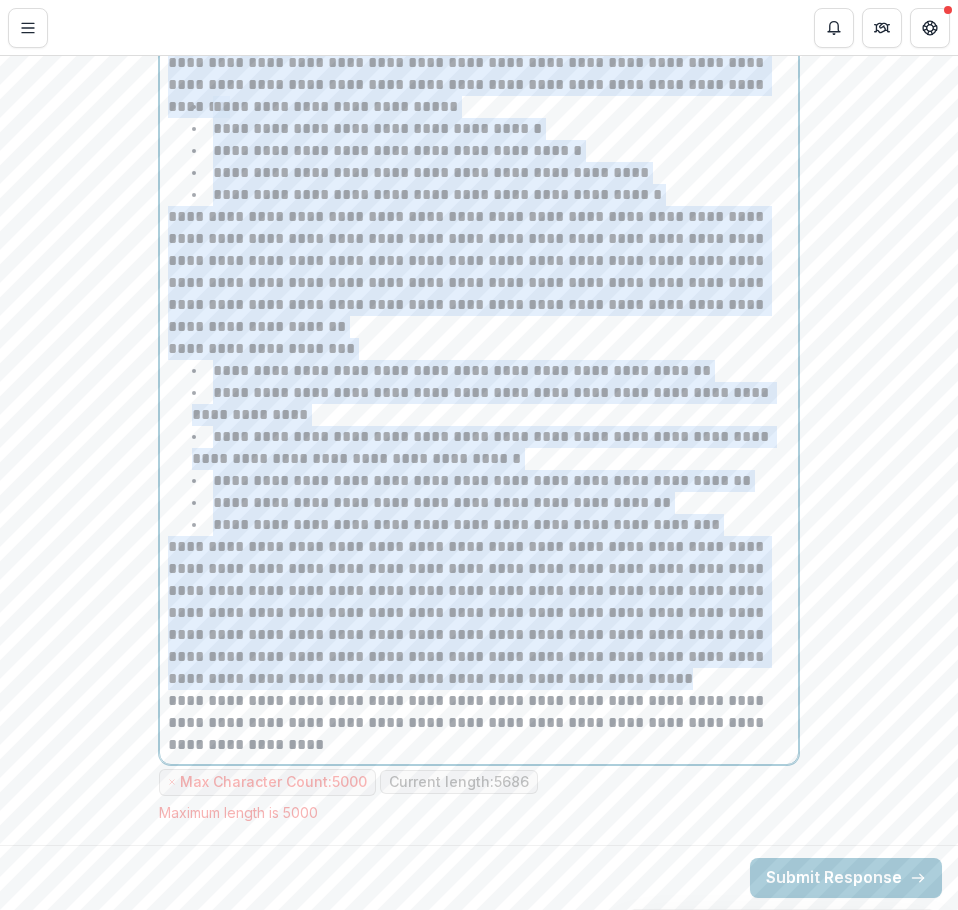 click on "**********" at bounding box center (482, 403) 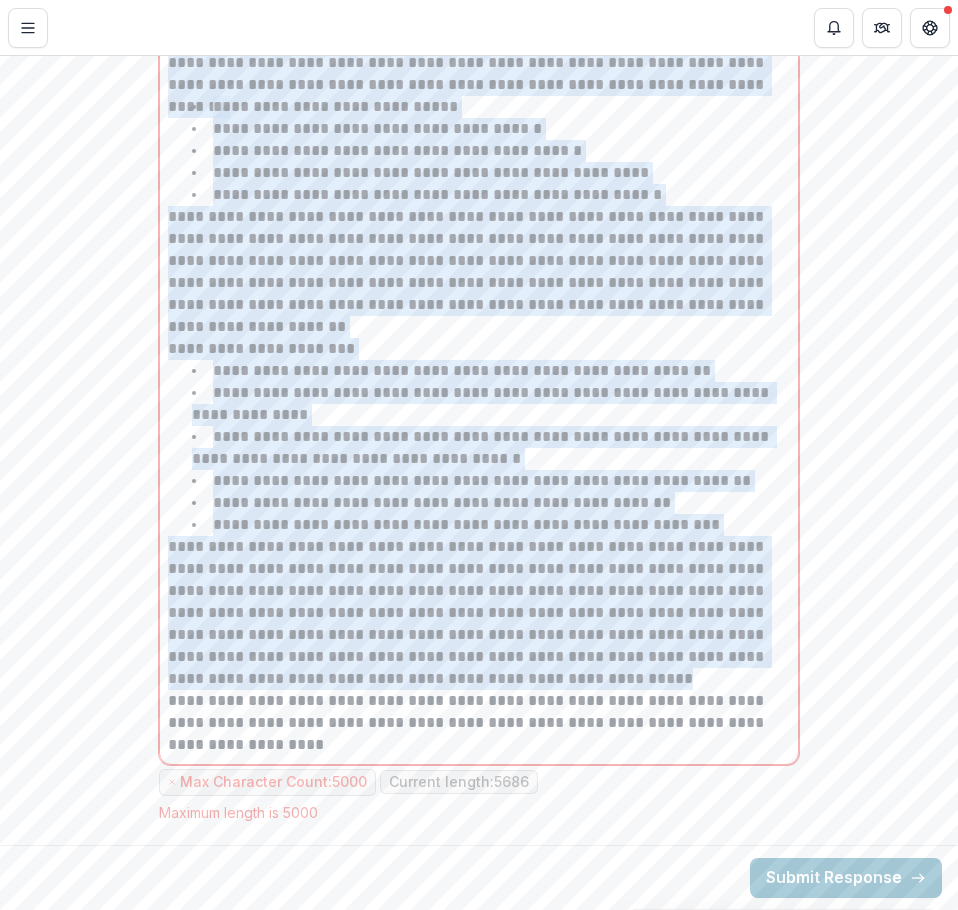 click on "**********" at bounding box center [479, -607] 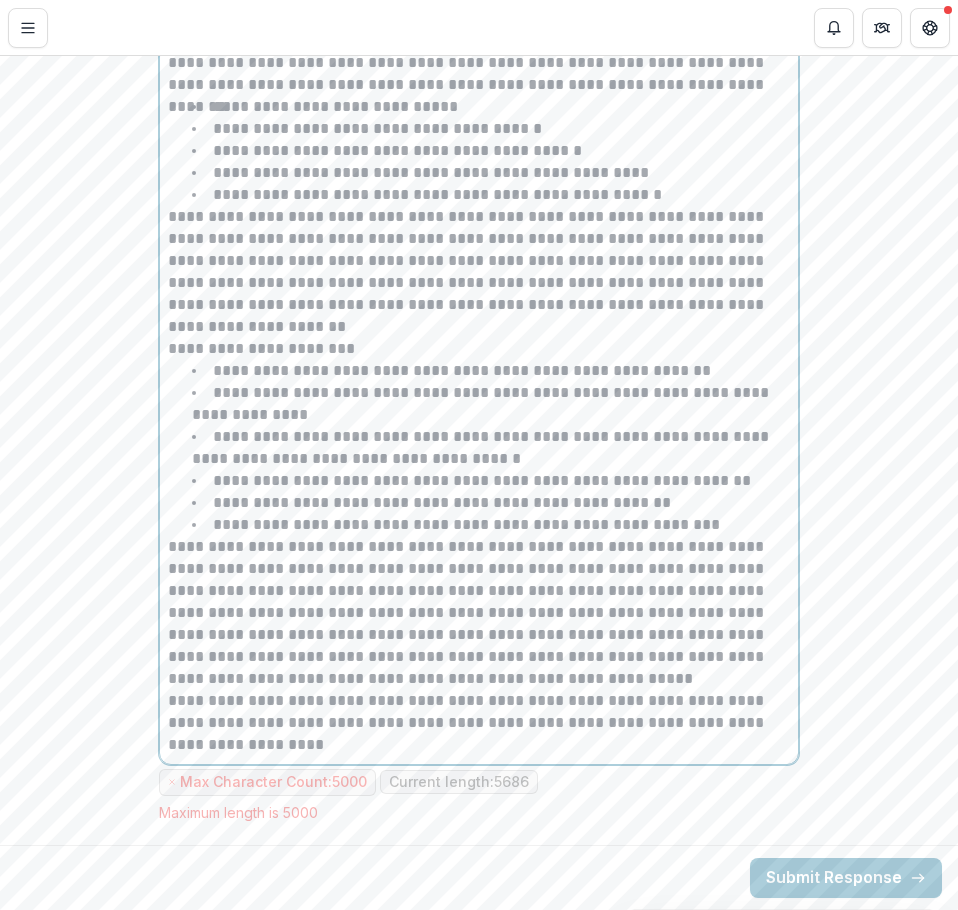 click on "**********" at bounding box center (482, 447) 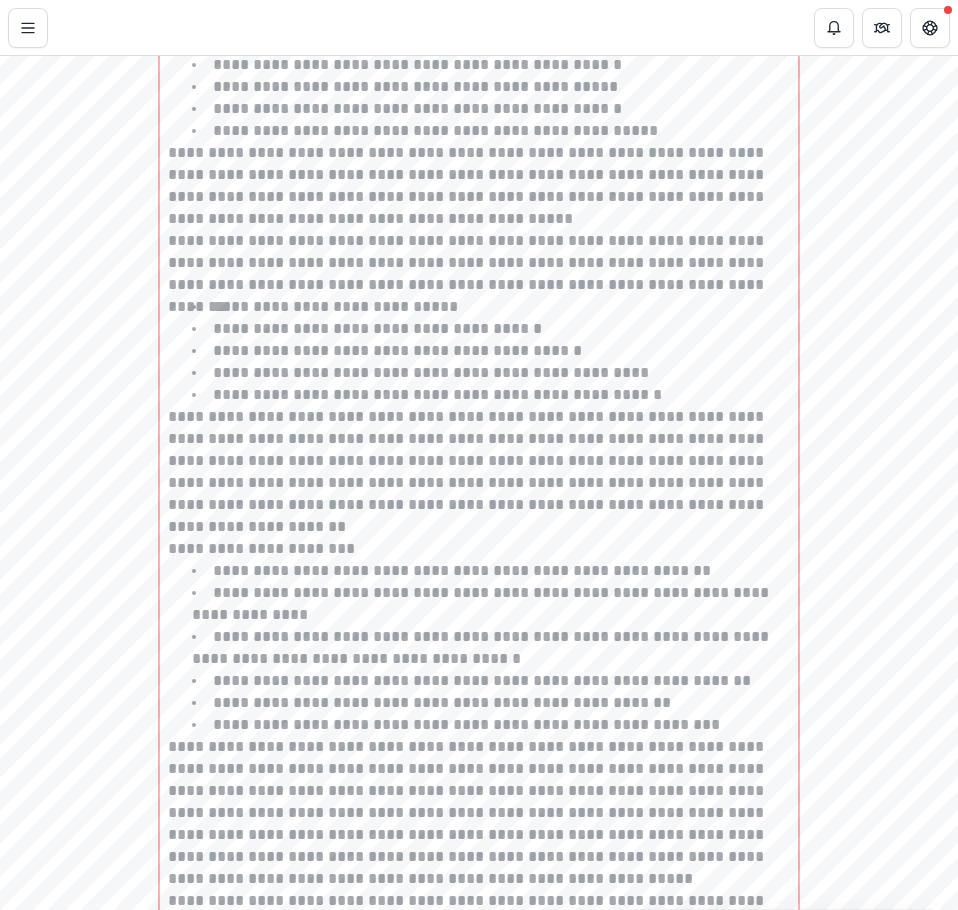 drag, startPoint x: 64, startPoint y: 513, endPoint x: 125, endPoint y: 504, distance: 61.66036 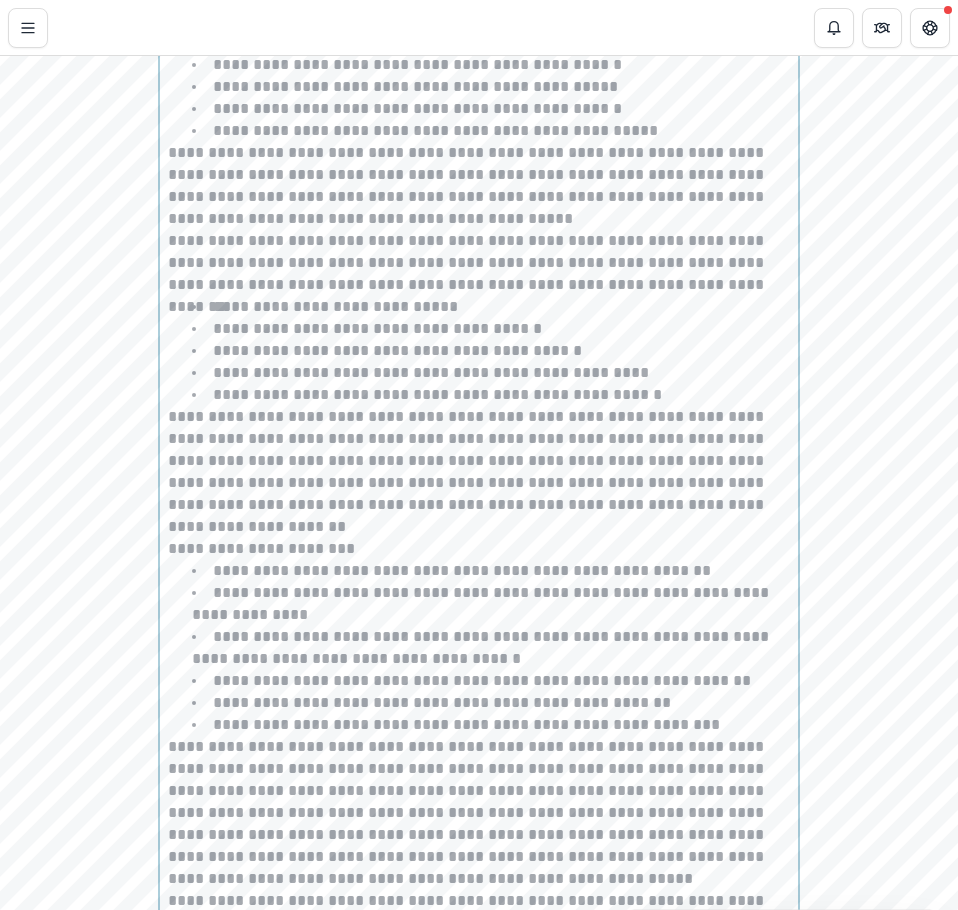 click on "**********" at bounding box center (479, 472) 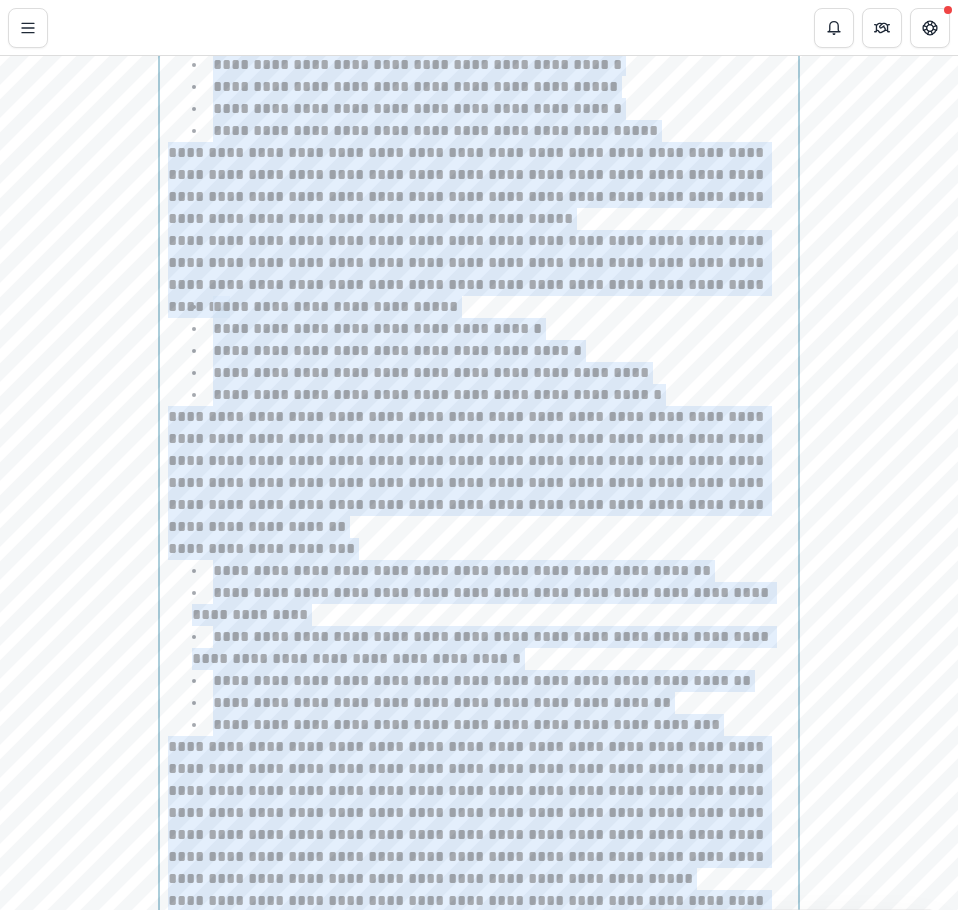 scroll, scrollTop: 2308, scrollLeft: 0, axis: vertical 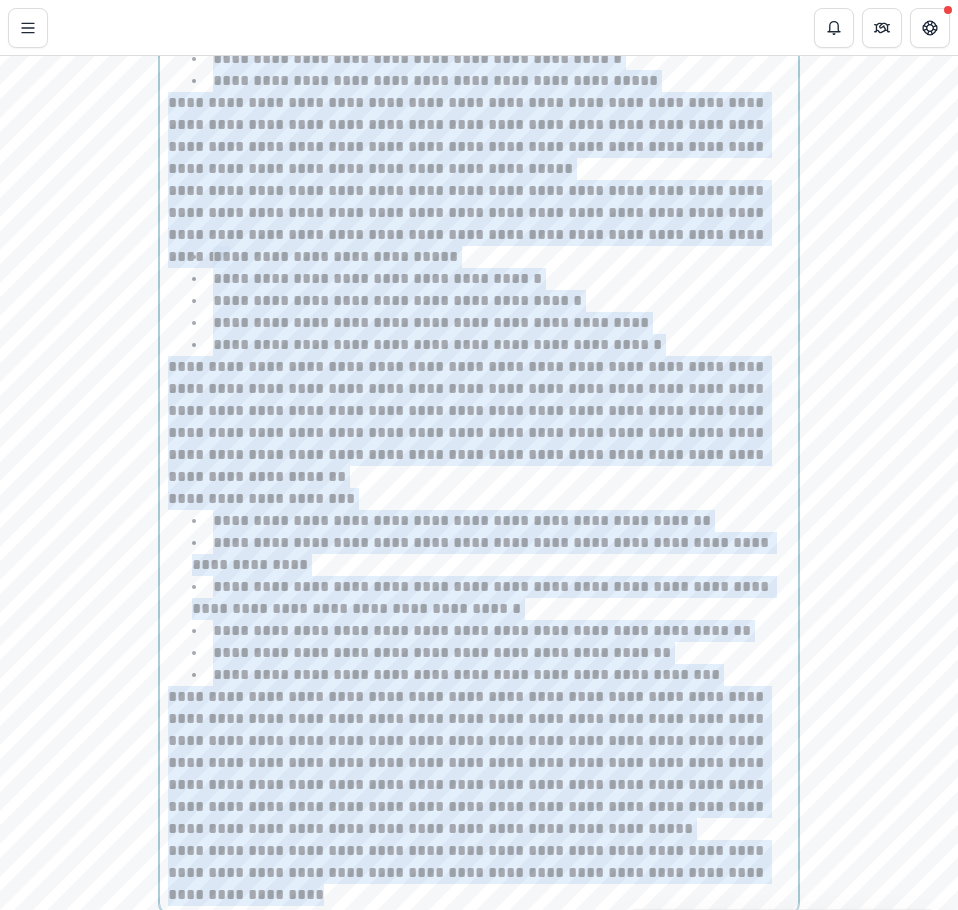 click on "**********" at bounding box center (479, 422) 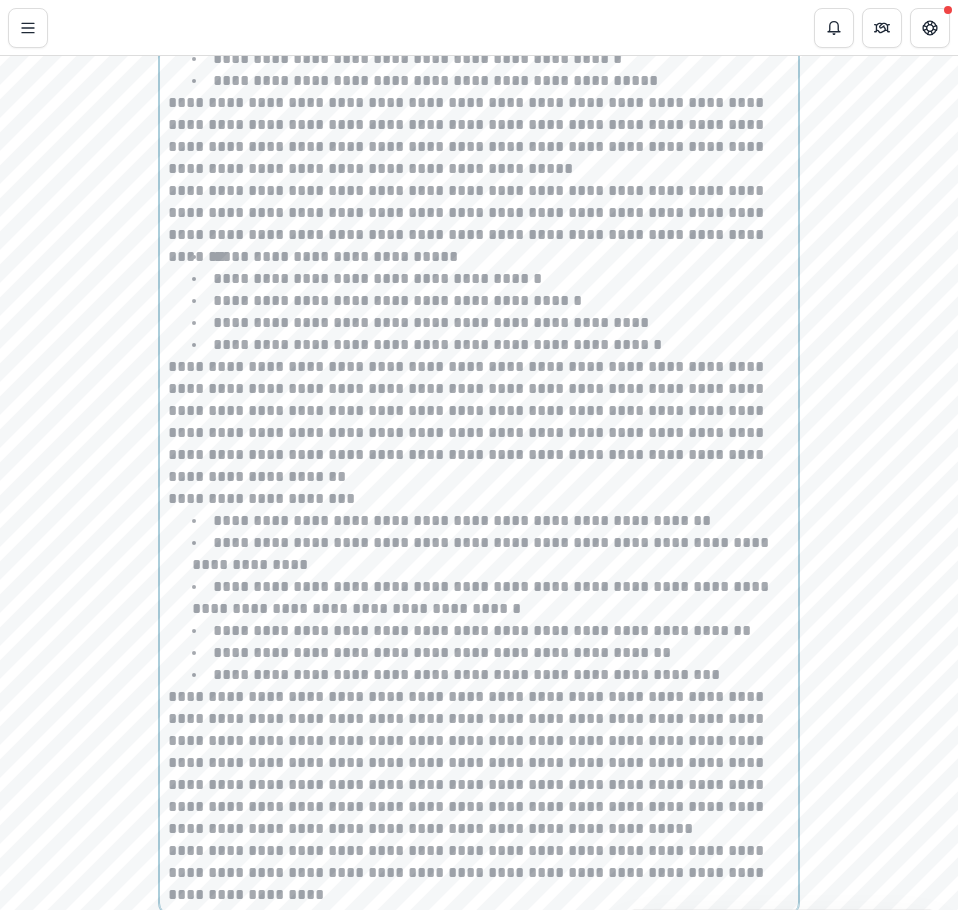 click on "**********" at bounding box center [479, 422] 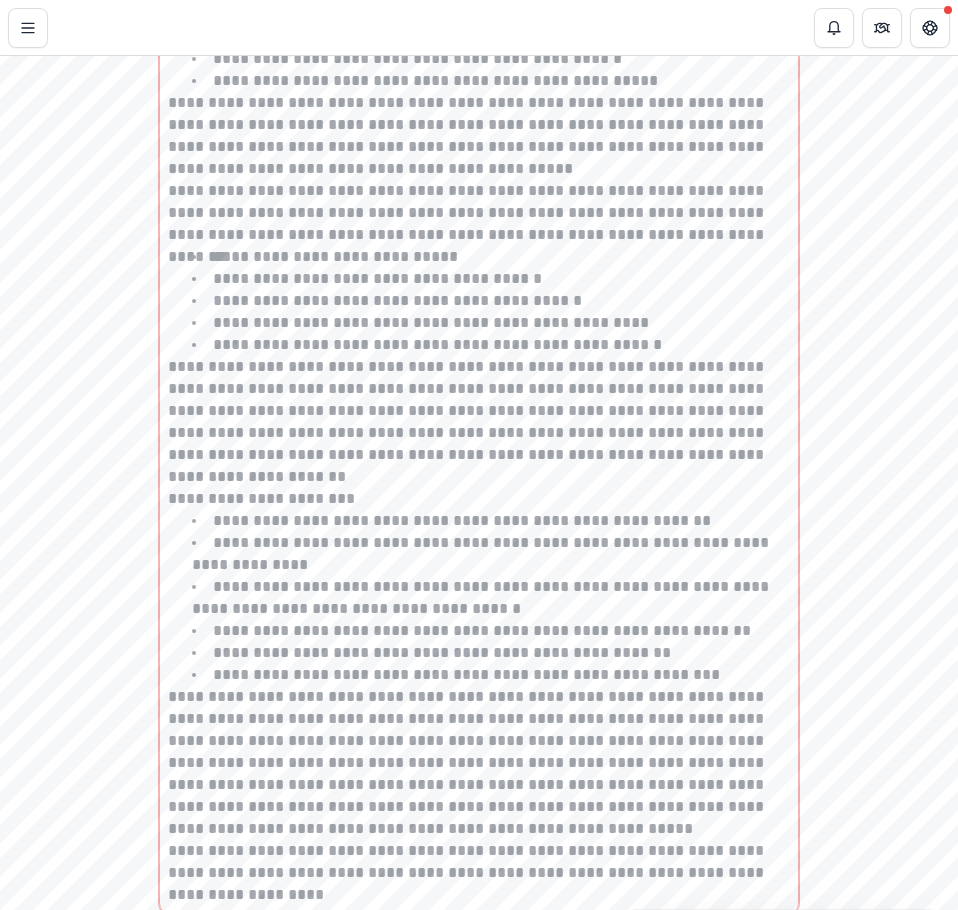 click on "**********" at bounding box center (479, -457) 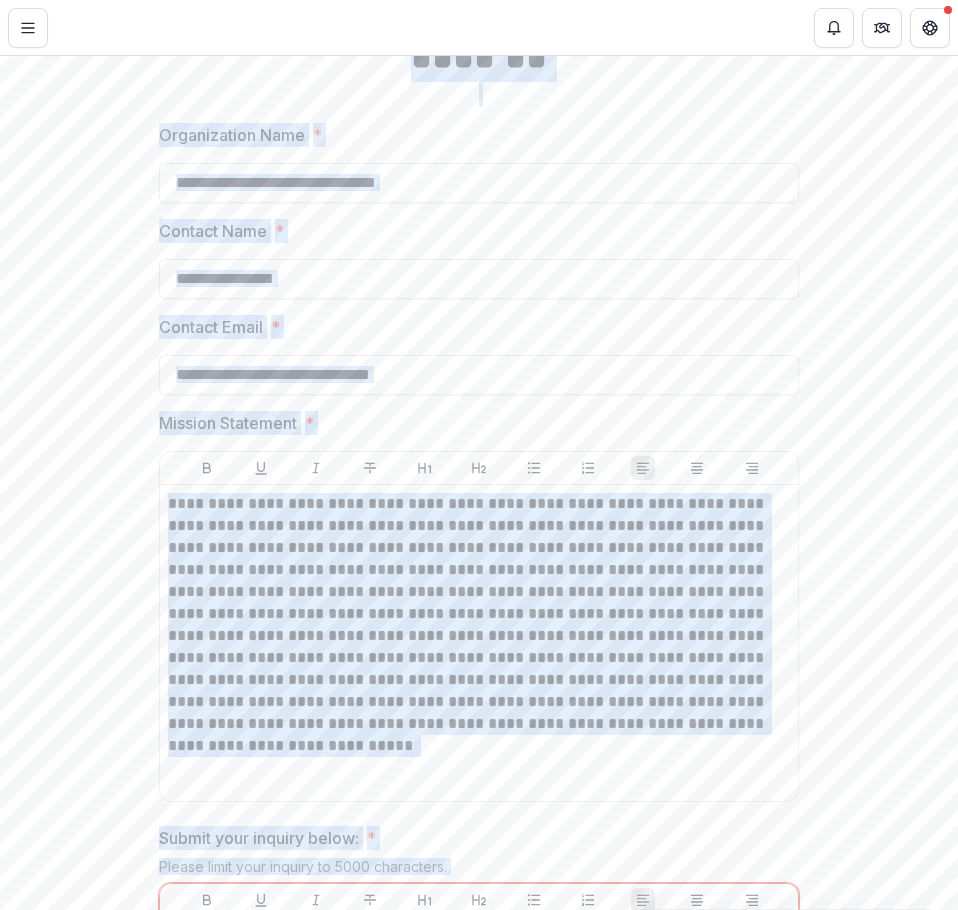 scroll, scrollTop: 308, scrollLeft: 0, axis: vertical 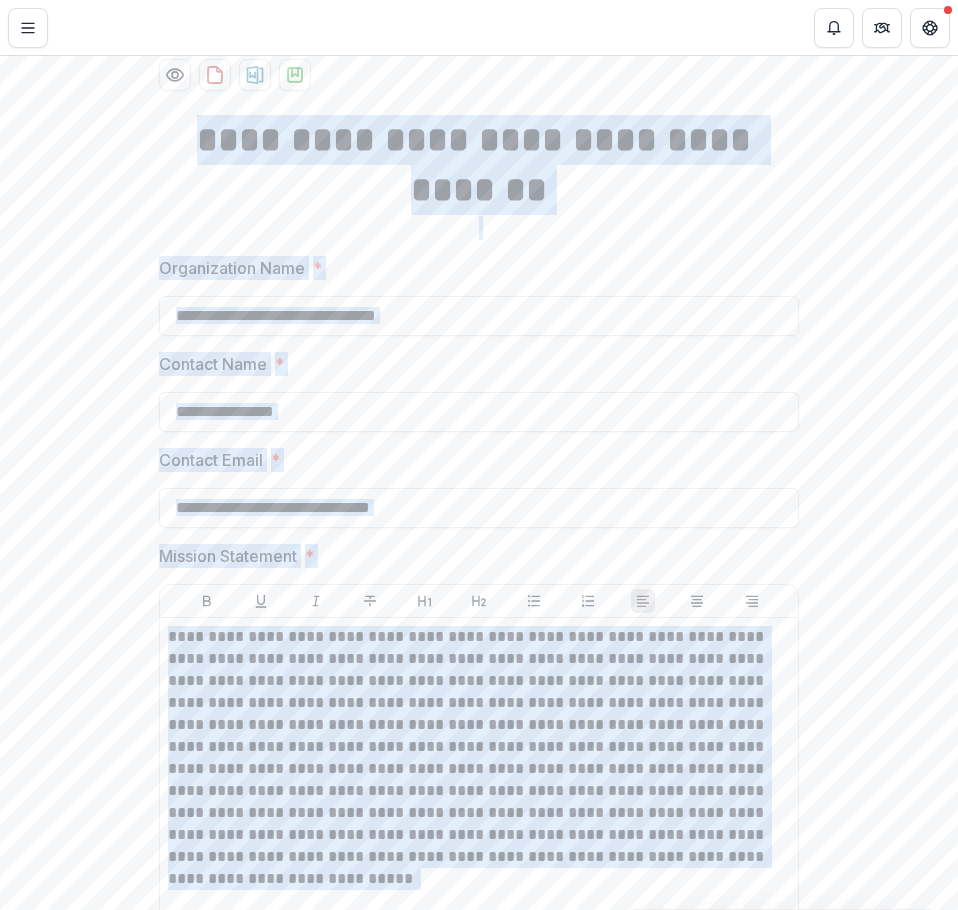 copy on "**********" 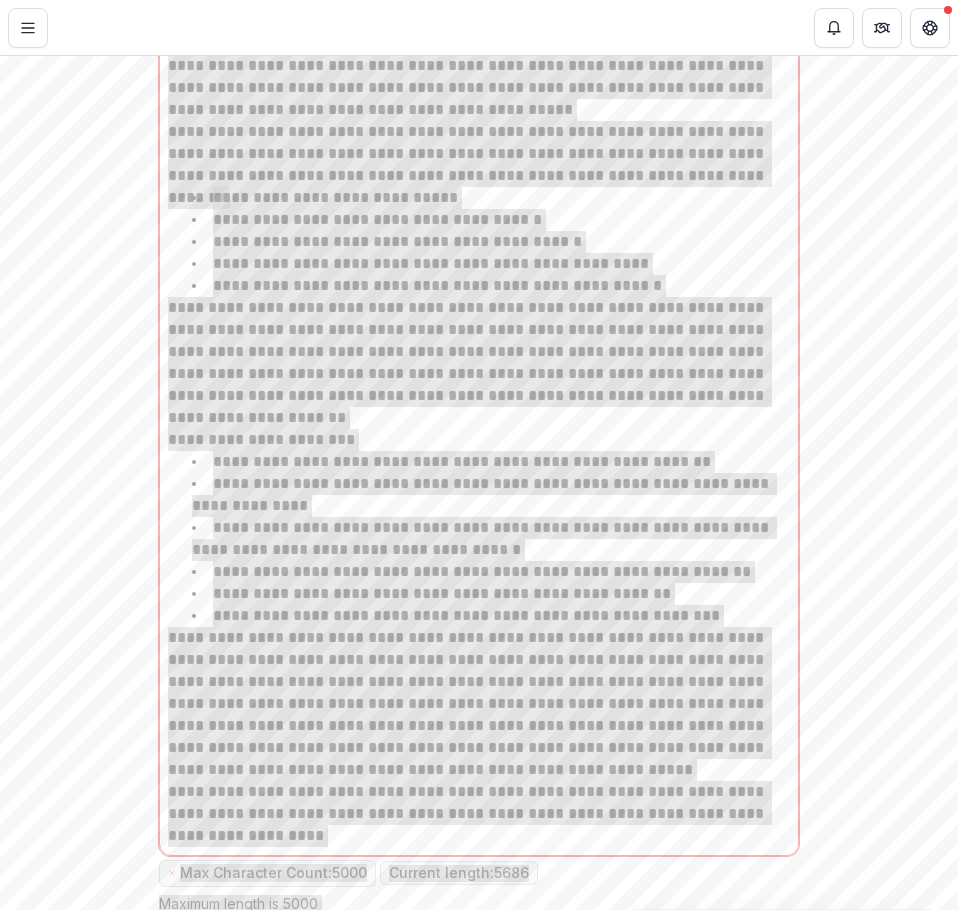 scroll, scrollTop: 2458, scrollLeft: 0, axis: vertical 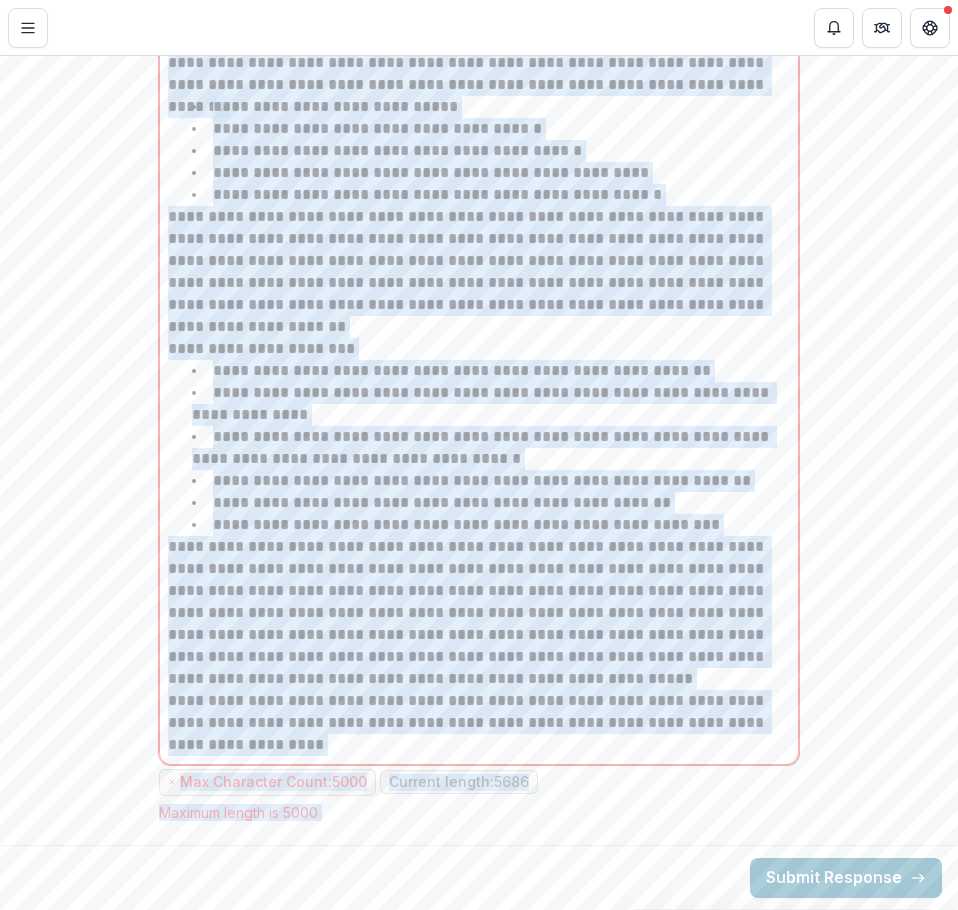 click on "**********" at bounding box center [479, -607] 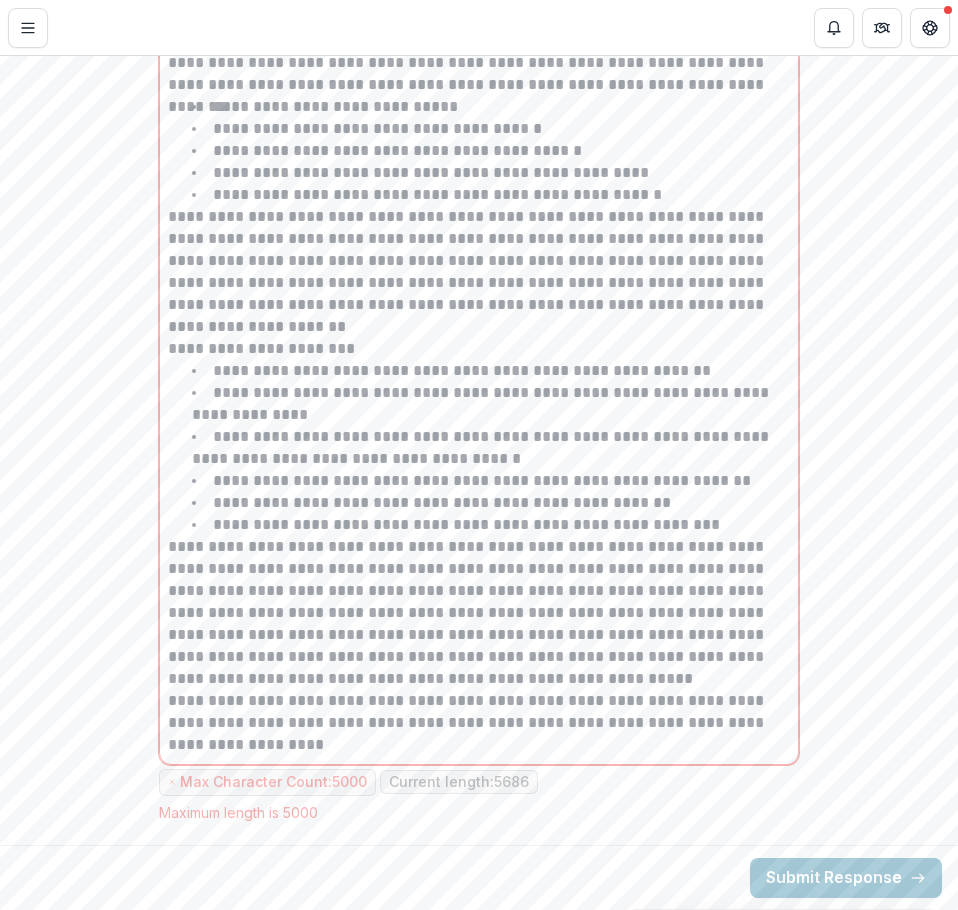 click on "**********" at bounding box center [479, -607] 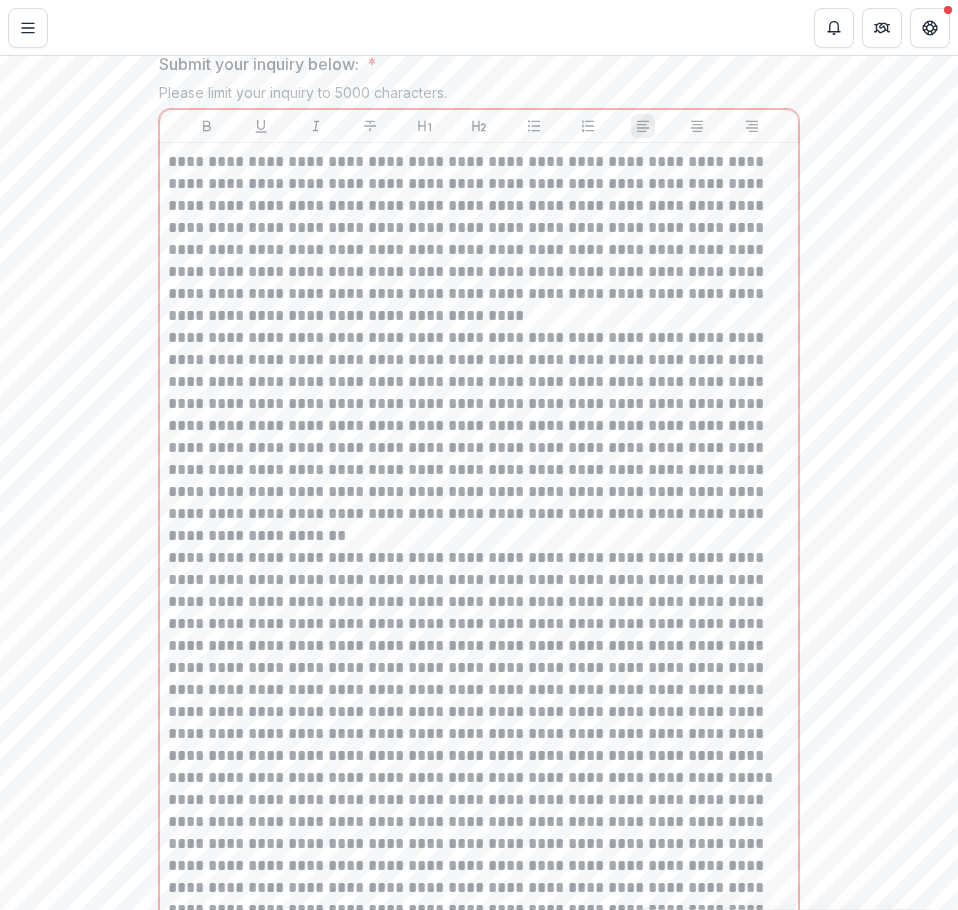 scroll, scrollTop: 958, scrollLeft: 0, axis: vertical 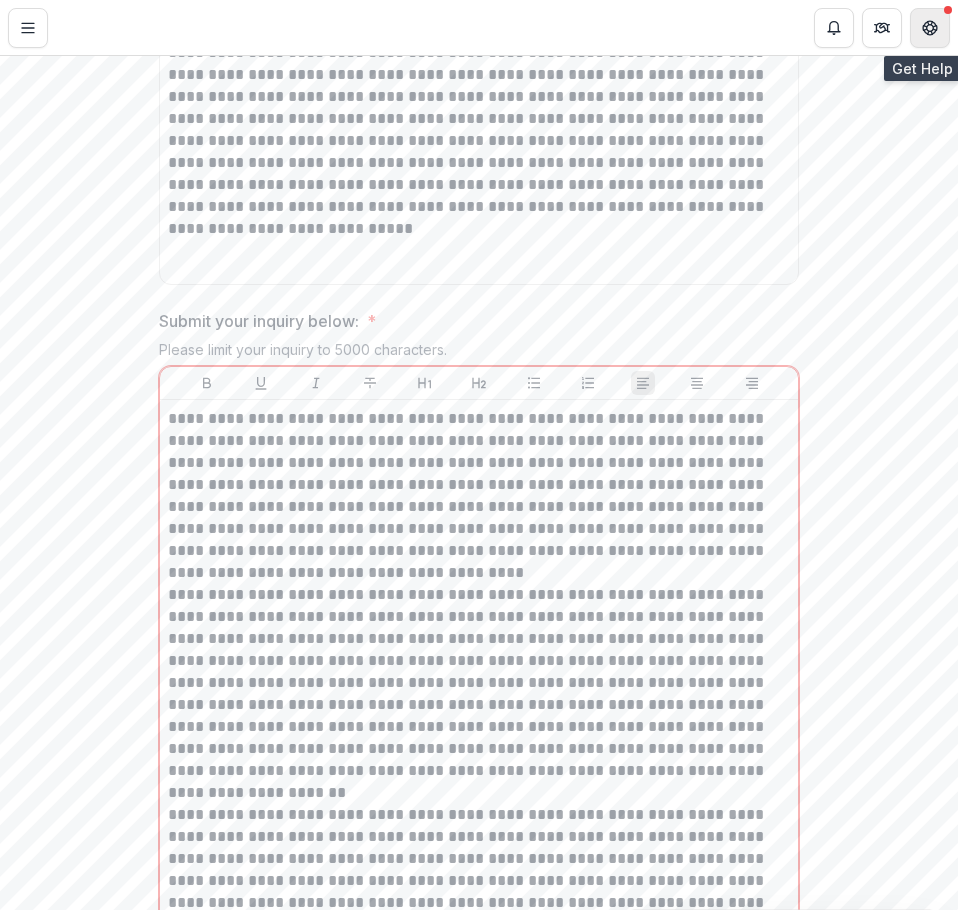 click at bounding box center [930, 28] 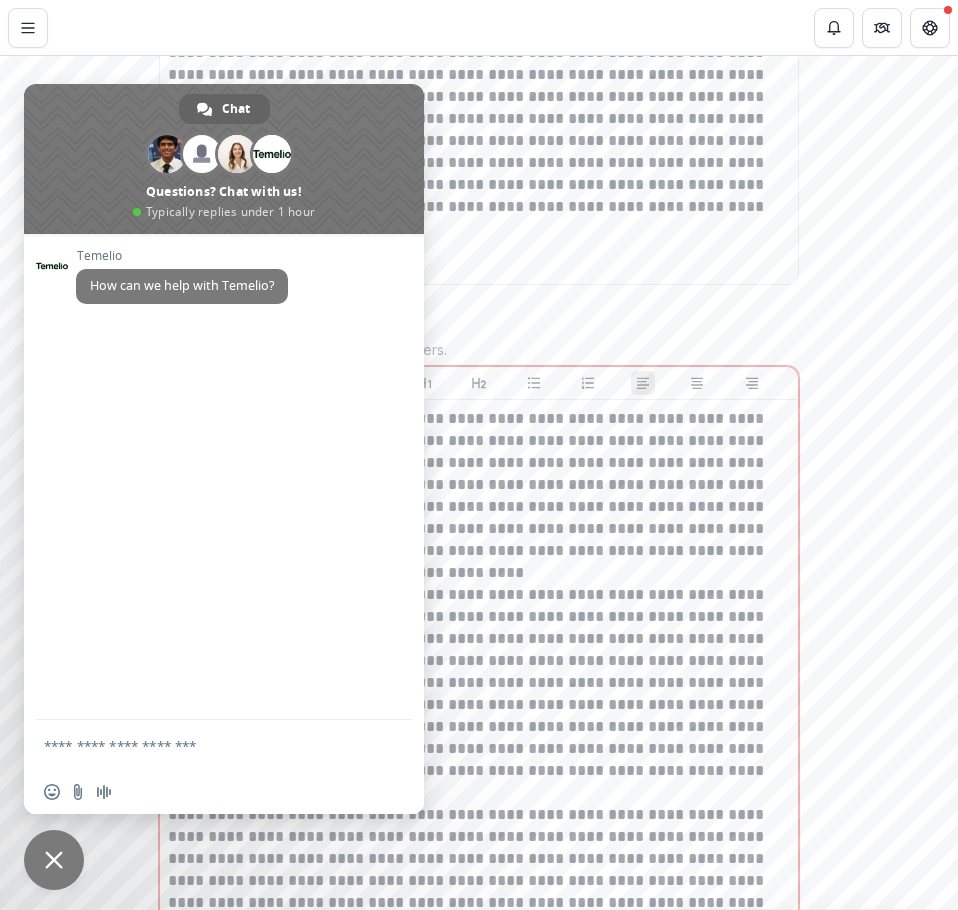 click on "**********" at bounding box center [479, 893] 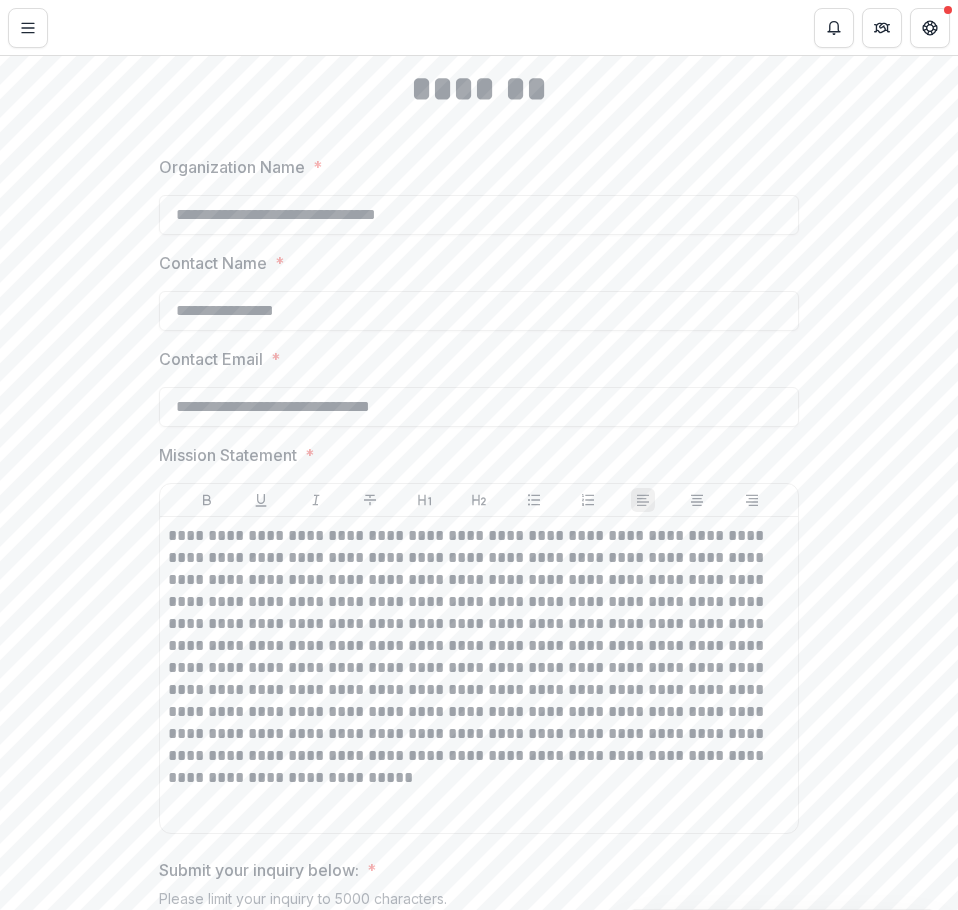 scroll, scrollTop: 258, scrollLeft: 0, axis: vertical 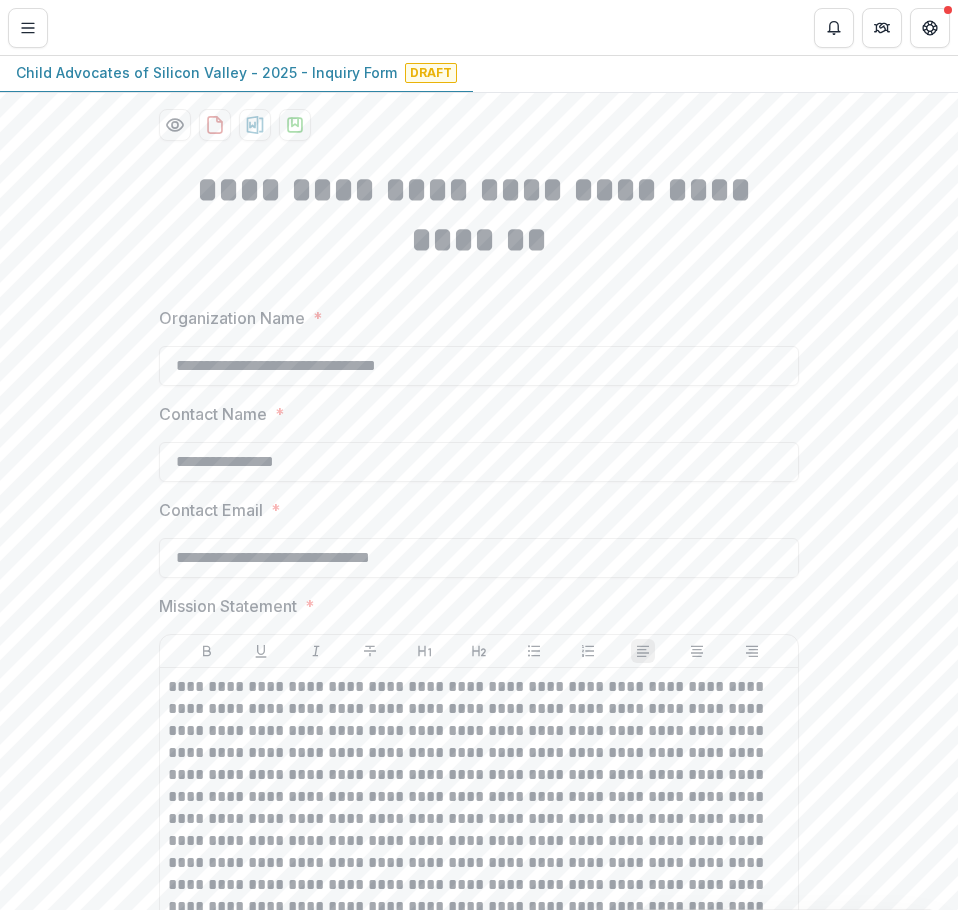 drag, startPoint x: 85, startPoint y: 166, endPoint x: 53, endPoint y: 76, distance: 95.51963 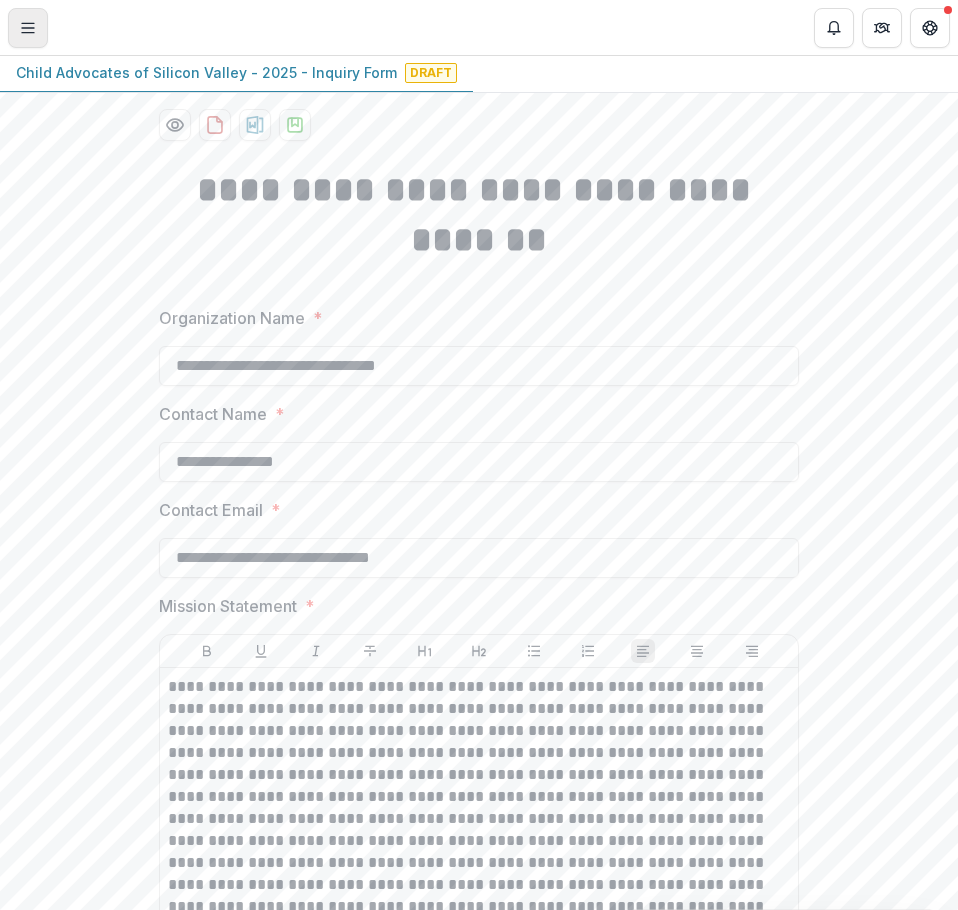 click 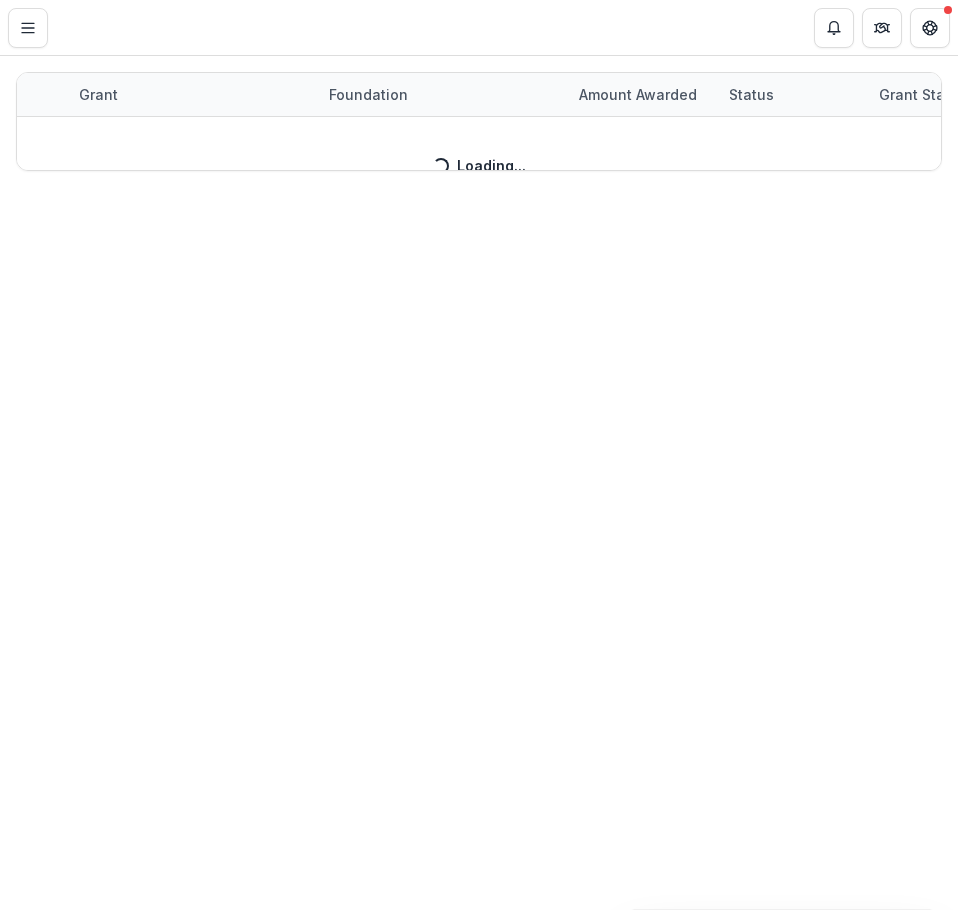 scroll, scrollTop: 0, scrollLeft: 0, axis: both 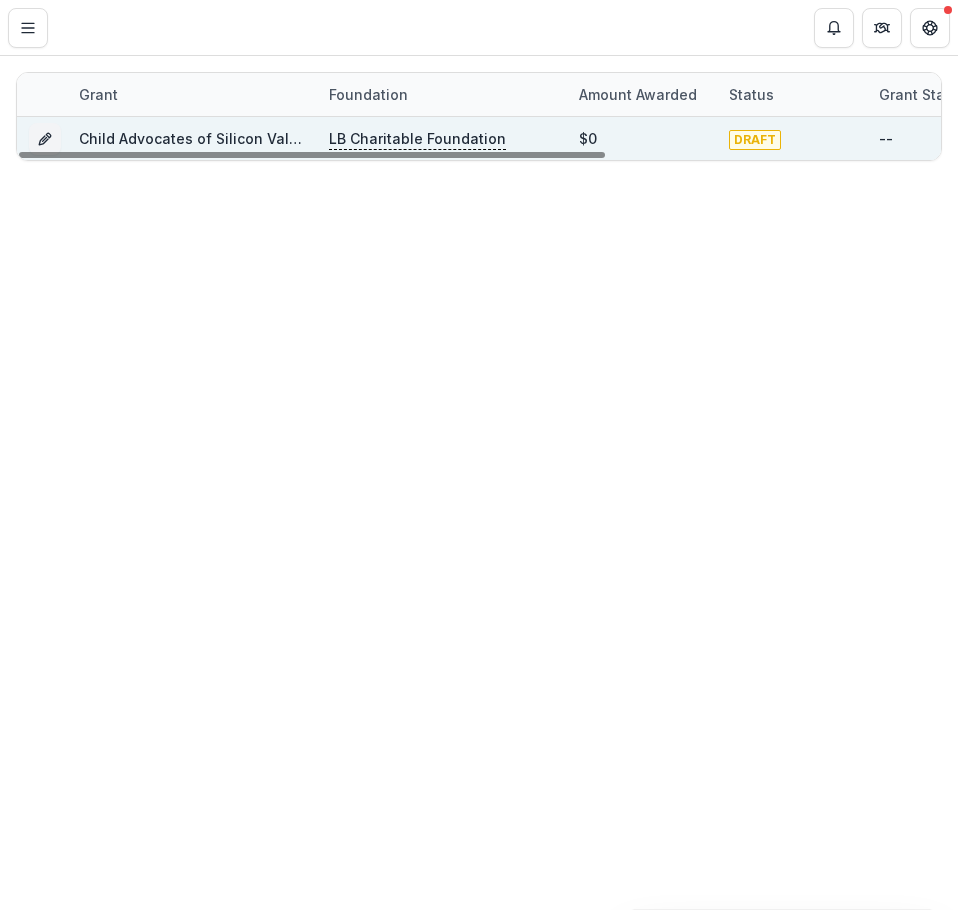click on "Child Advocates of Silicon Valley - 2025 - Inquiry Form" at bounding box center [269, 138] 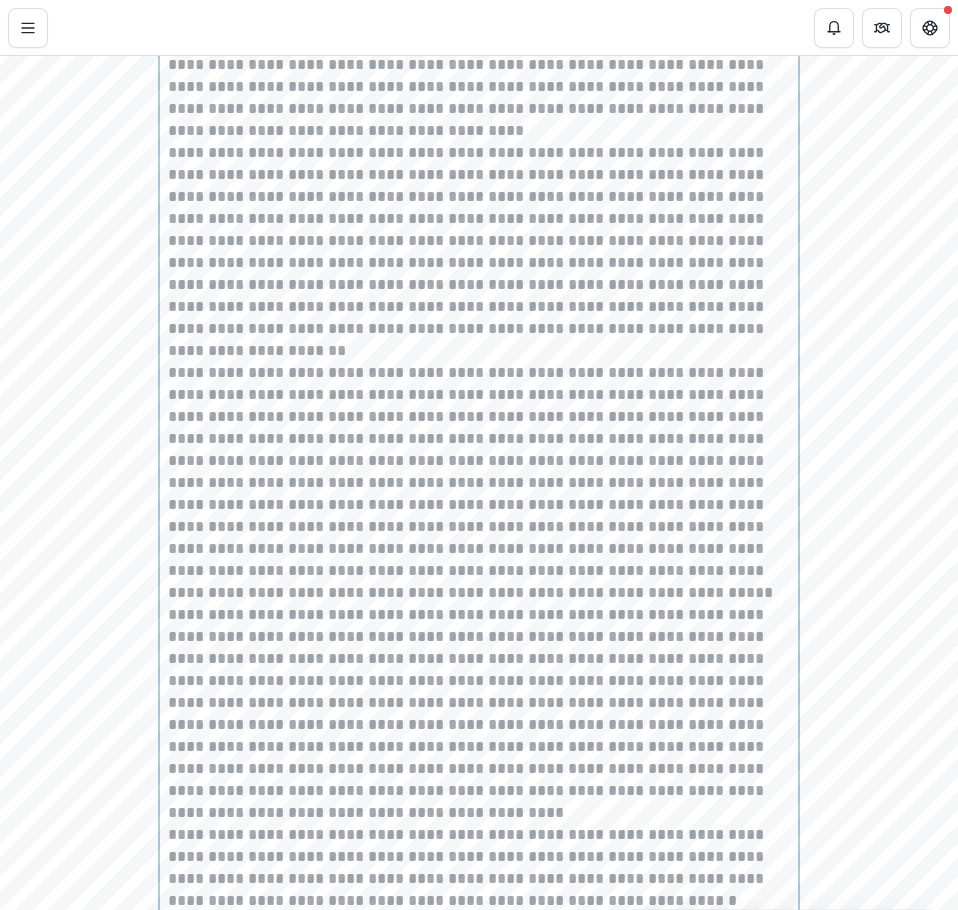 click on "**********" at bounding box center [479, 890] 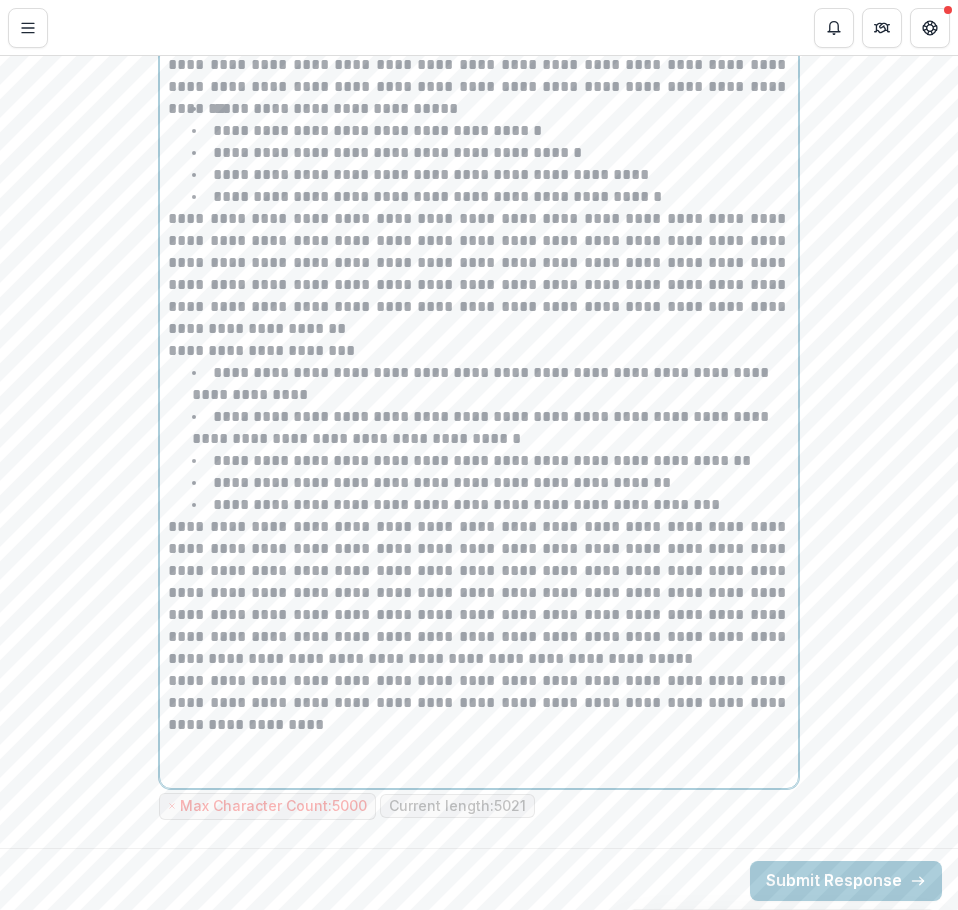 scroll, scrollTop: 2239, scrollLeft: 0, axis: vertical 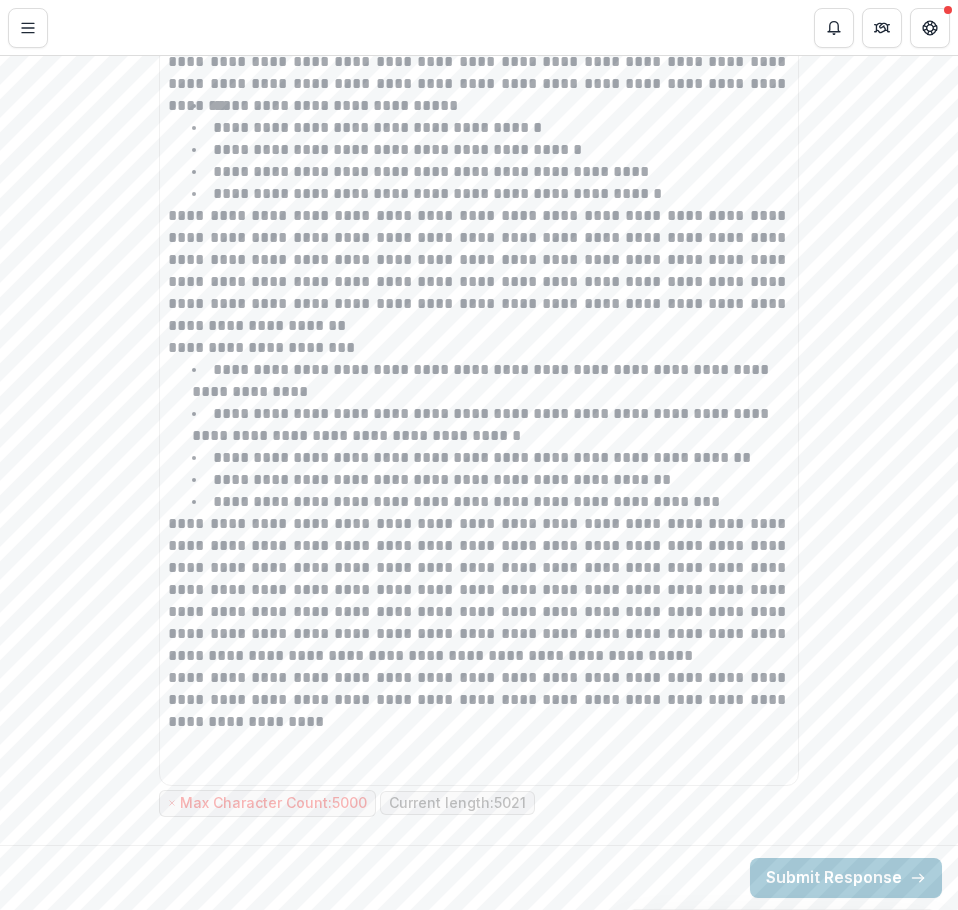 click on "**********" at bounding box center [479, -498] 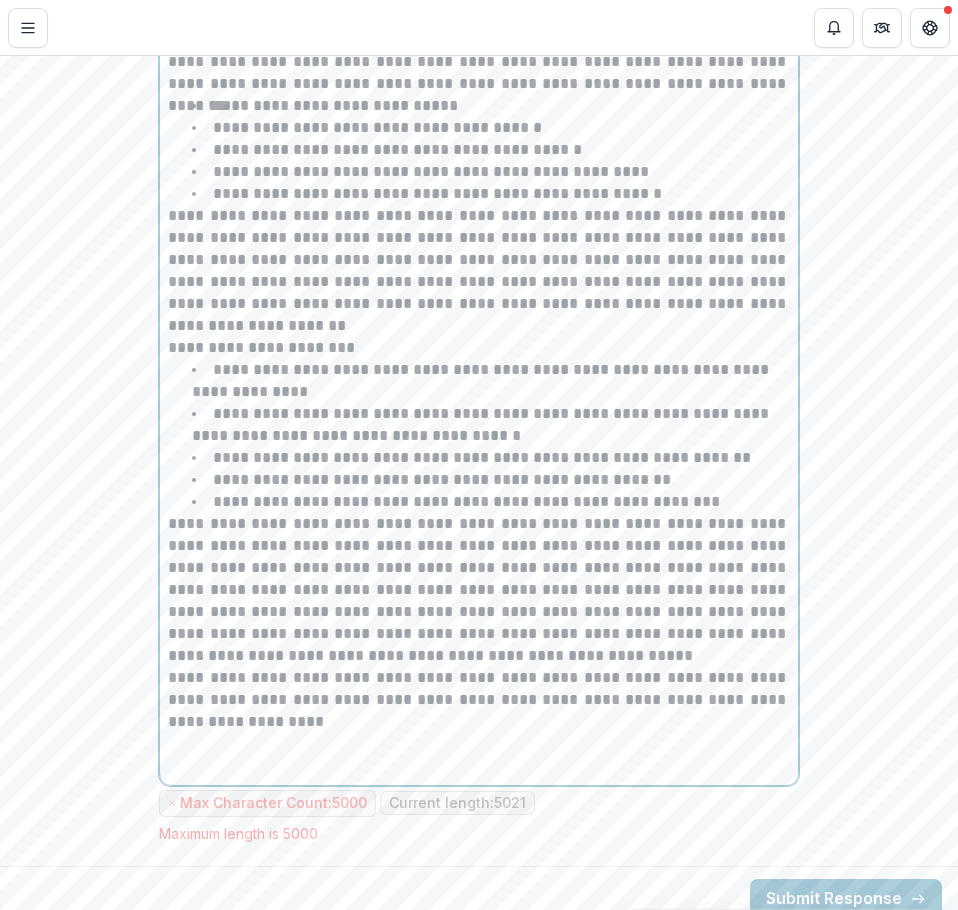 click on "**********" at bounding box center [479, 590] 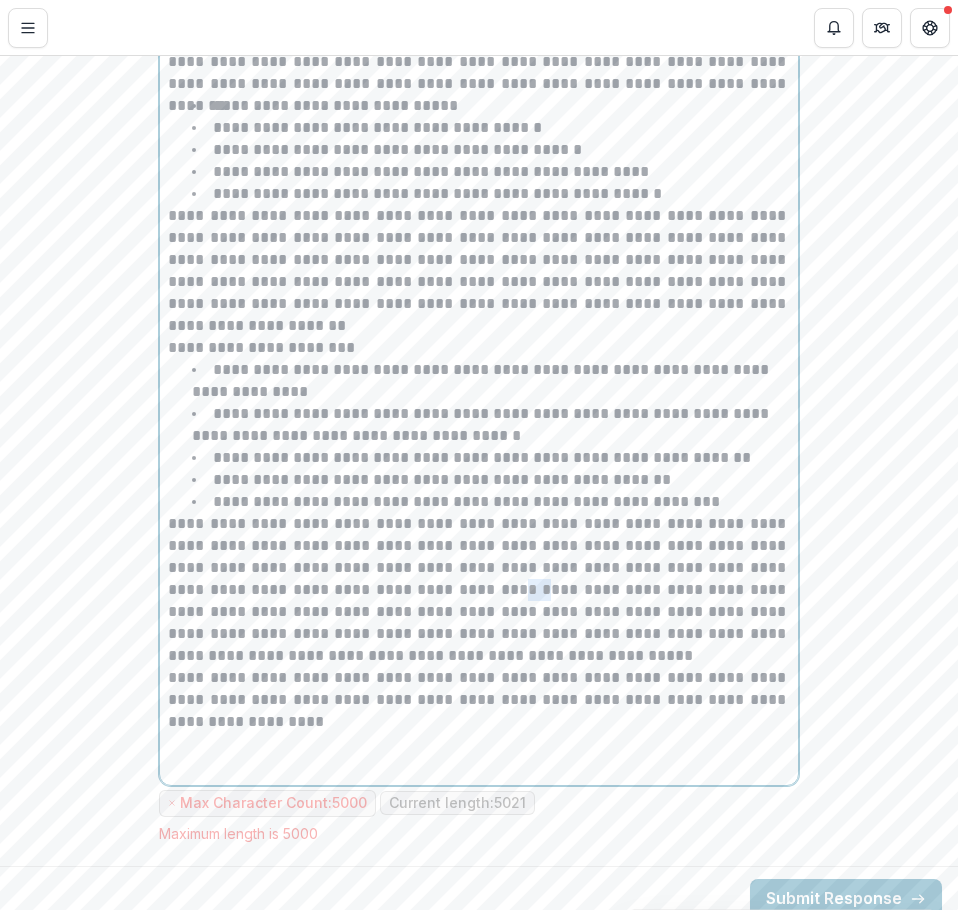 click on "**********" at bounding box center (479, 590) 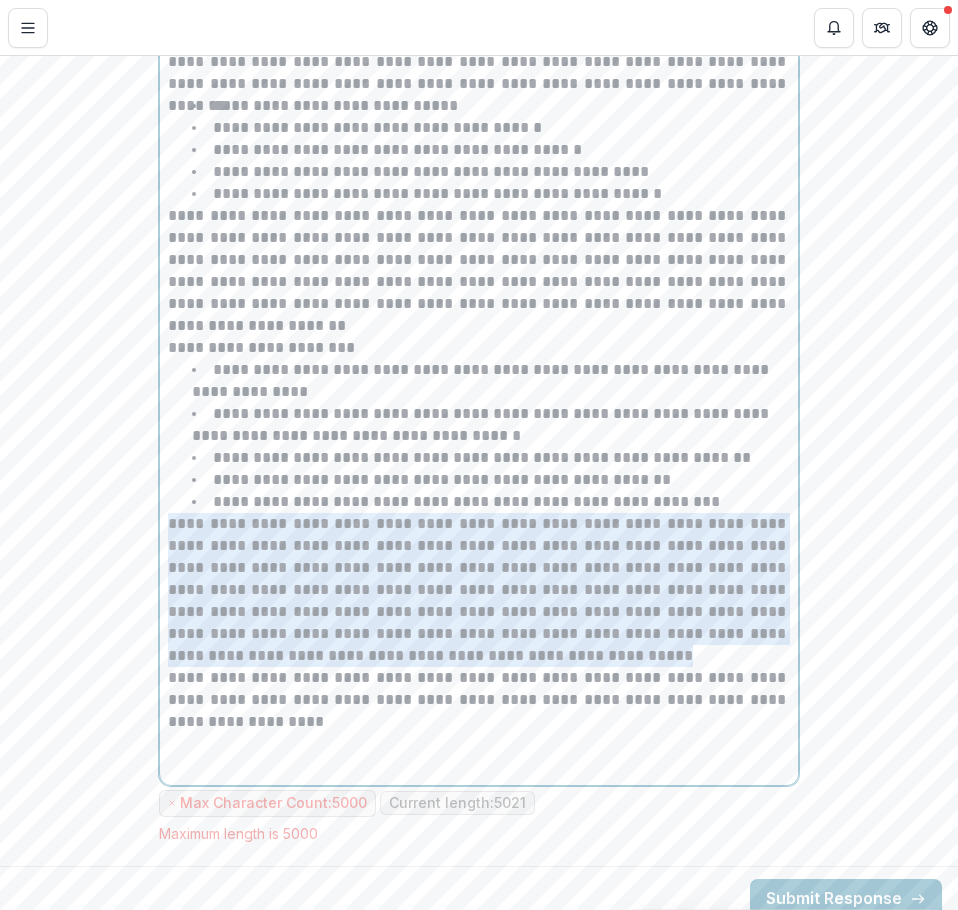 click on "**********" at bounding box center (479, 590) 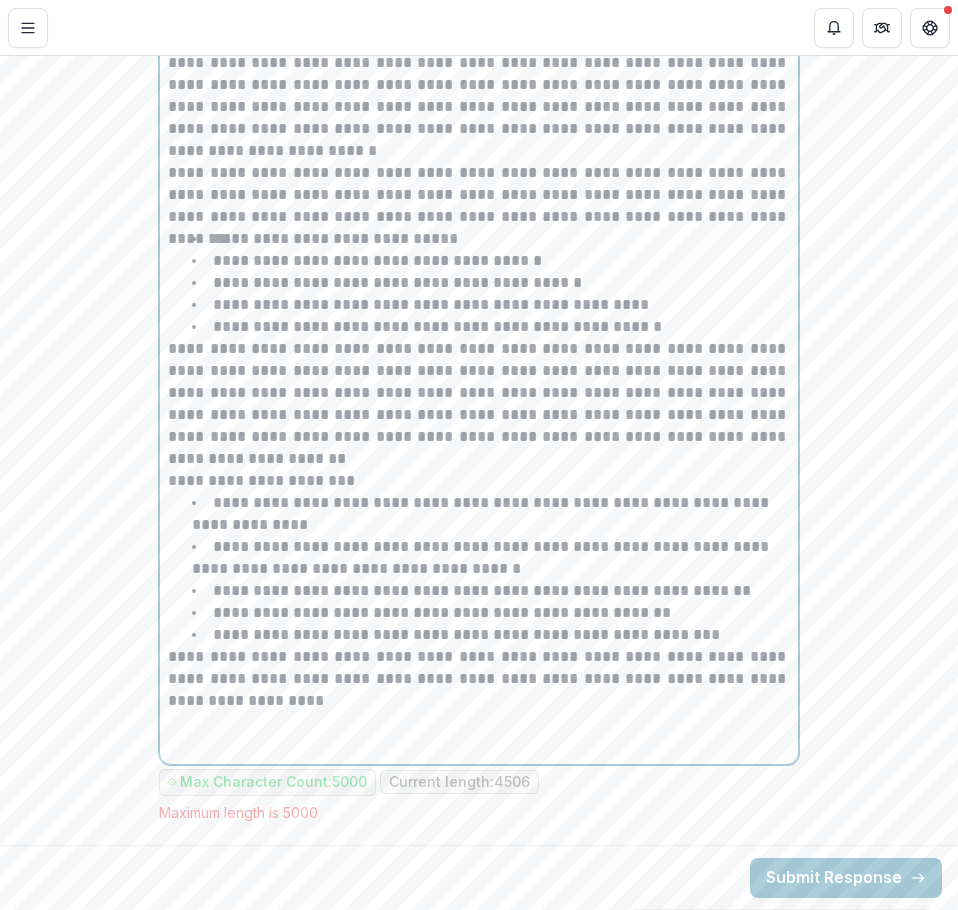 scroll, scrollTop: 2106, scrollLeft: 0, axis: vertical 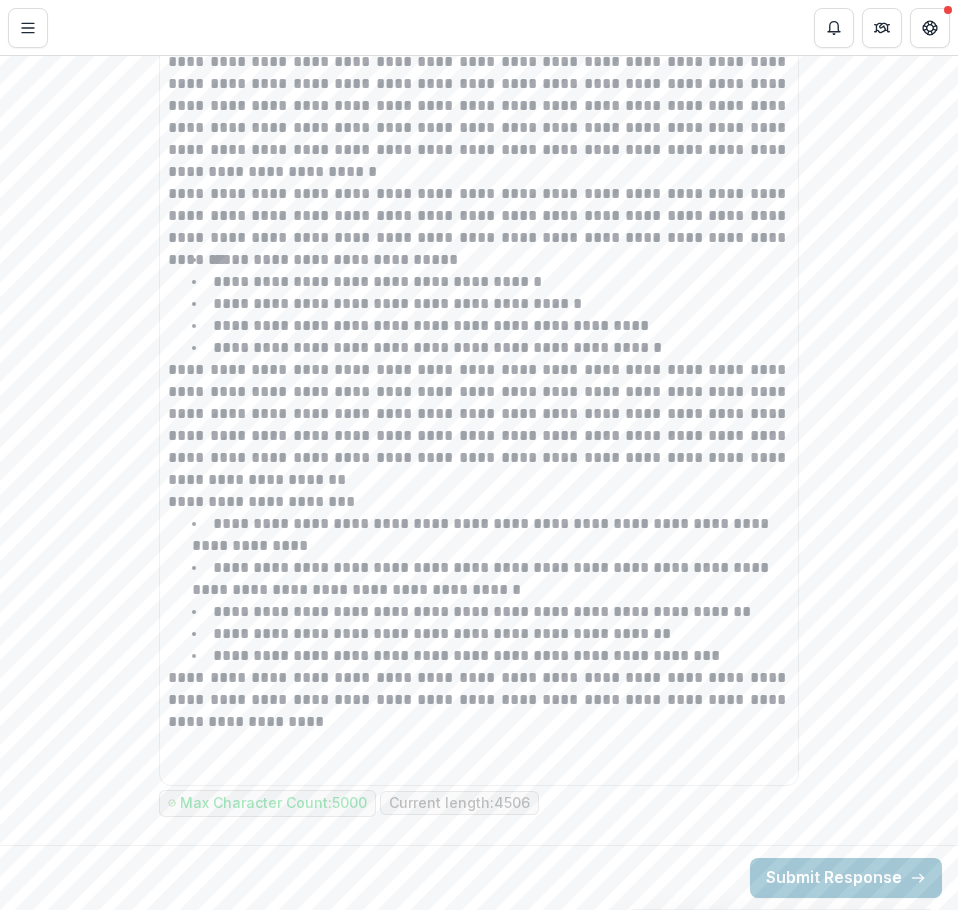 click on "**********" at bounding box center [479, -421] 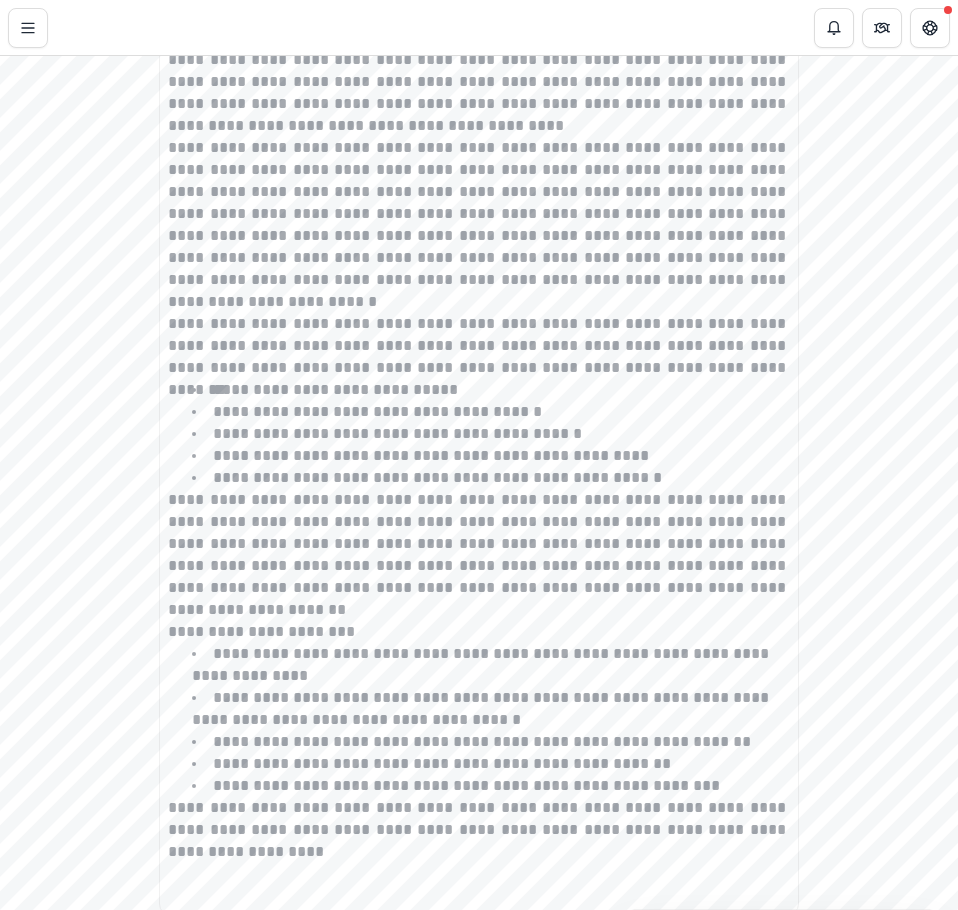 scroll, scrollTop: 1585, scrollLeft: 0, axis: vertical 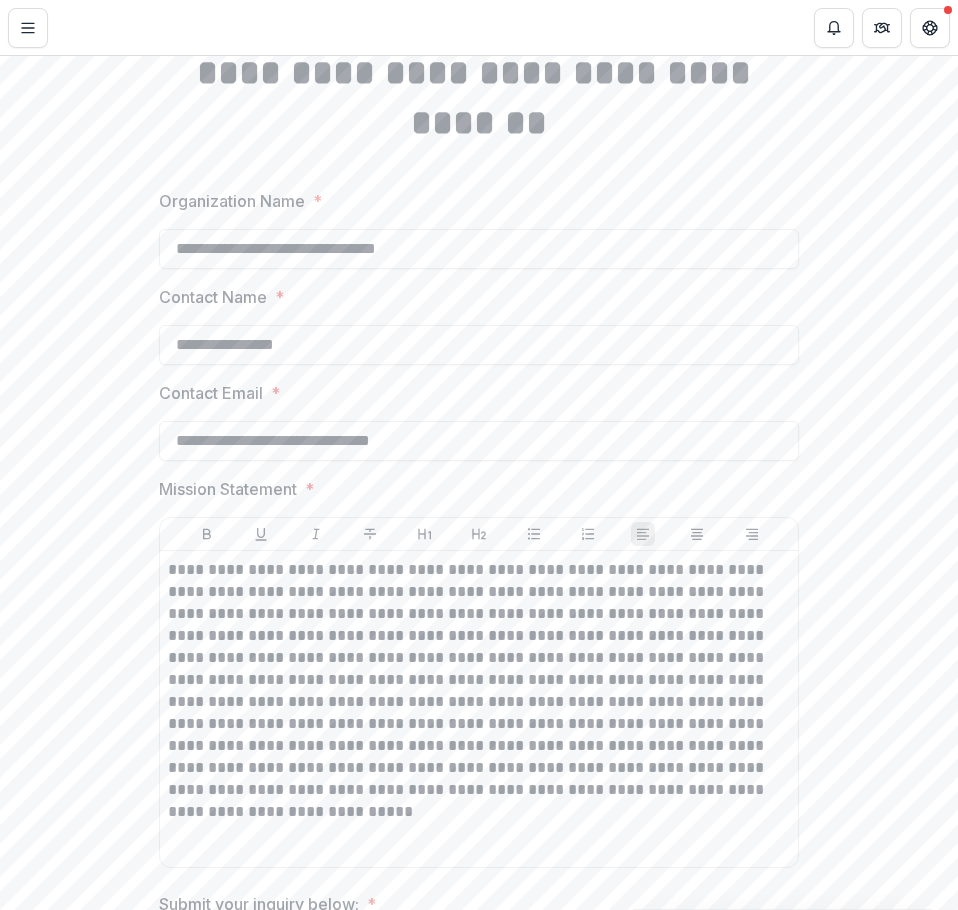 click on "**********" at bounding box center [479, 1289] 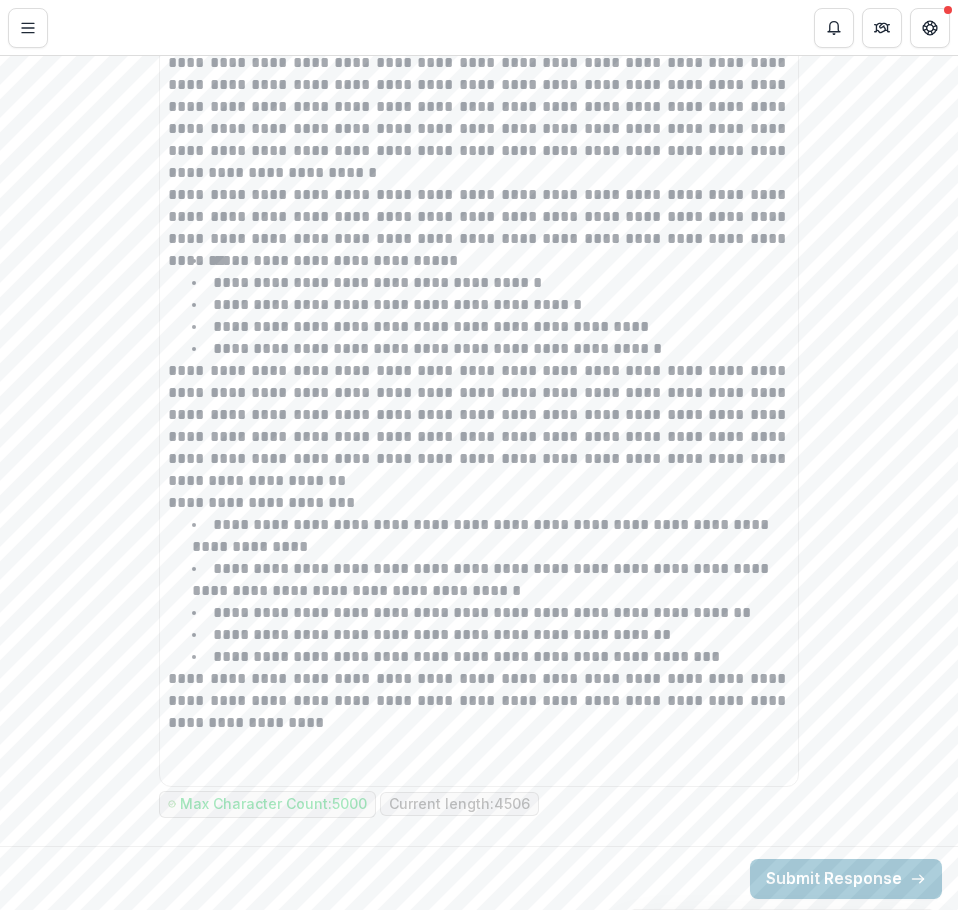 scroll, scrollTop: 2085, scrollLeft: 0, axis: vertical 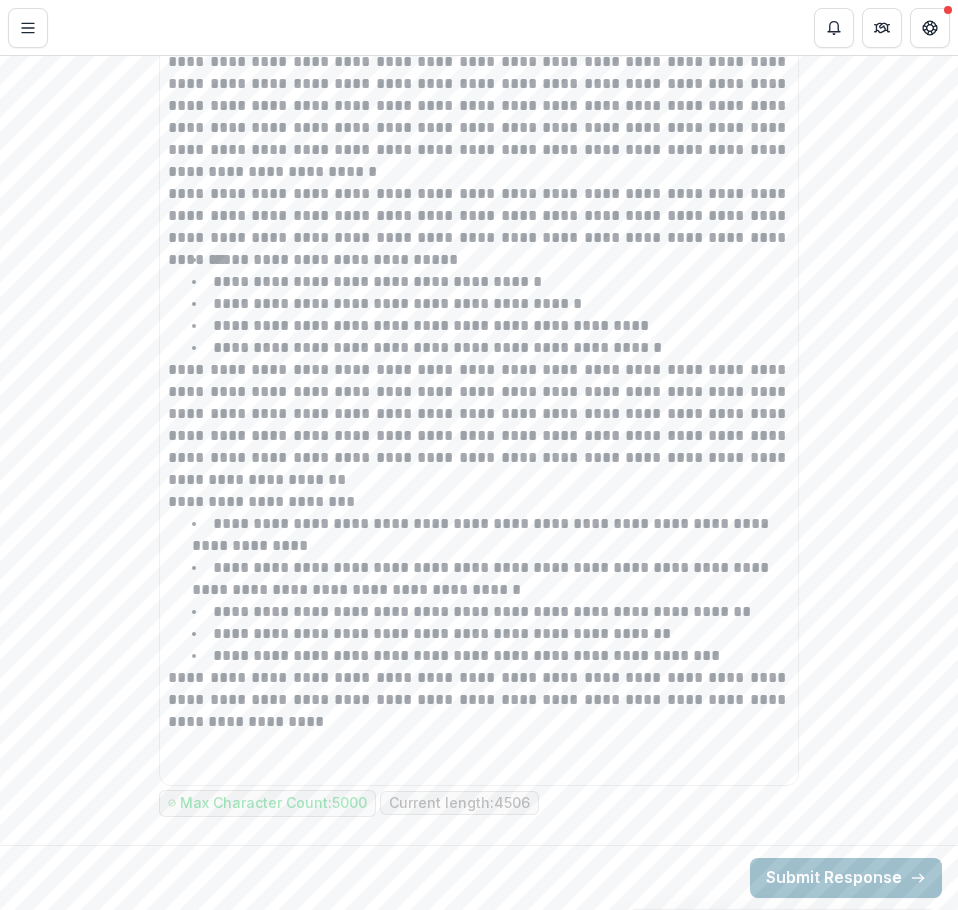 click on "Submit Response" at bounding box center [846, 878] 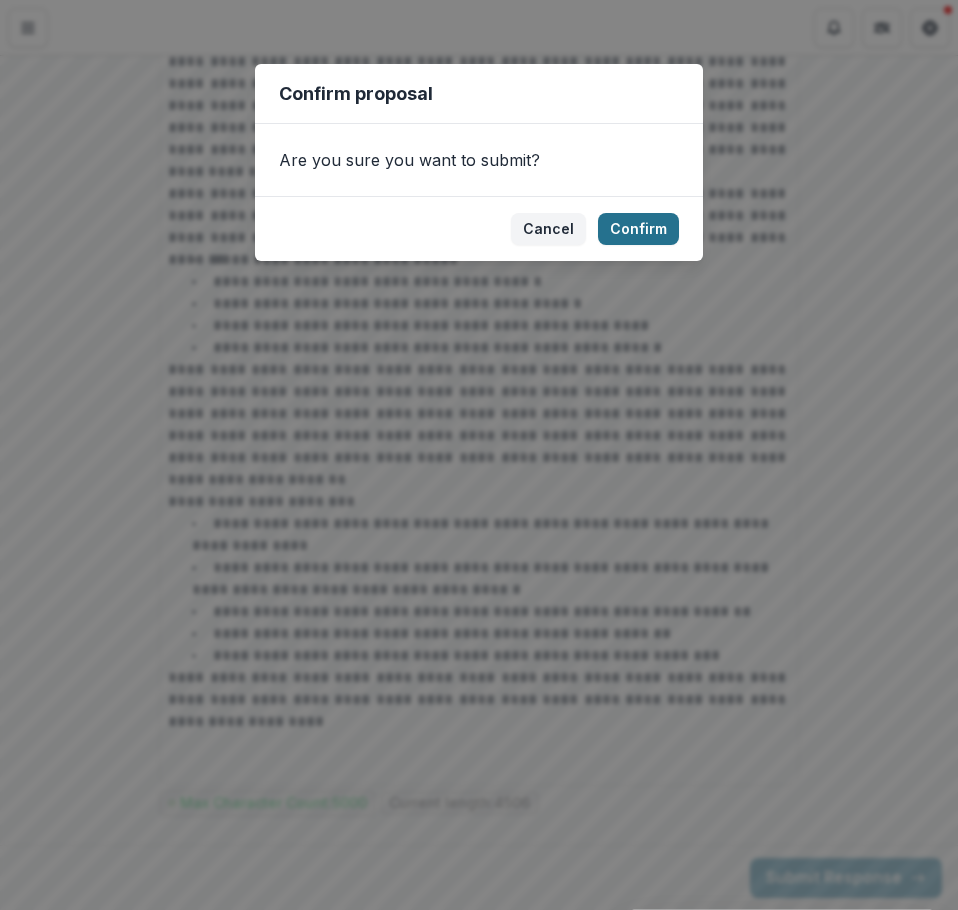 click on "Confirm" at bounding box center [638, 229] 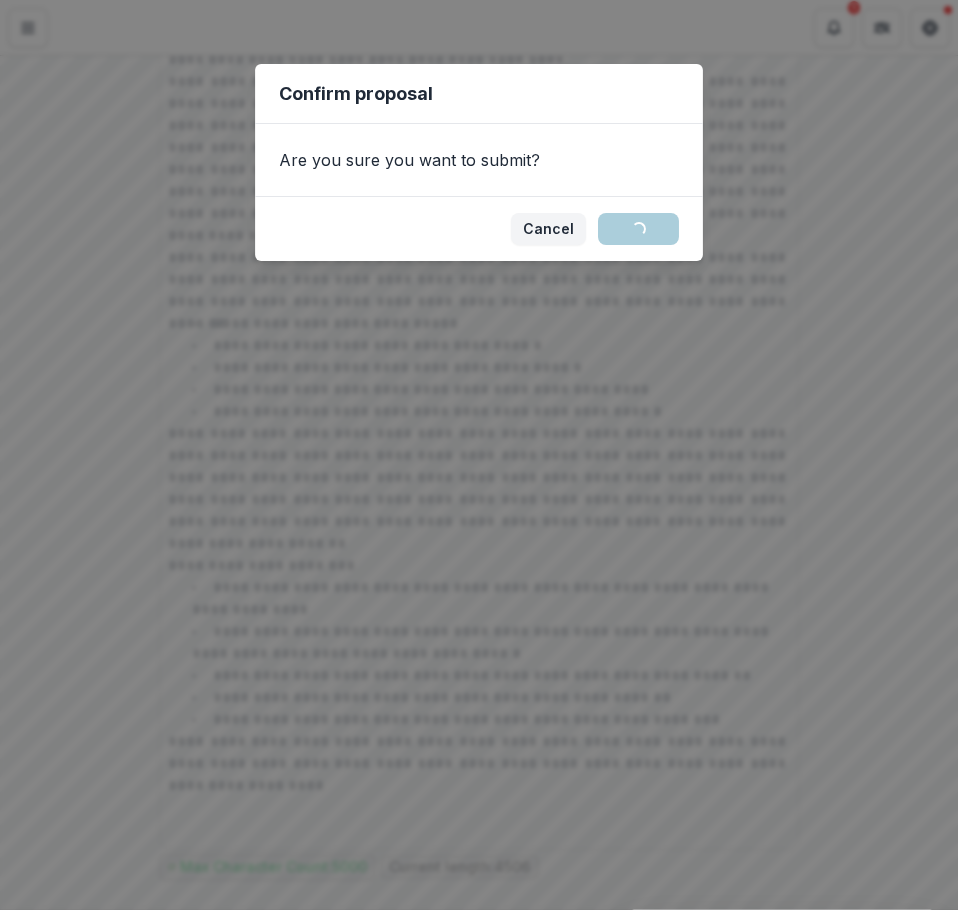 scroll, scrollTop: 0, scrollLeft: 0, axis: both 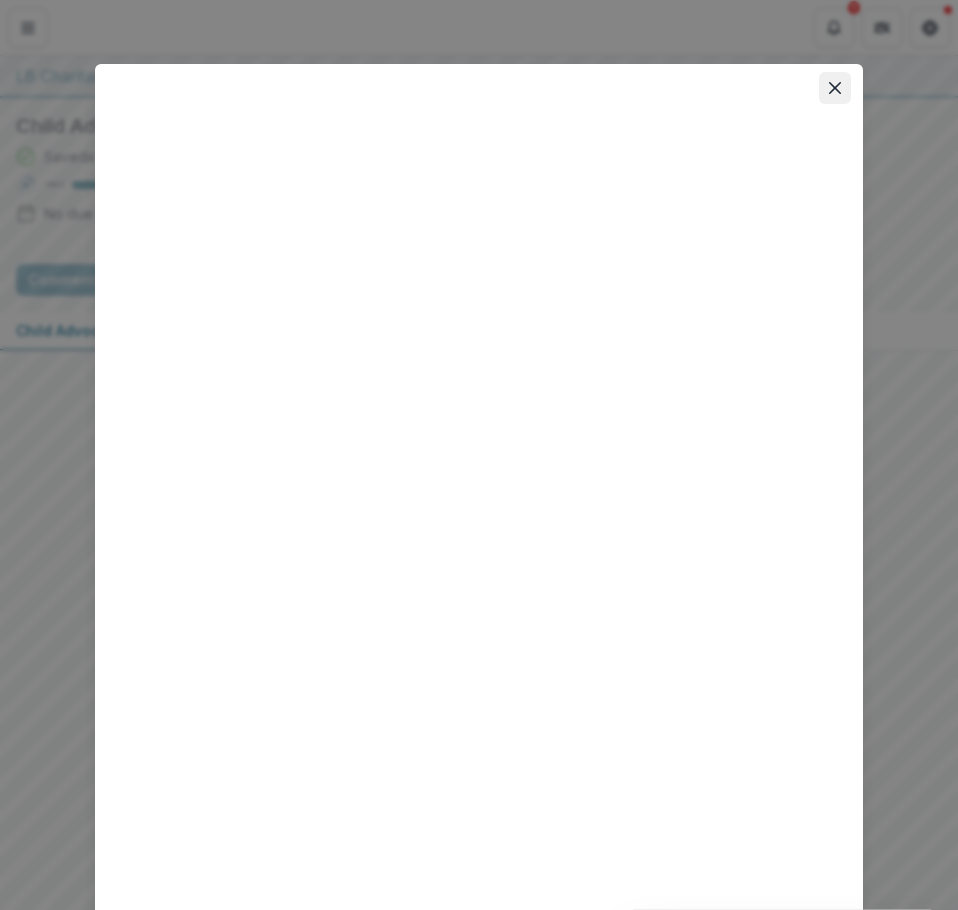 click 